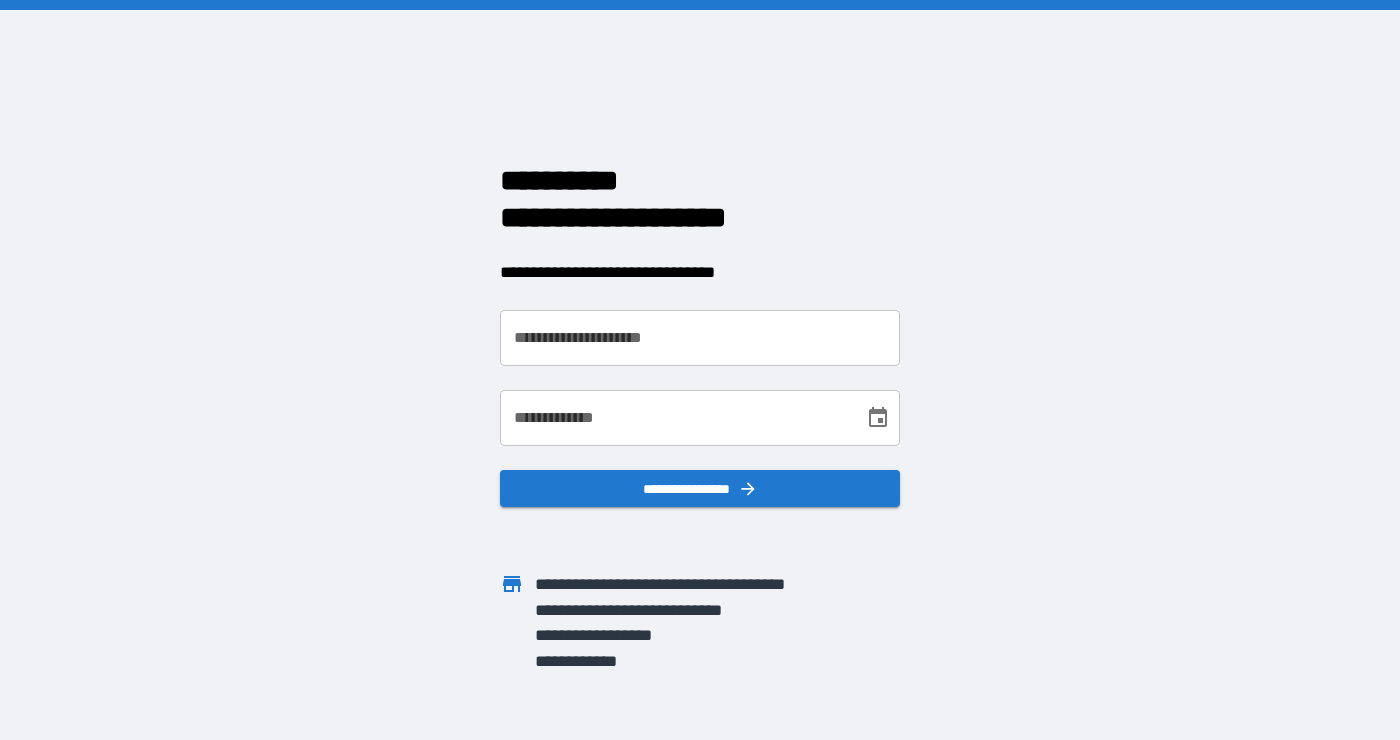 scroll, scrollTop: 0, scrollLeft: 0, axis: both 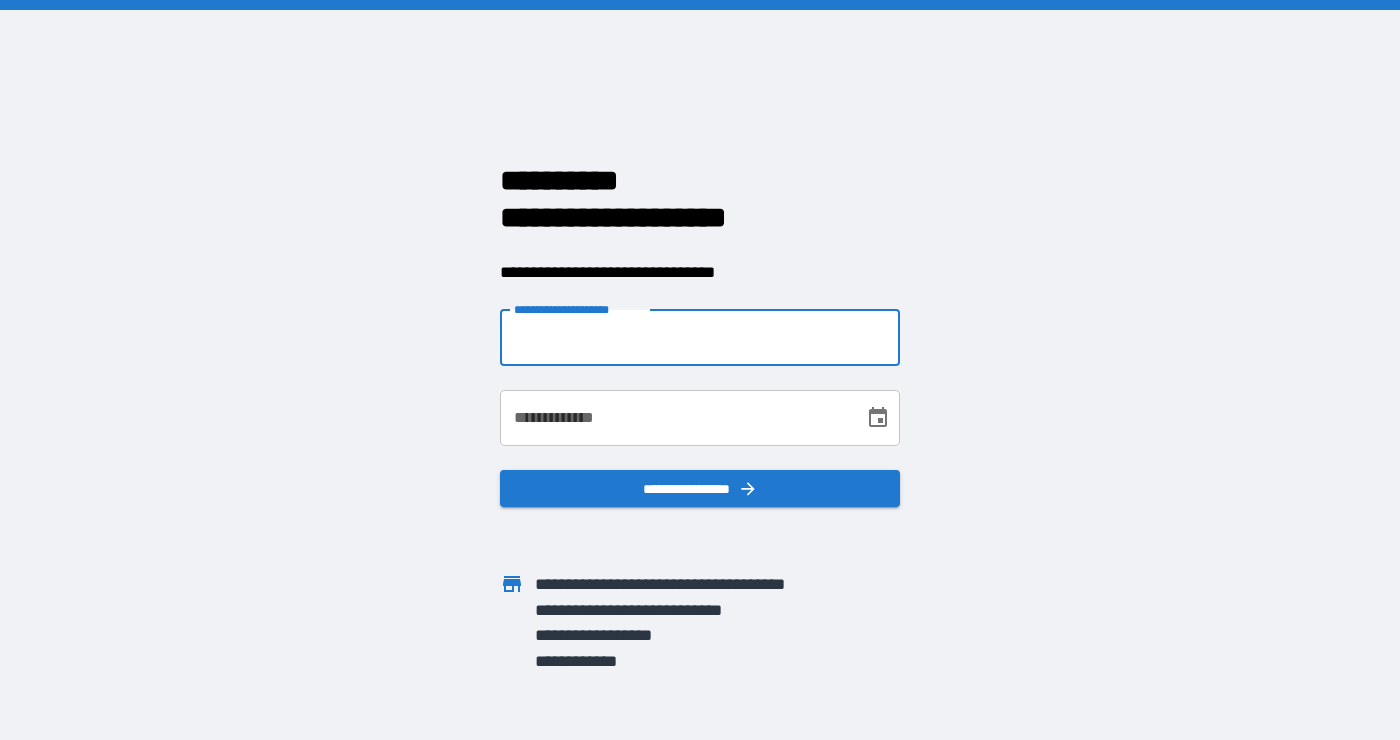 click on "**********" at bounding box center [700, 338] 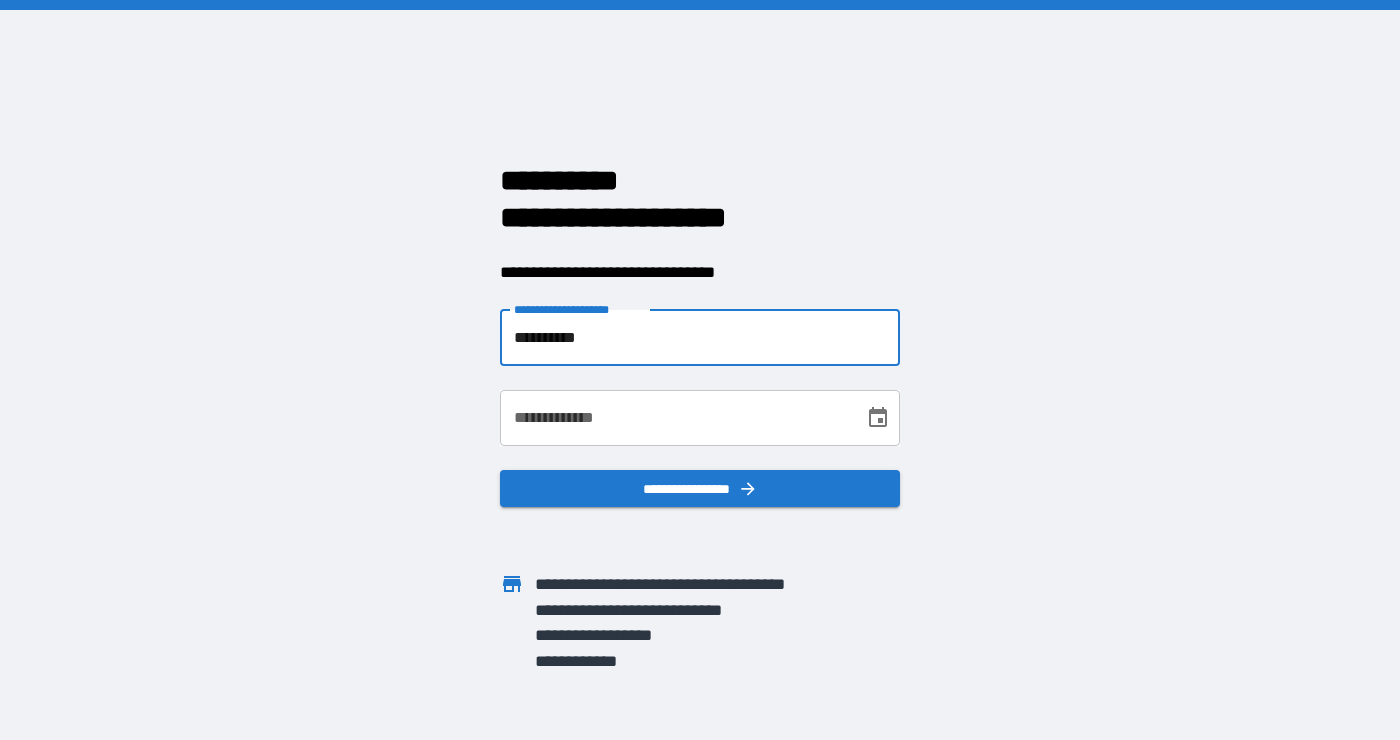 type on "**********" 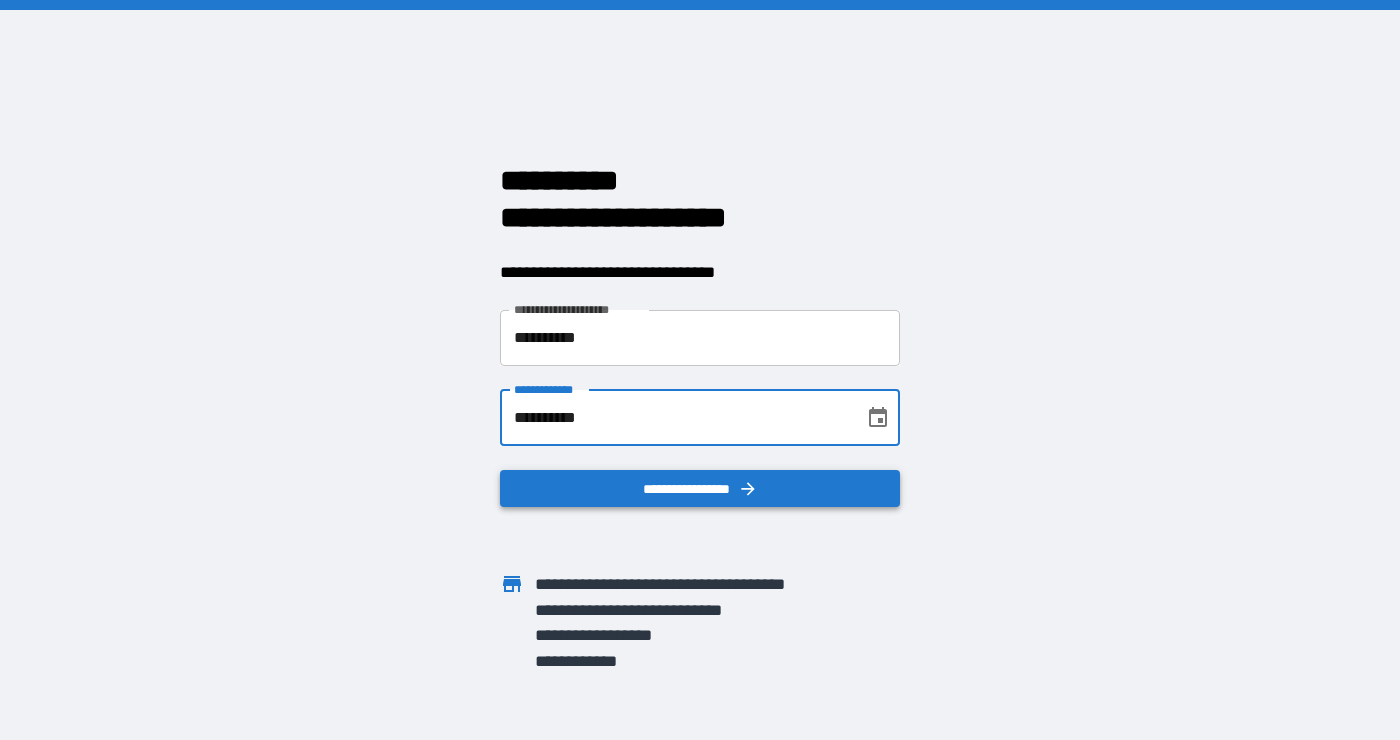 type on "**********" 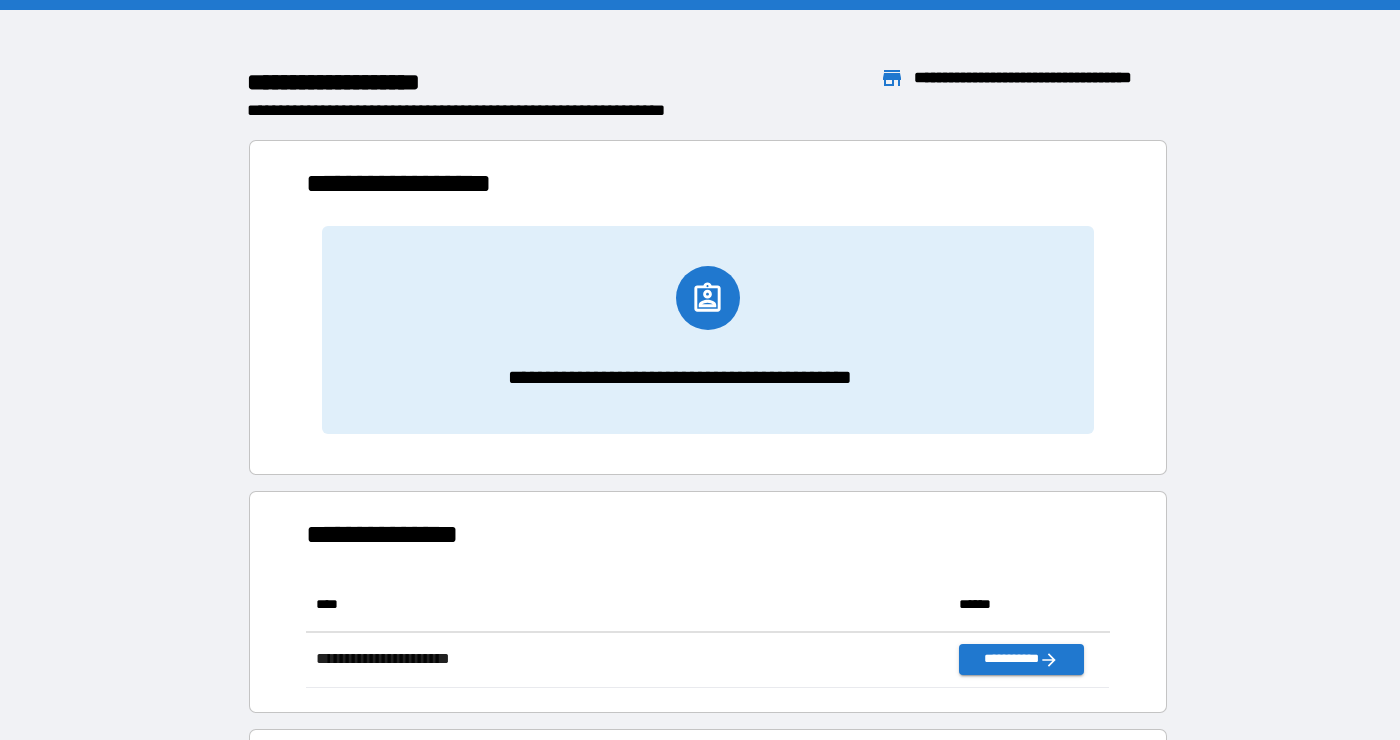 scroll, scrollTop: 1, scrollLeft: 0, axis: vertical 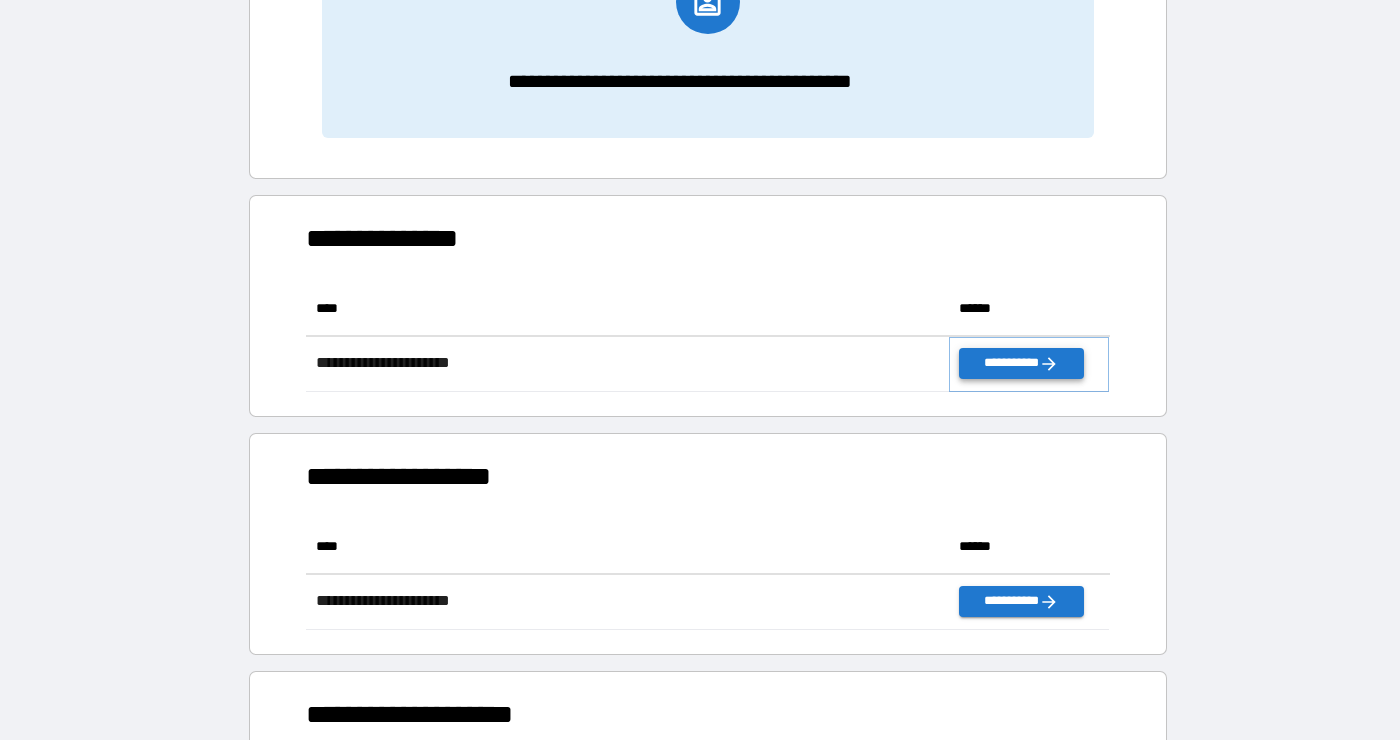 click on "**********" at bounding box center [1021, 363] 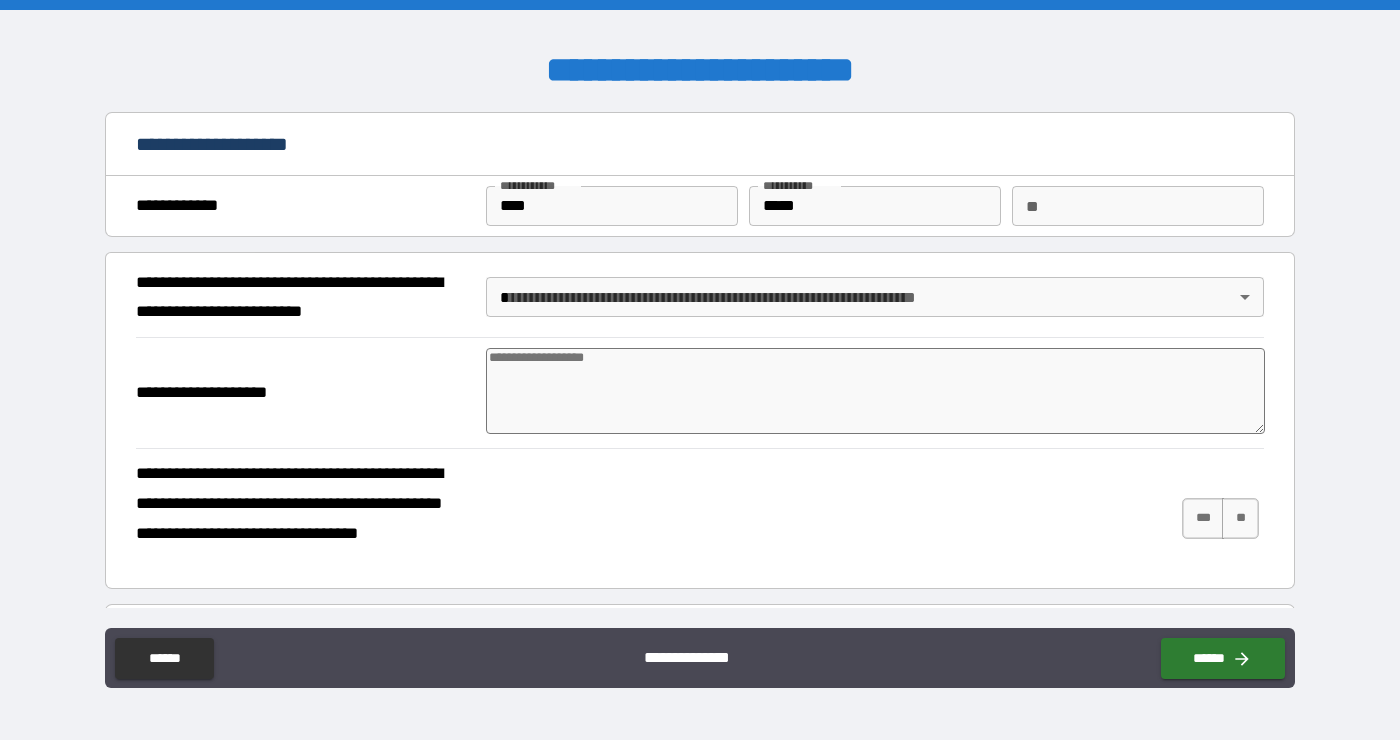 type on "*" 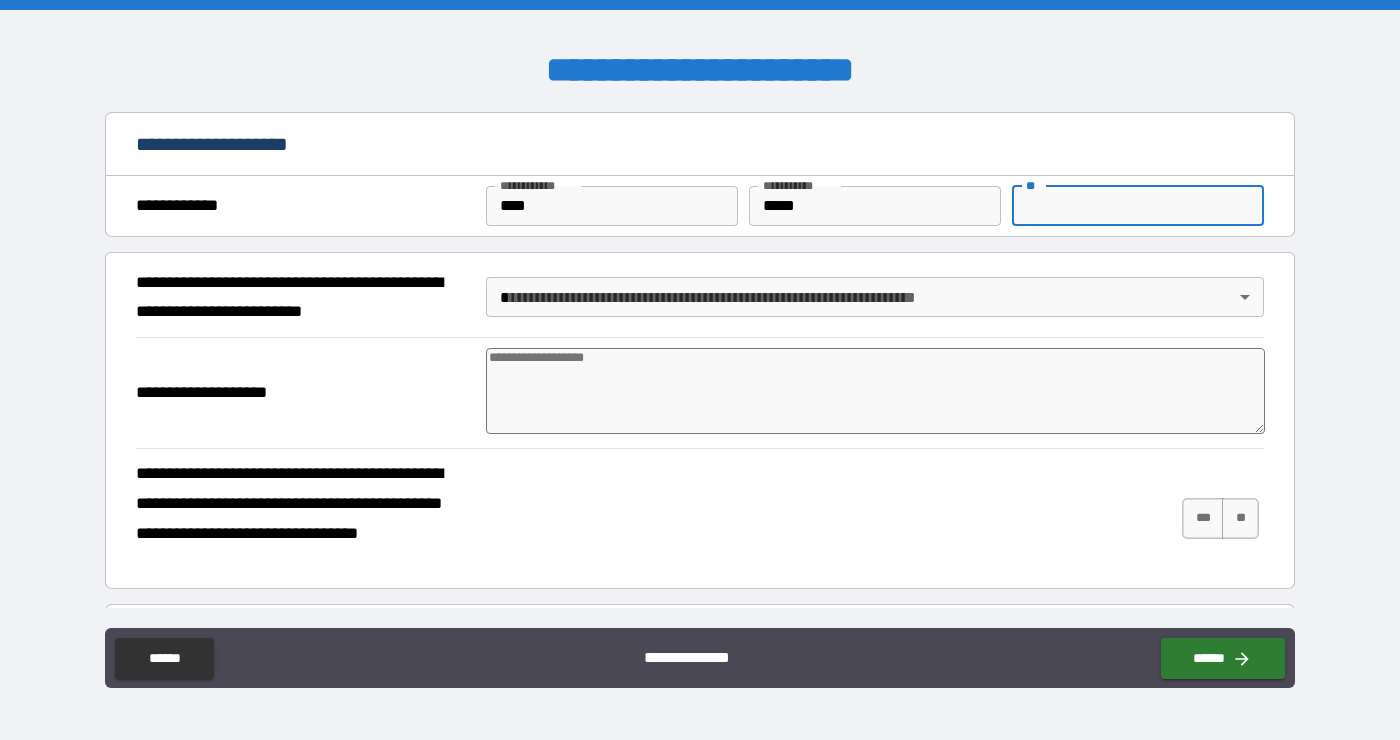 type on "*" 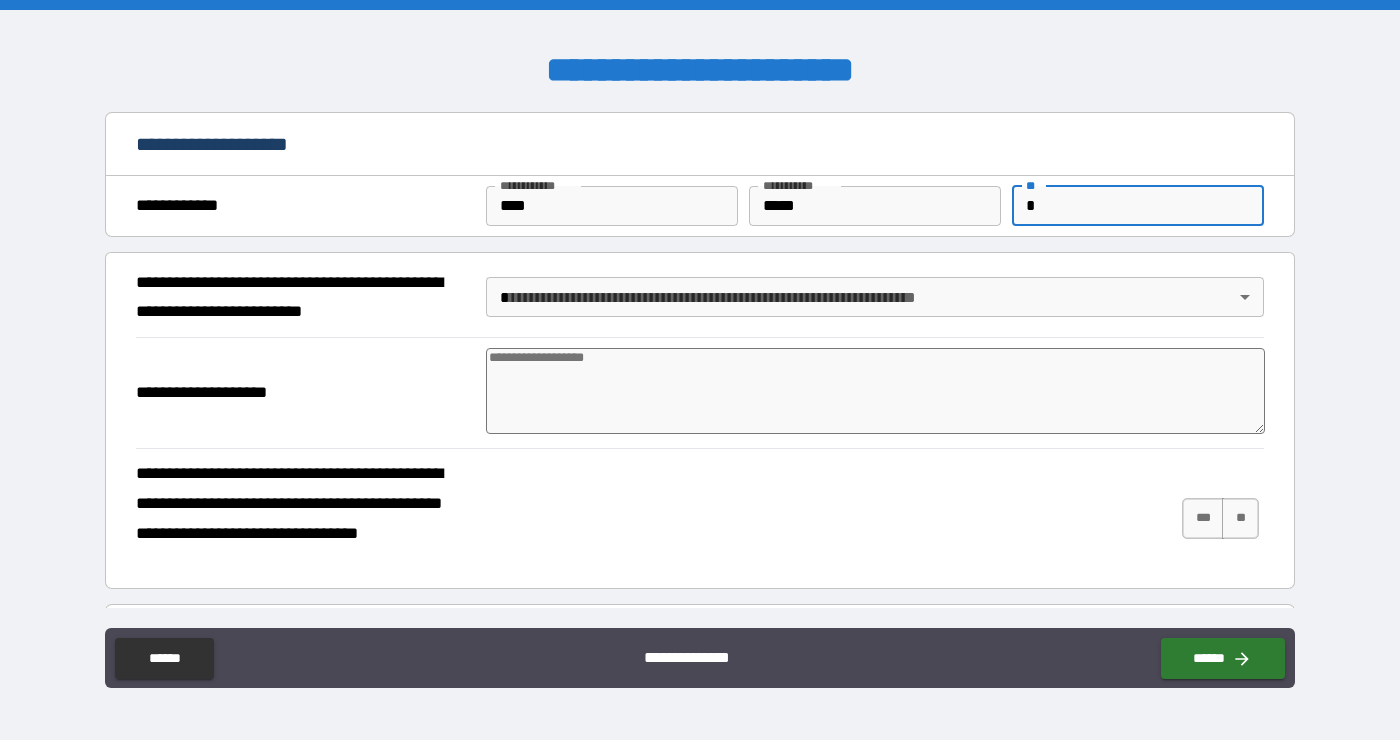 type on "*" 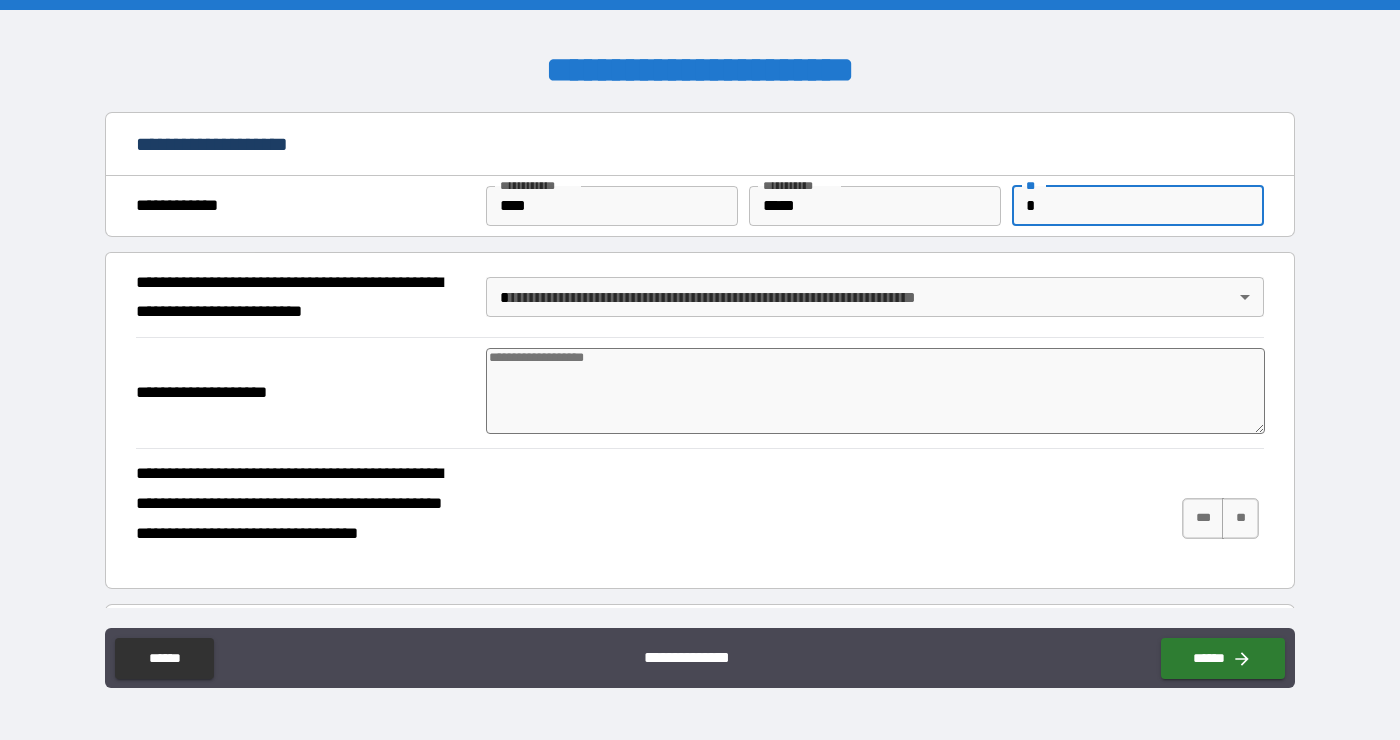 type on "*" 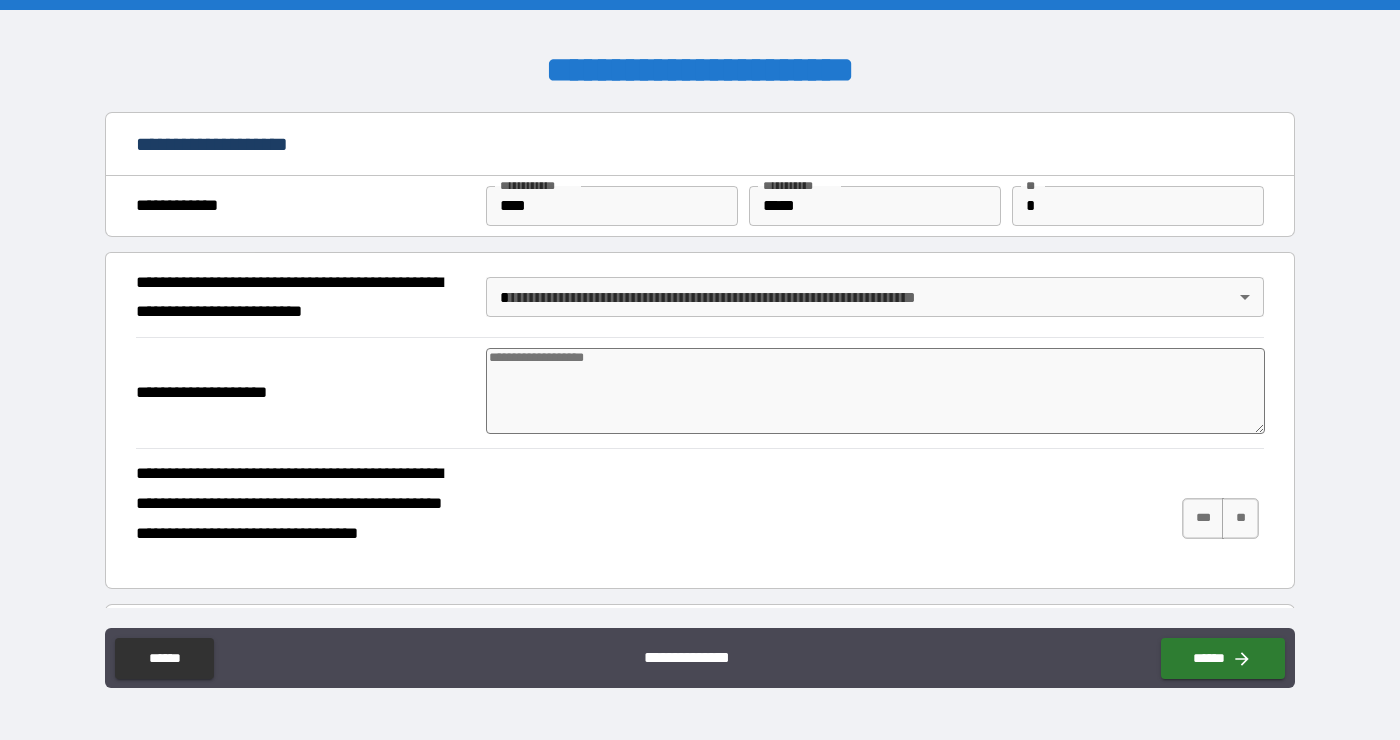click at bounding box center (876, 391) 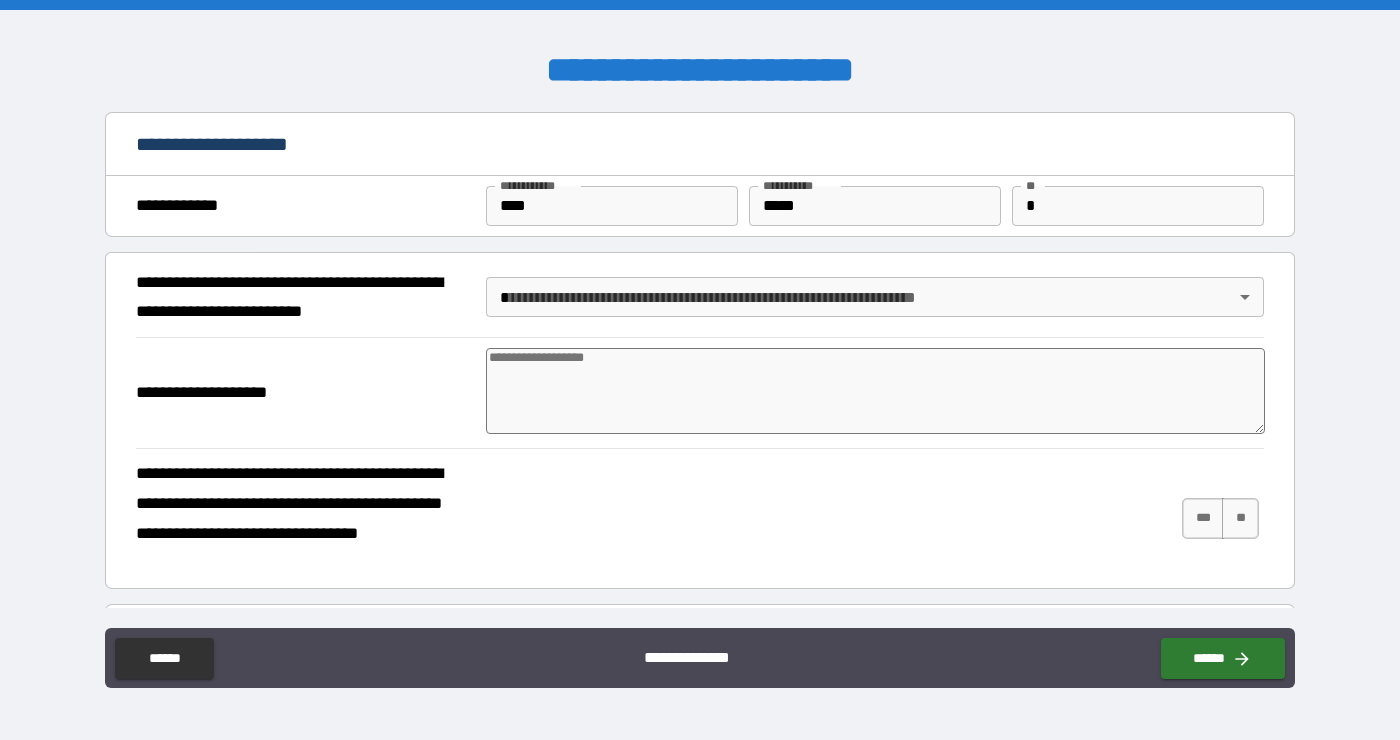 type on "*" 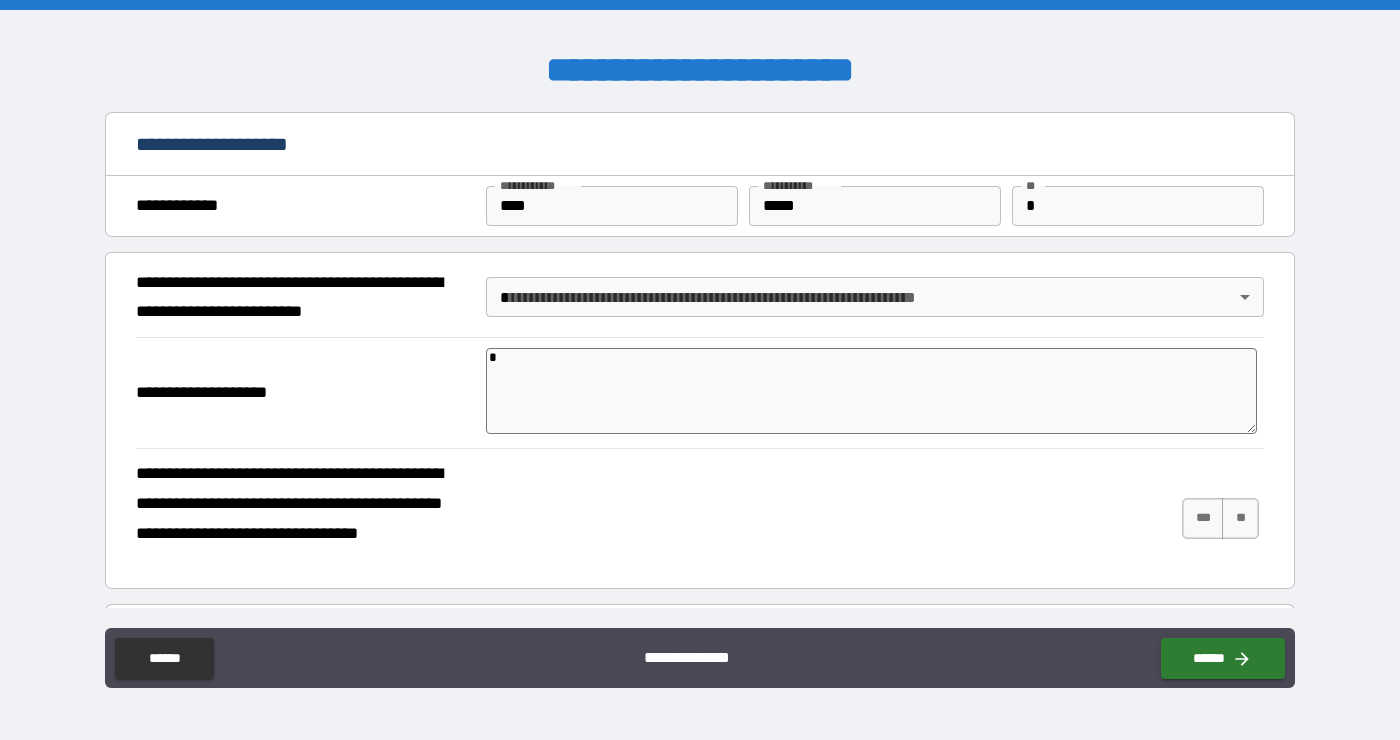 type on "*" 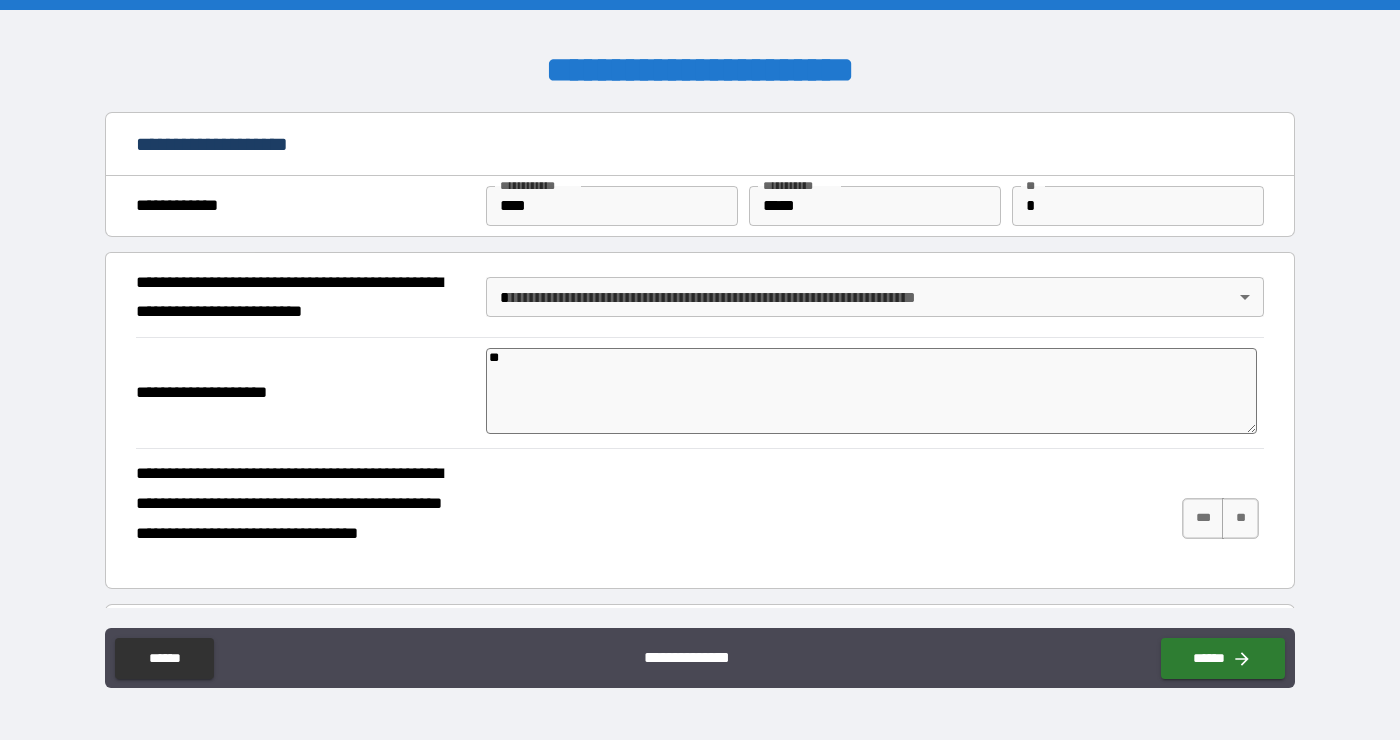 type on "*" 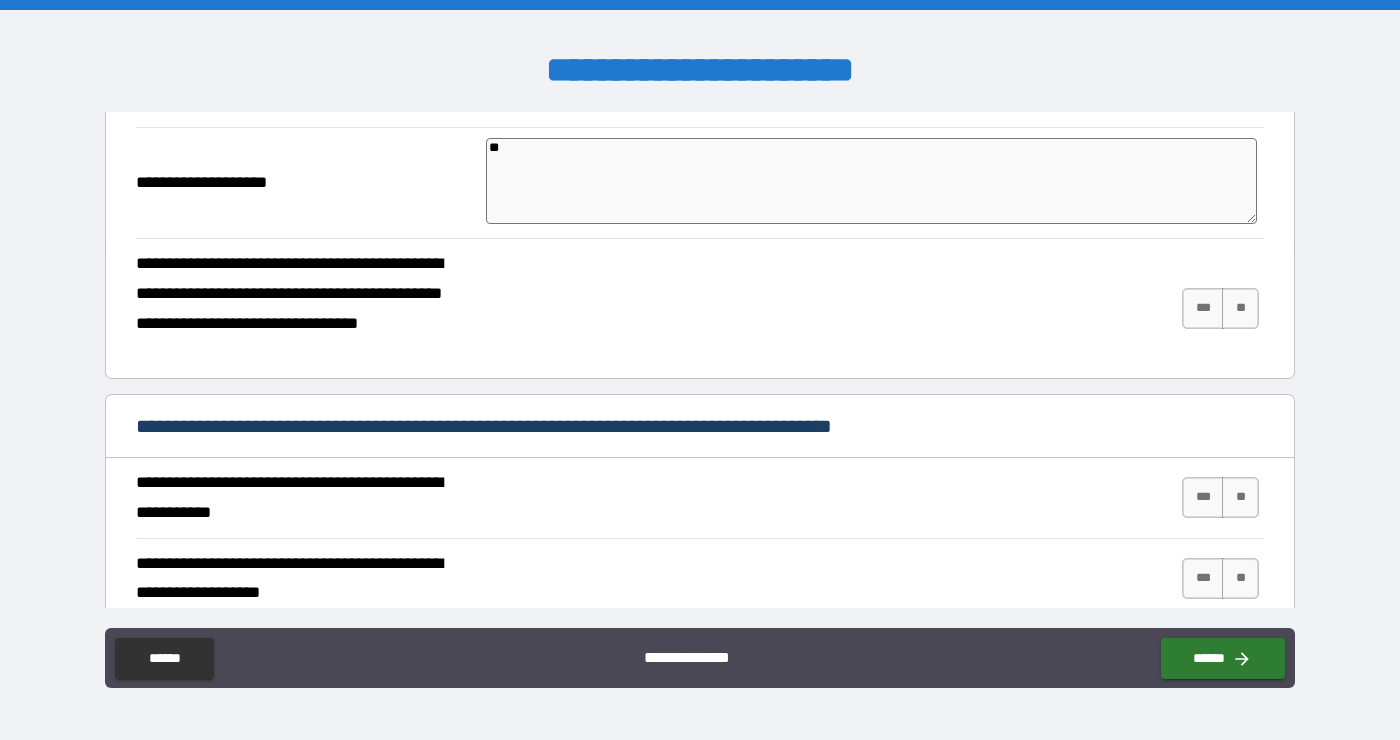 scroll, scrollTop: 212, scrollLeft: 0, axis: vertical 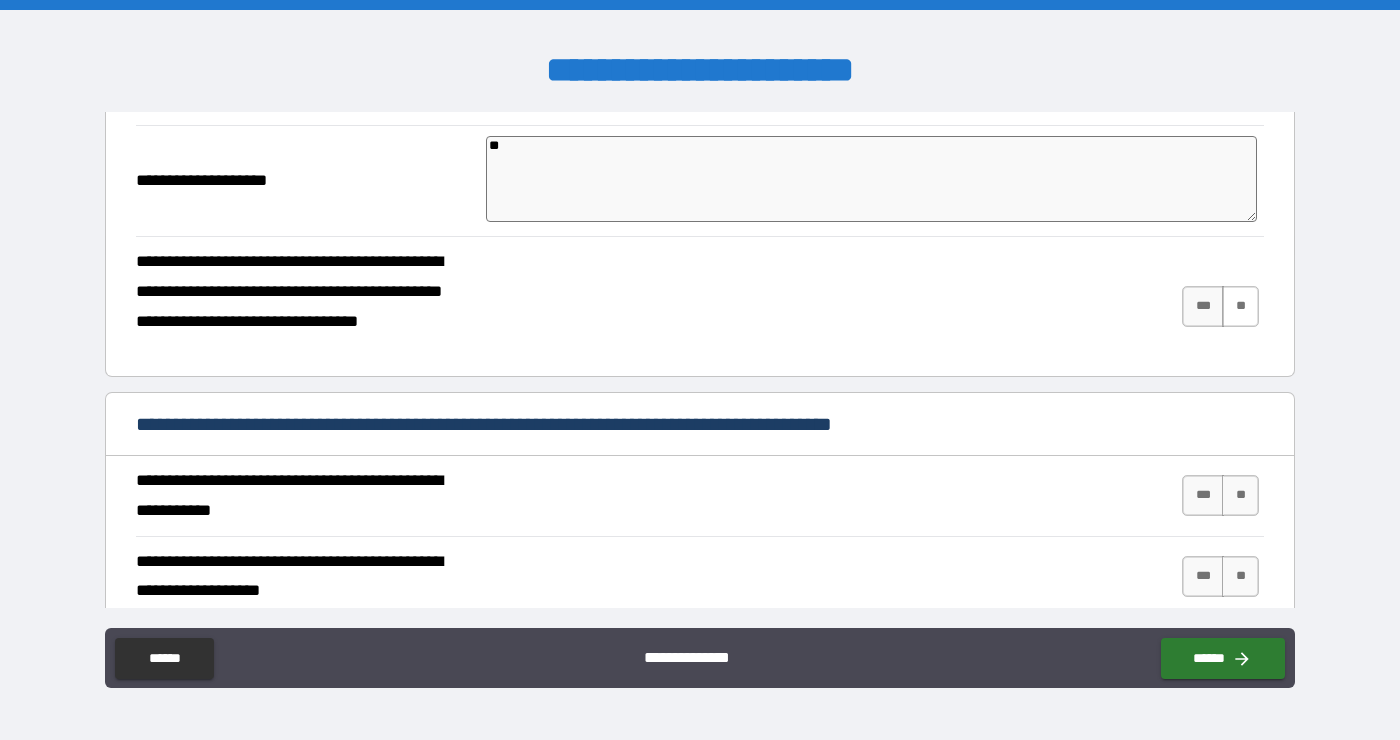 type on "**" 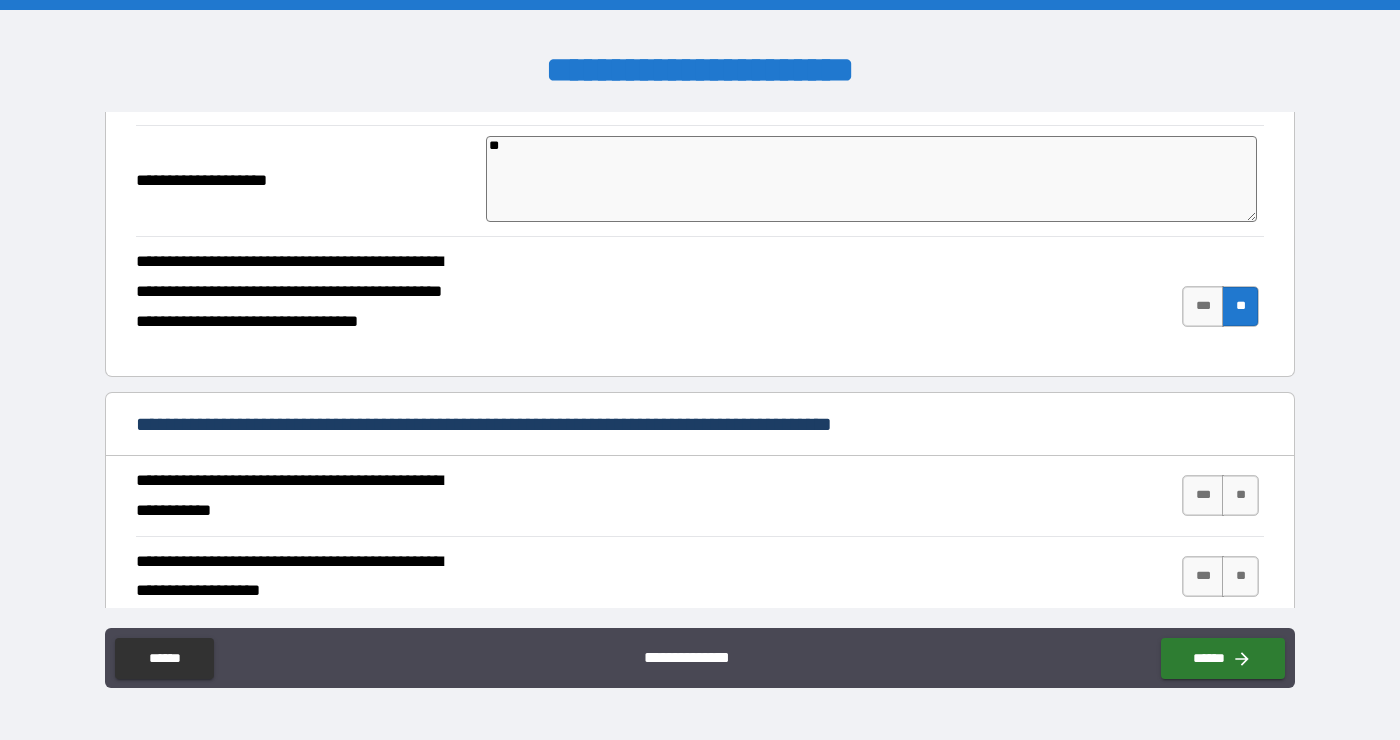 type on "*" 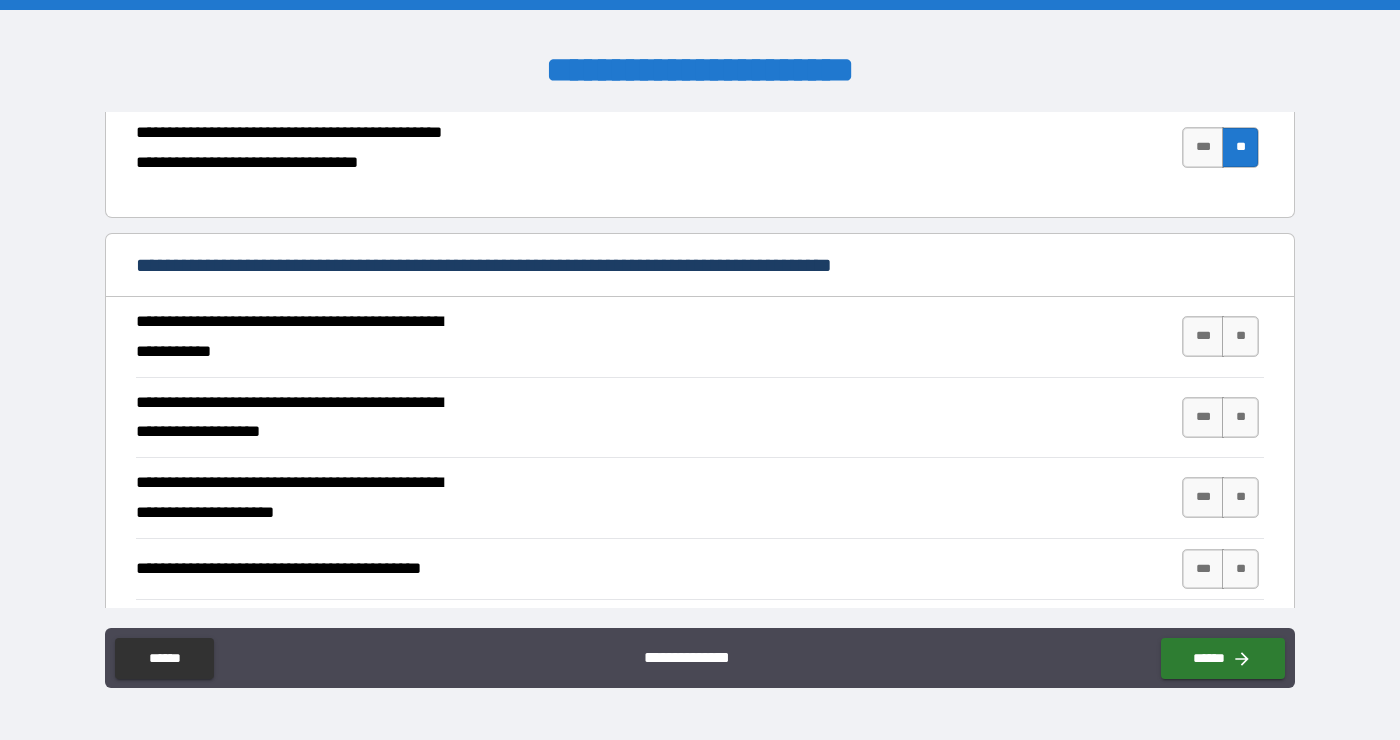 scroll, scrollTop: 375, scrollLeft: 0, axis: vertical 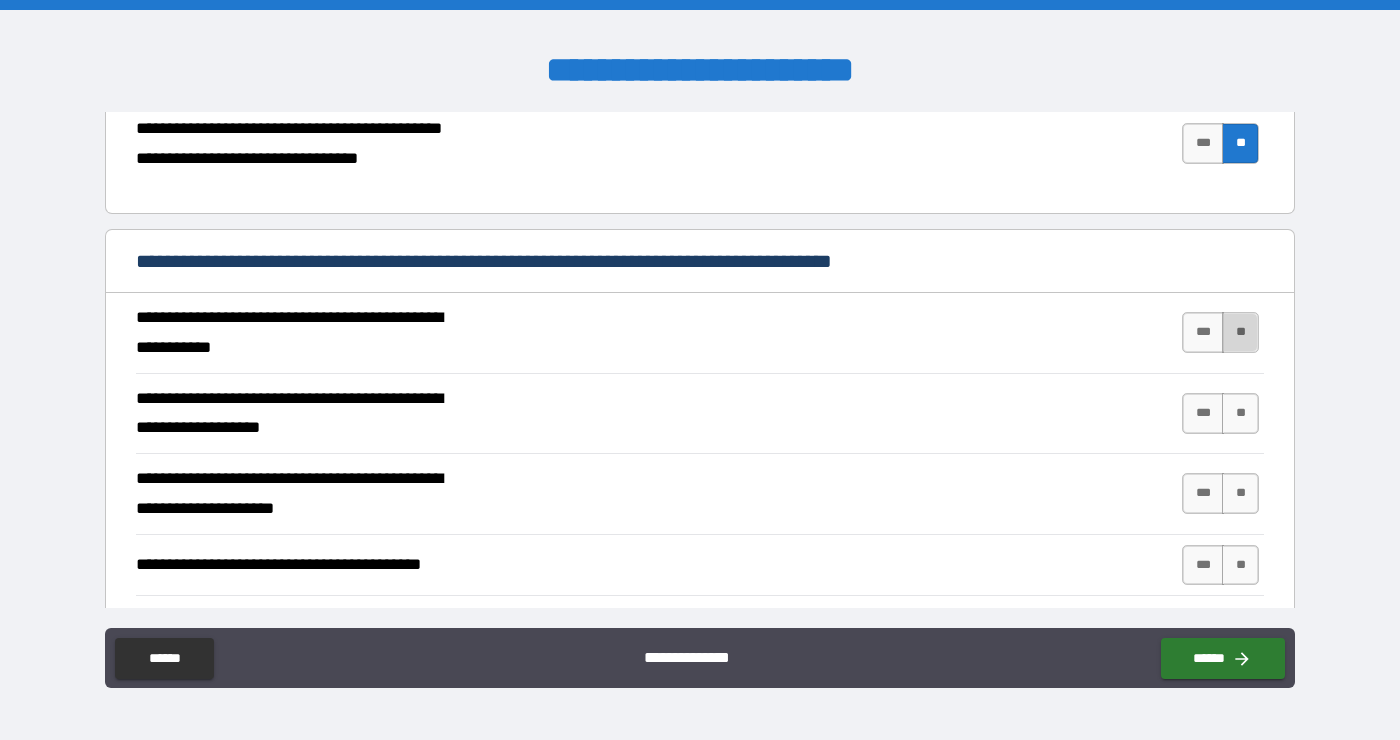 click on "**" at bounding box center (1240, 332) 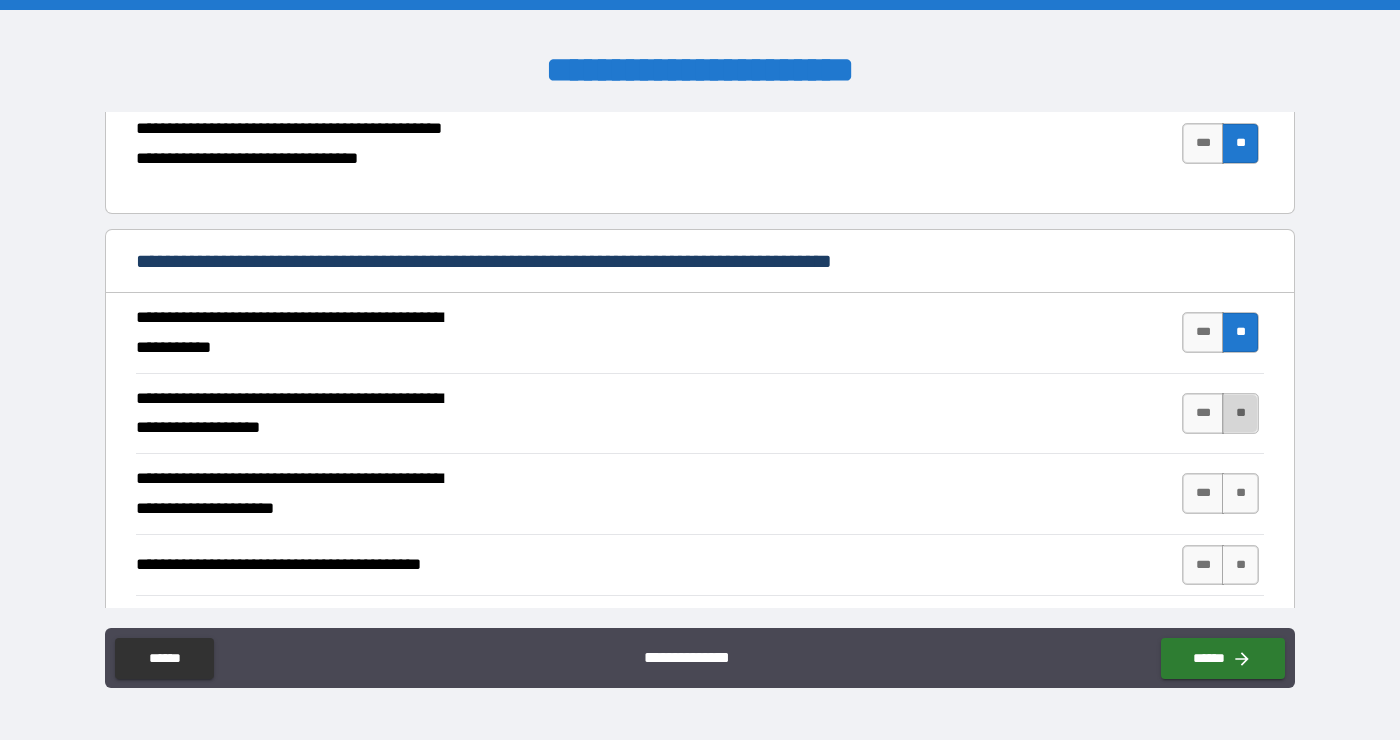 click on "**" at bounding box center (1240, 413) 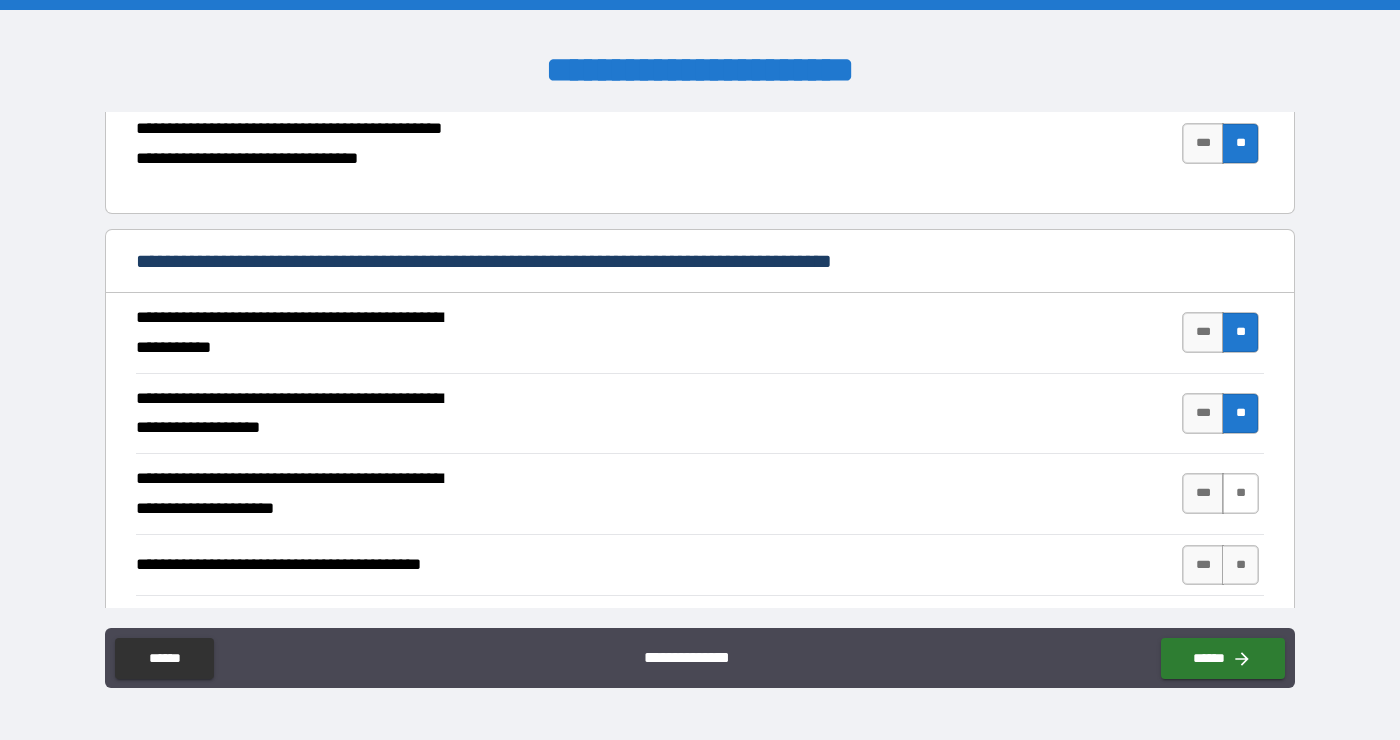 type on "*" 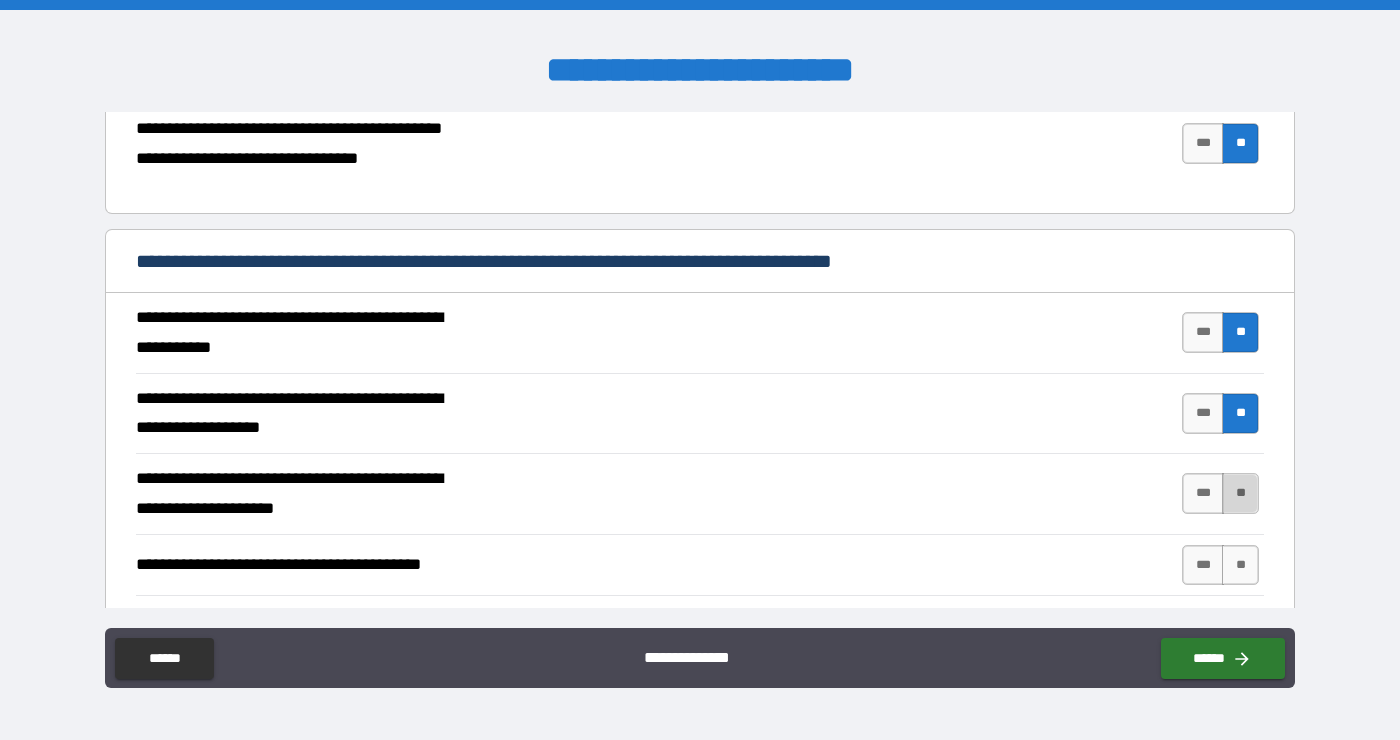 click on "**" at bounding box center [1240, 493] 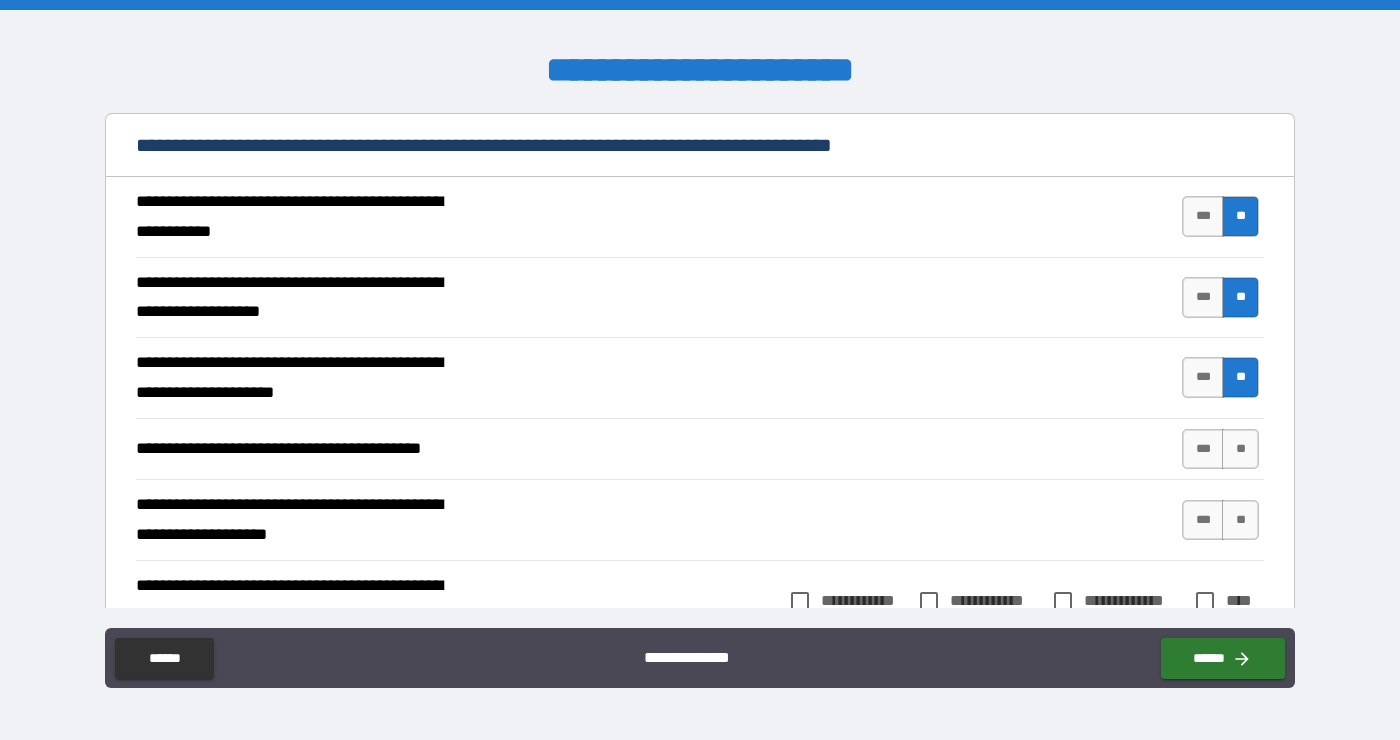 scroll, scrollTop: 496, scrollLeft: 0, axis: vertical 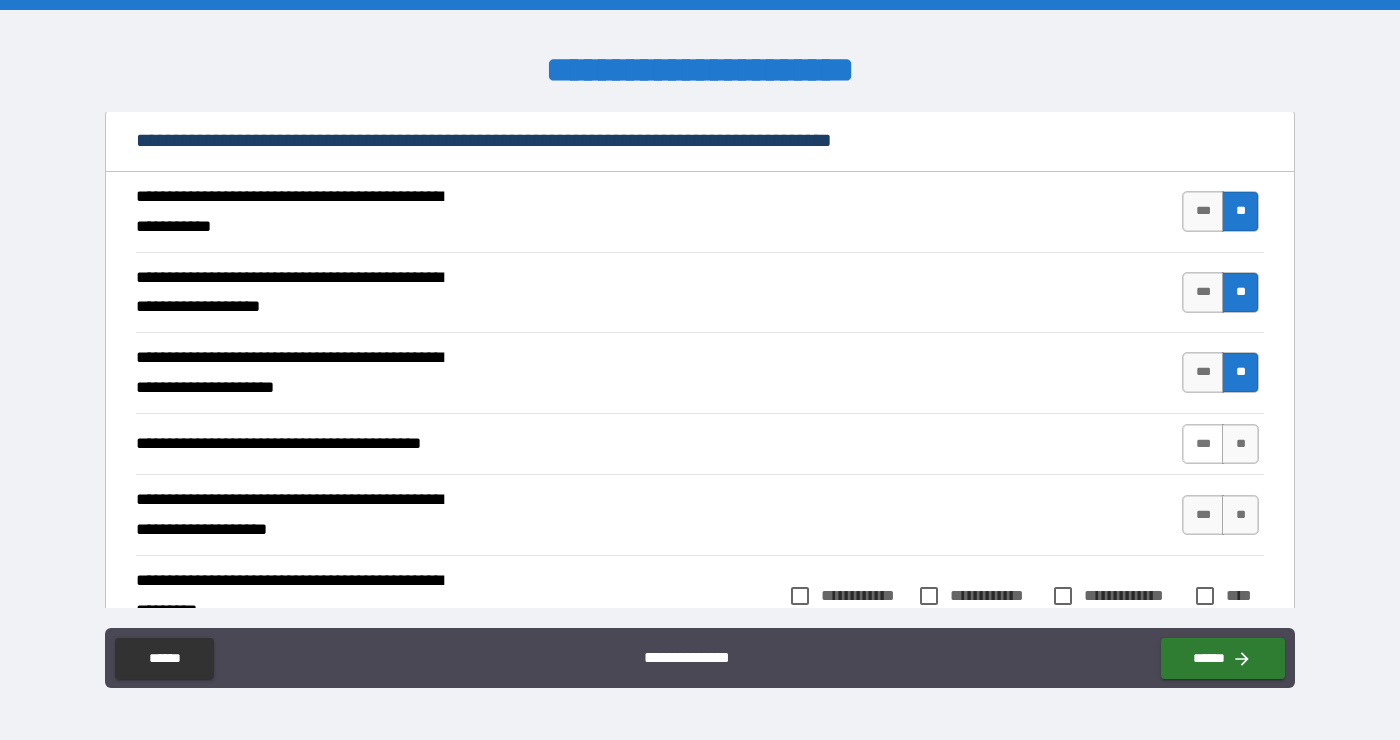 click on "***" at bounding box center (1203, 444) 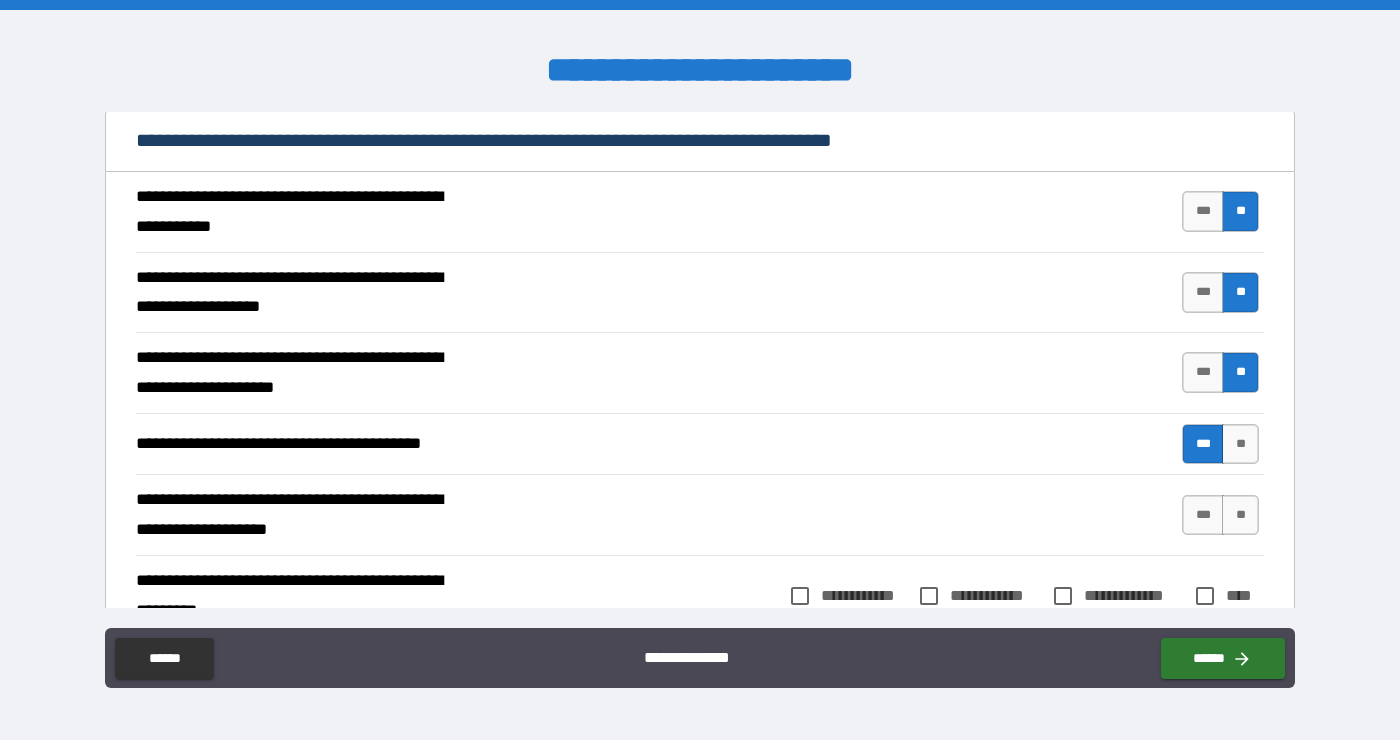 type on "*" 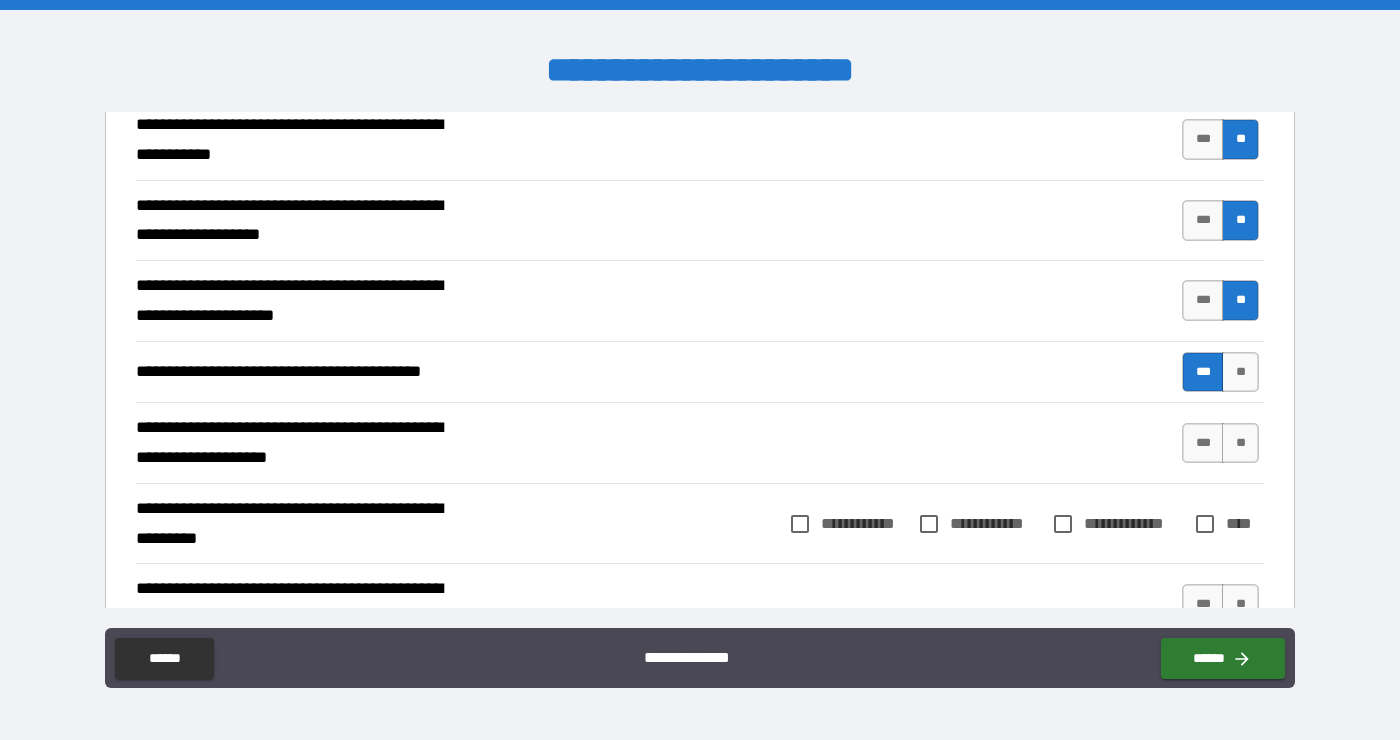 scroll, scrollTop: 577, scrollLeft: 0, axis: vertical 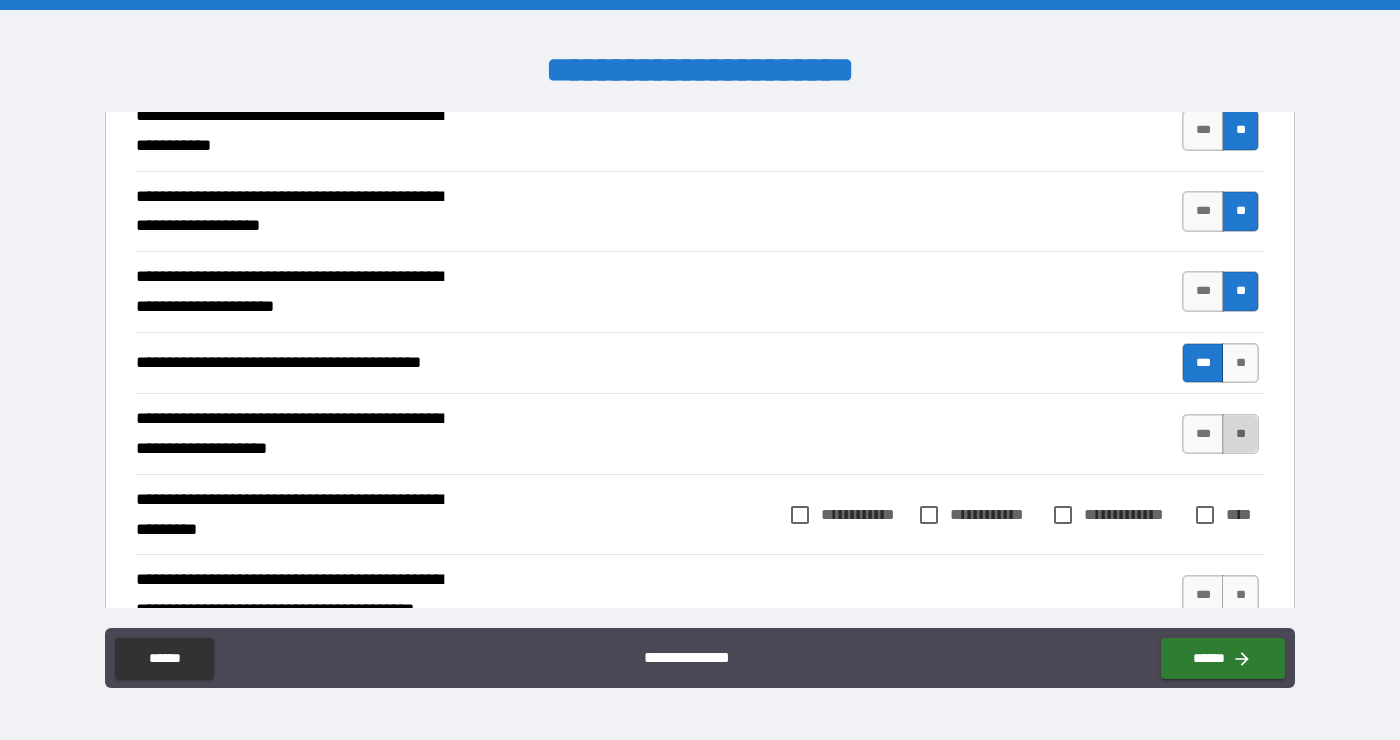 click on "**" at bounding box center (1240, 434) 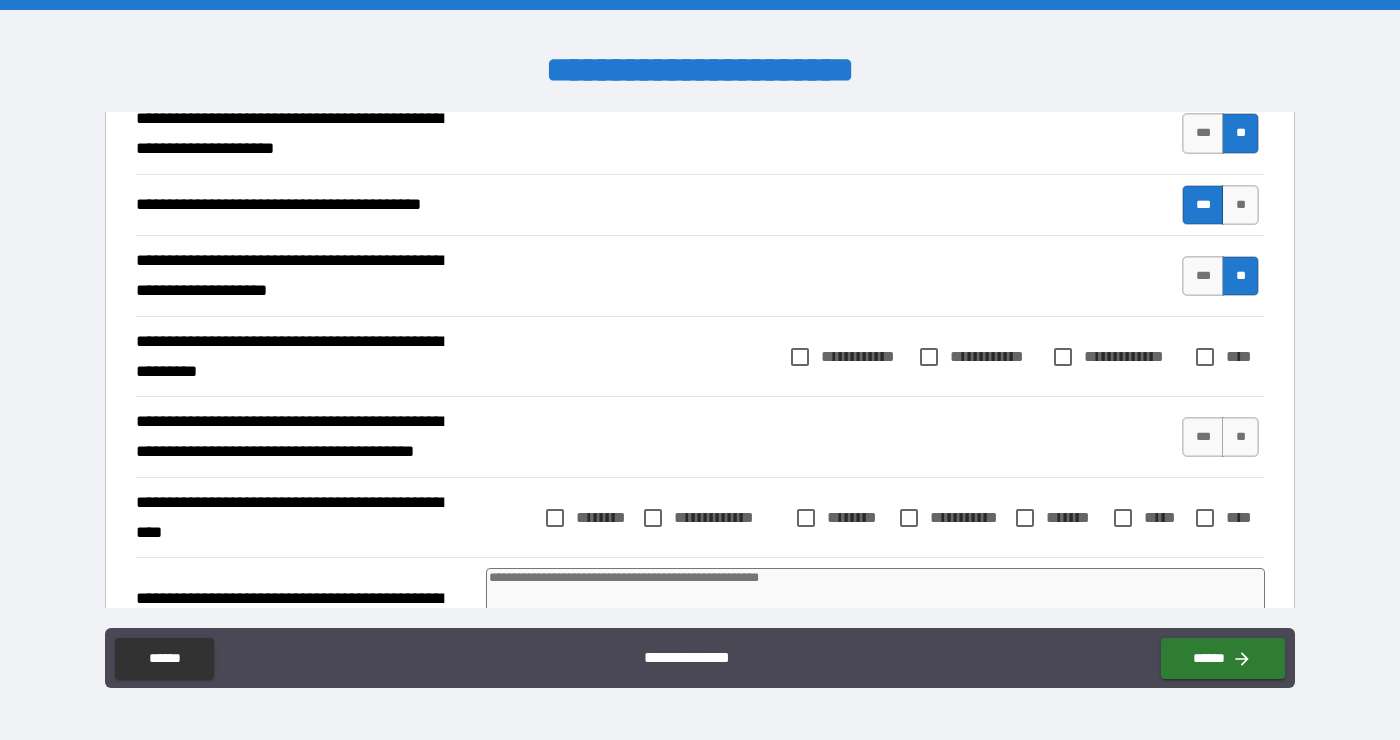 scroll, scrollTop: 737, scrollLeft: 0, axis: vertical 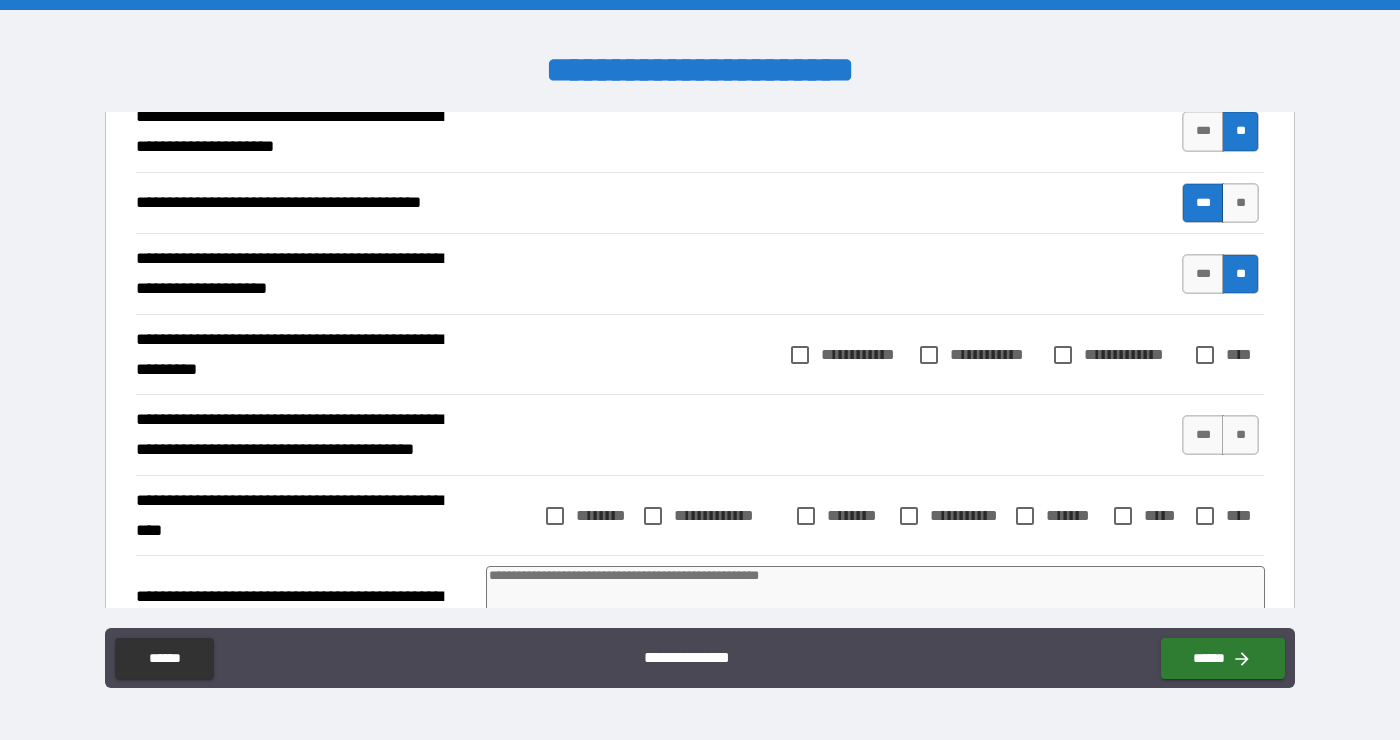 type on "*" 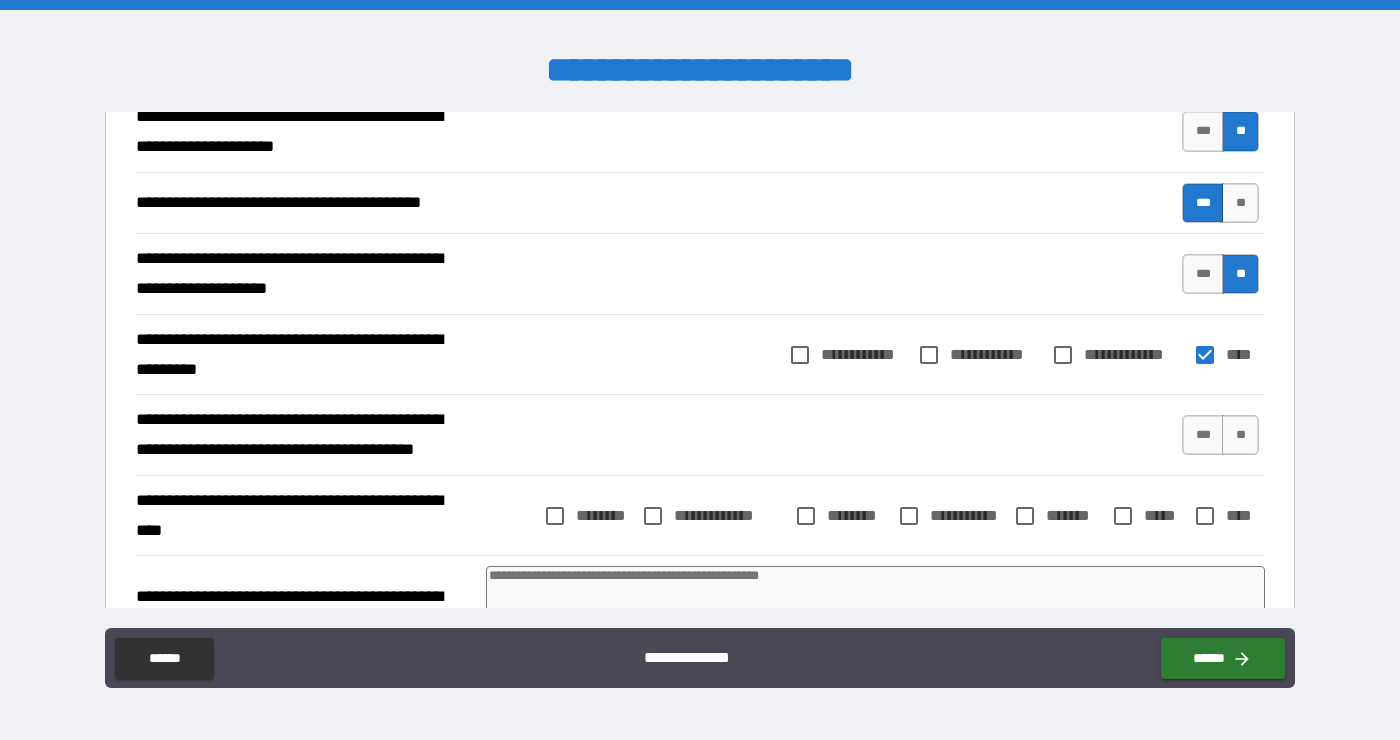 type on "*" 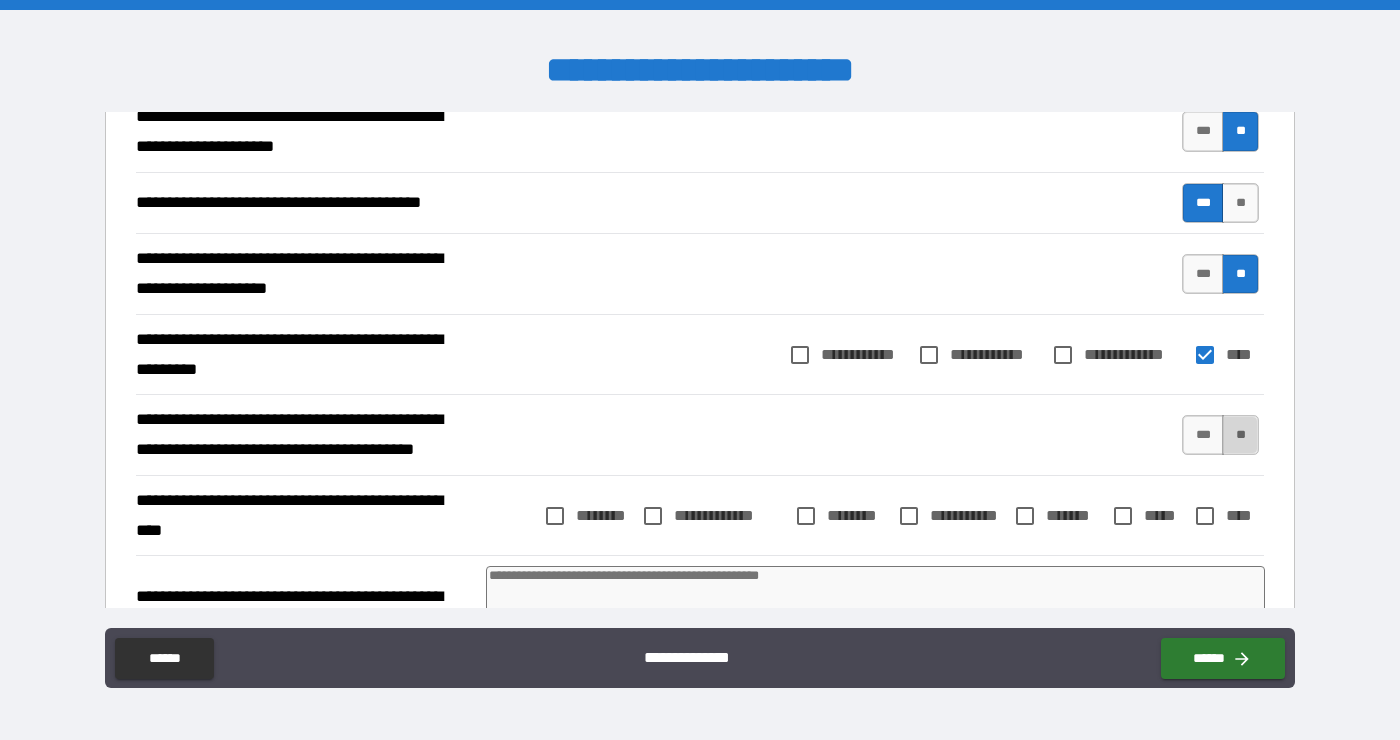 click on "**" at bounding box center [1240, 435] 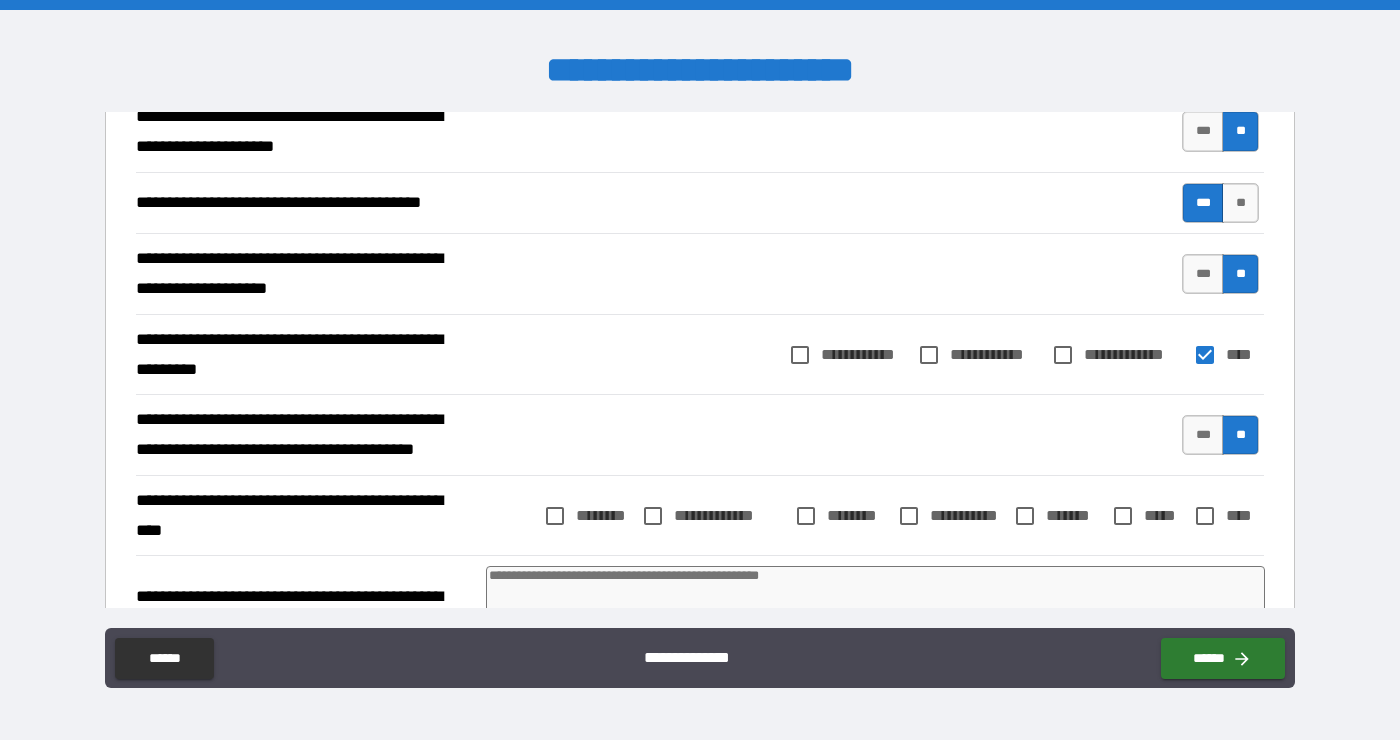 type on "*" 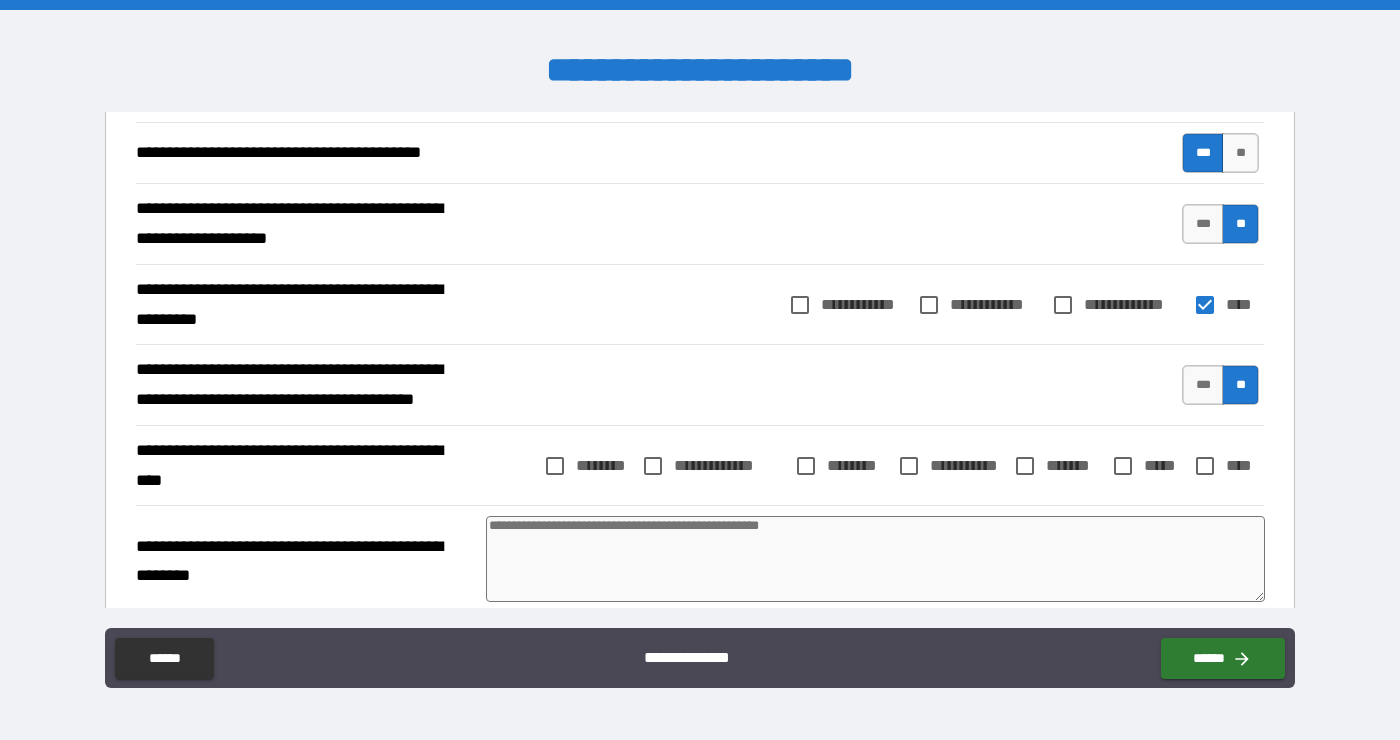 scroll, scrollTop: 789, scrollLeft: 0, axis: vertical 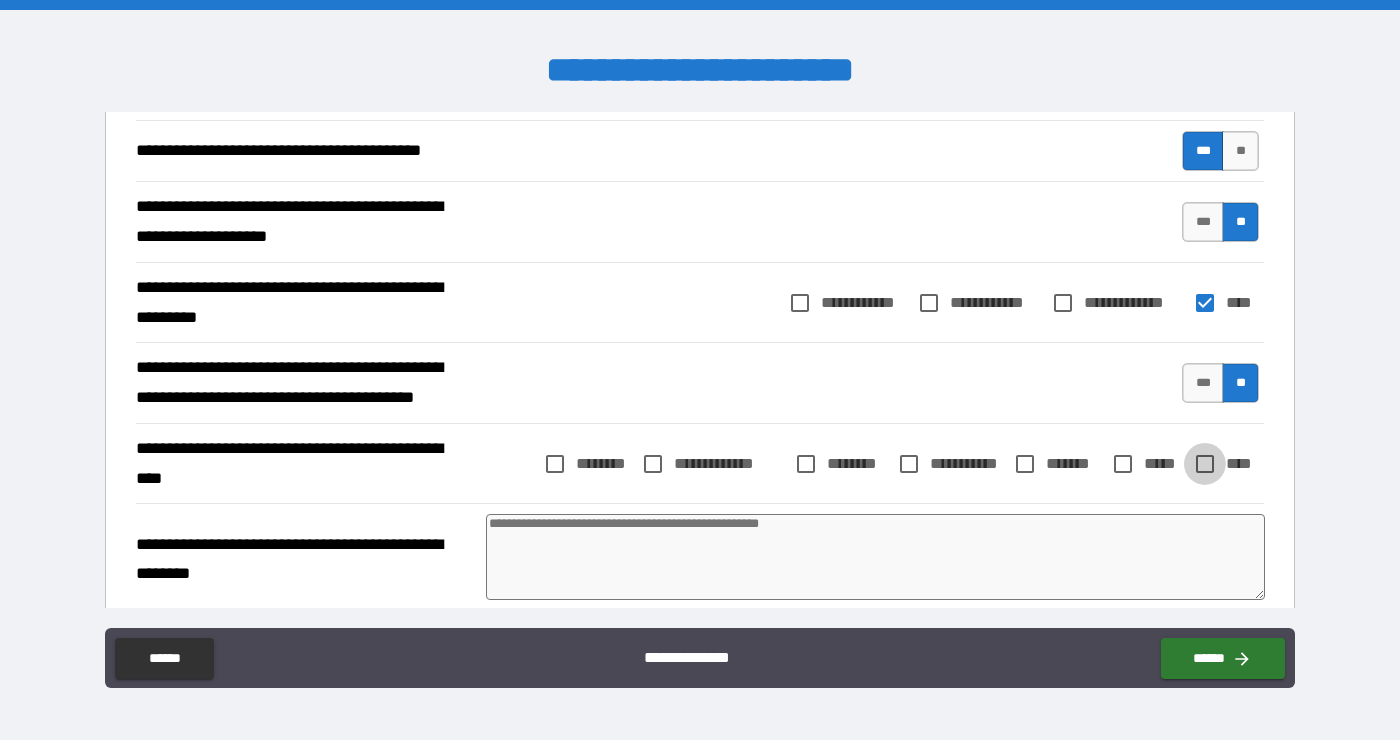 type on "*" 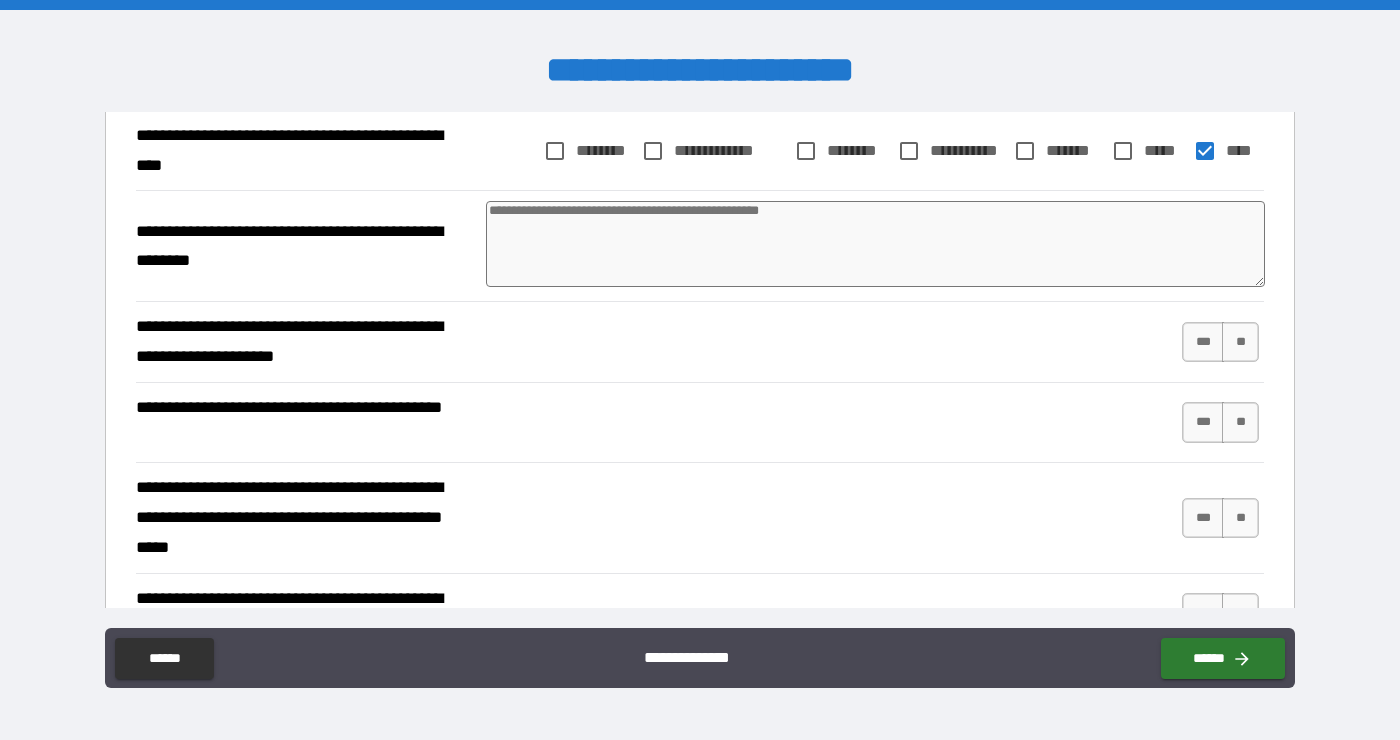 scroll, scrollTop: 1104, scrollLeft: 0, axis: vertical 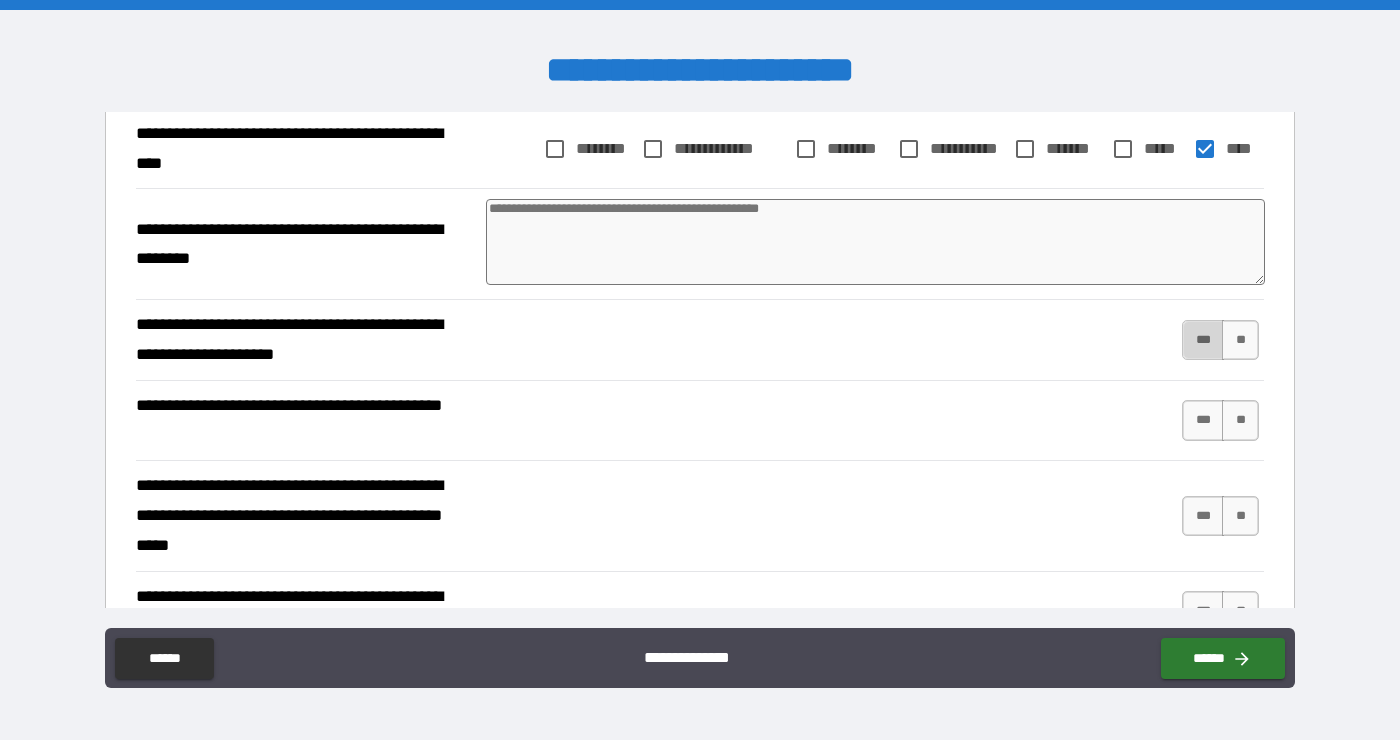 click on "***" at bounding box center (1203, 340) 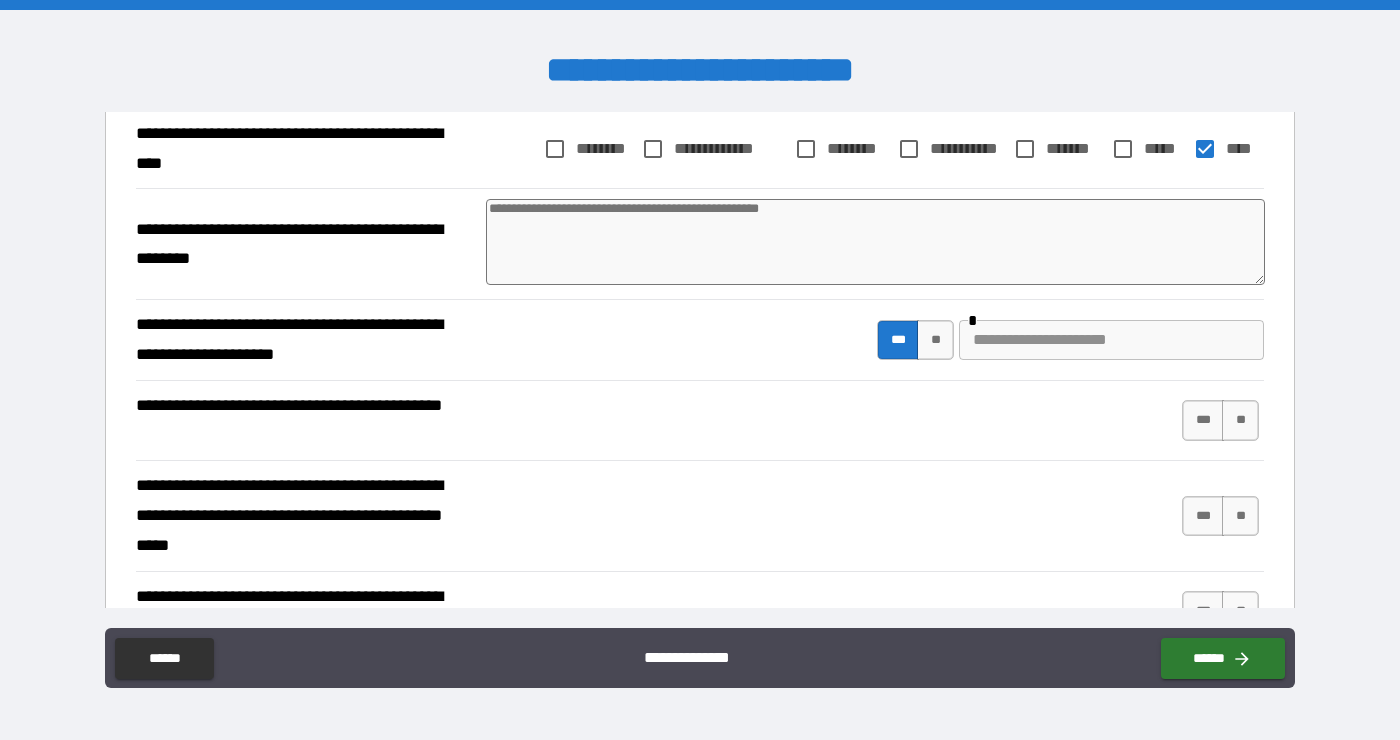 type on "*" 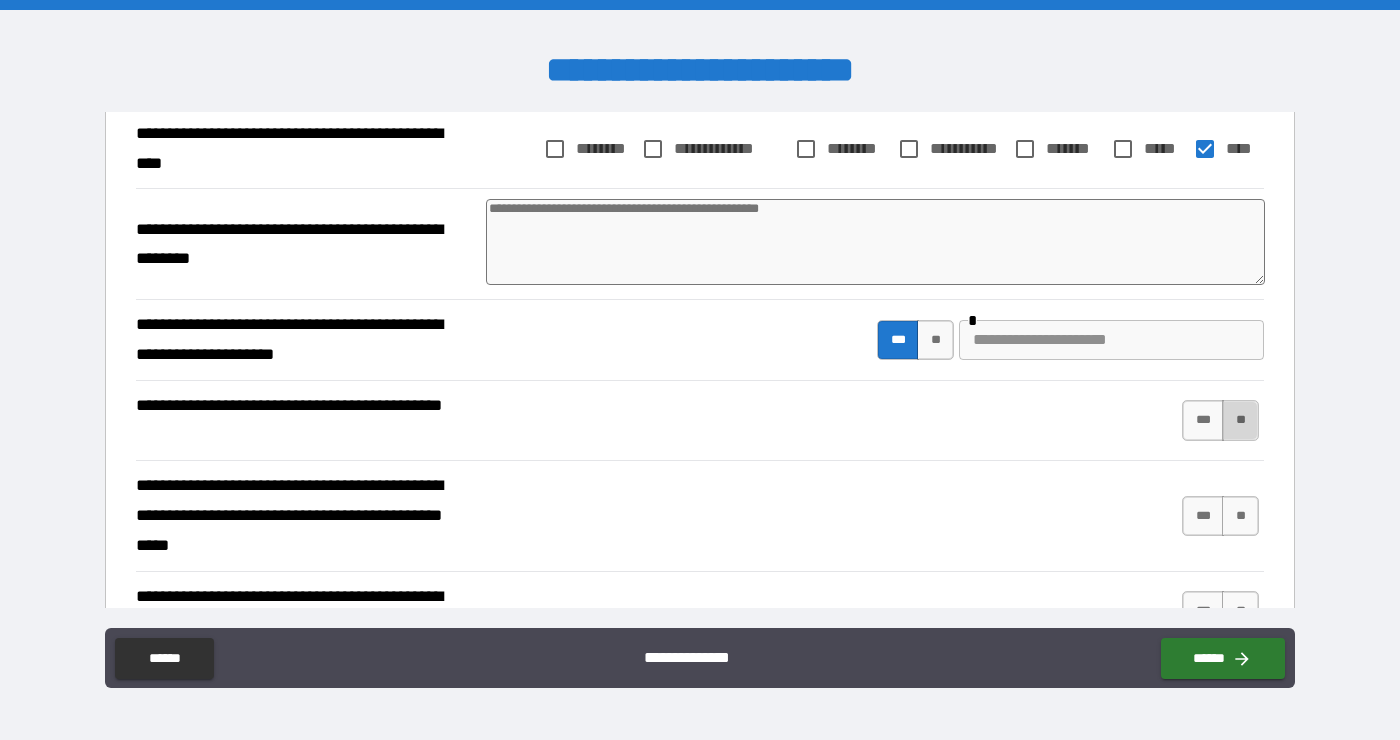 click on "**" at bounding box center (1240, 420) 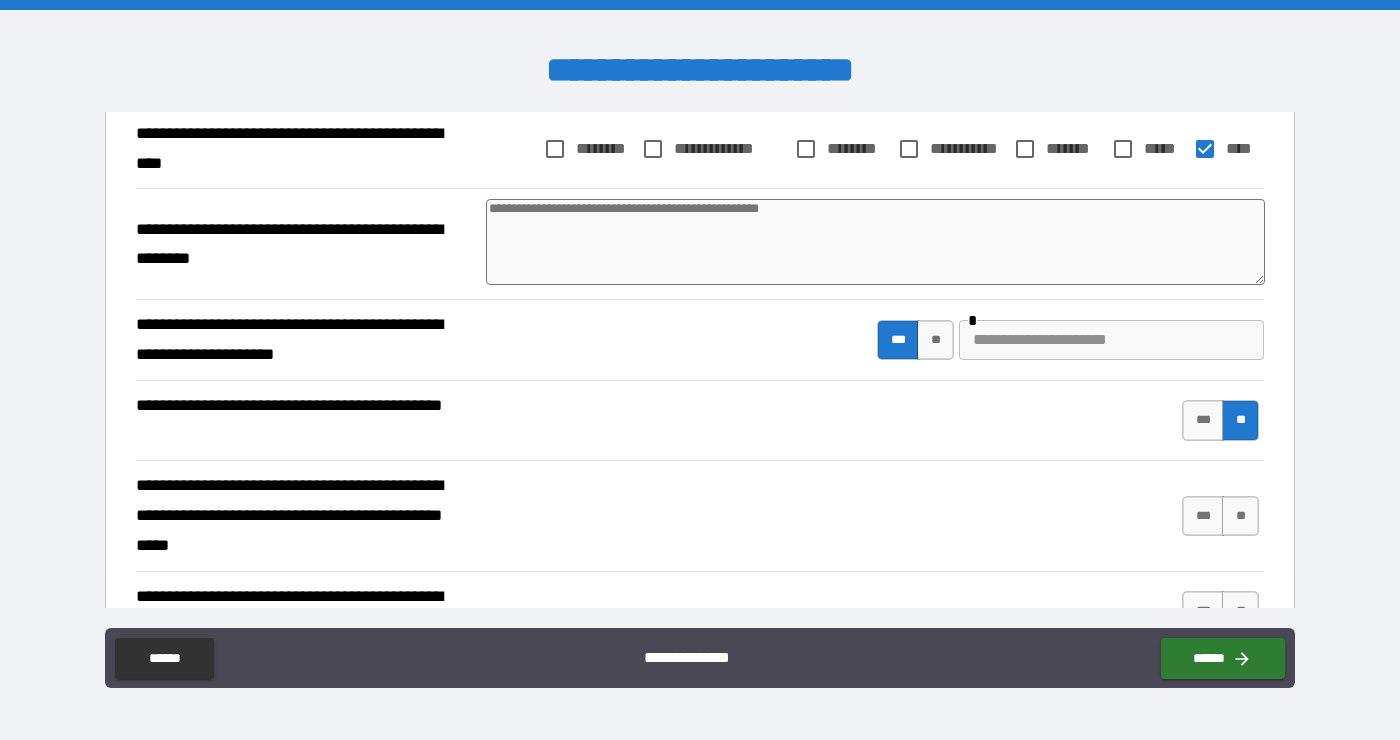 type on "*" 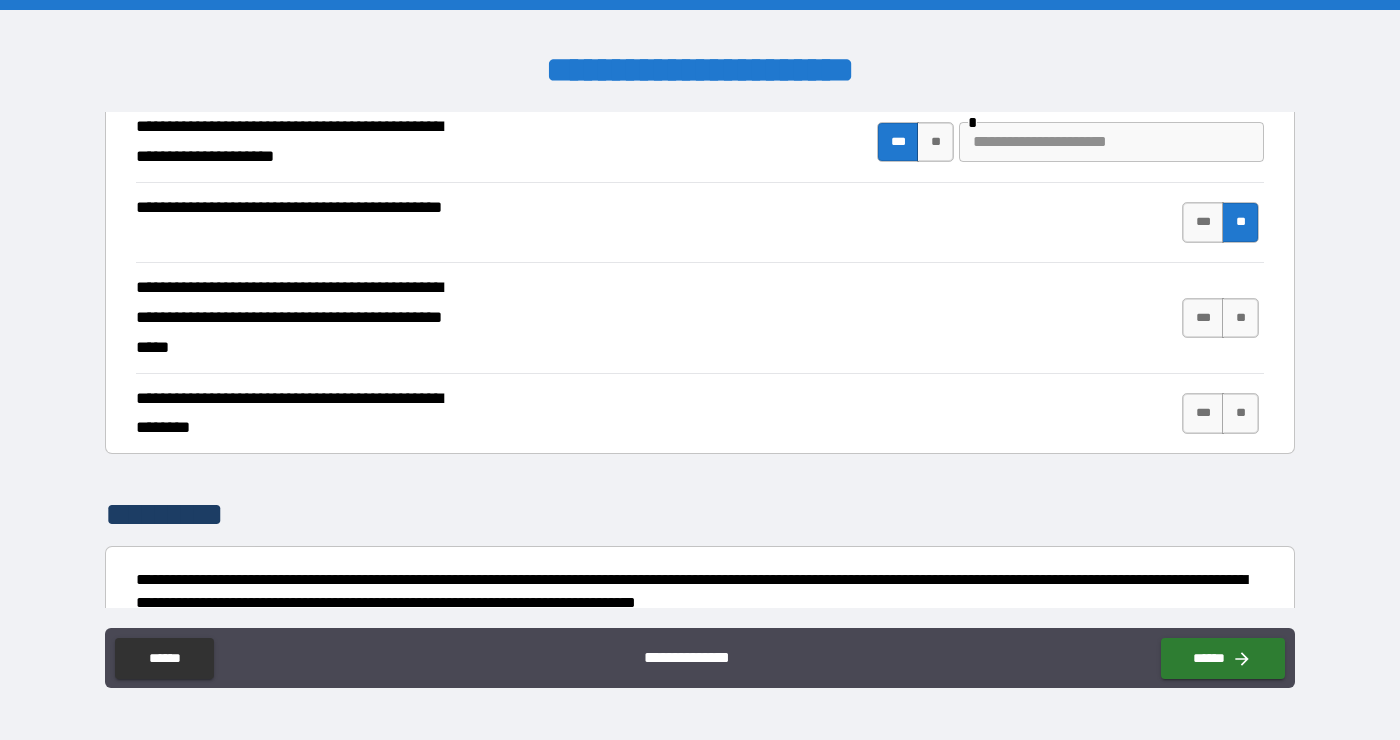 scroll, scrollTop: 1322, scrollLeft: 0, axis: vertical 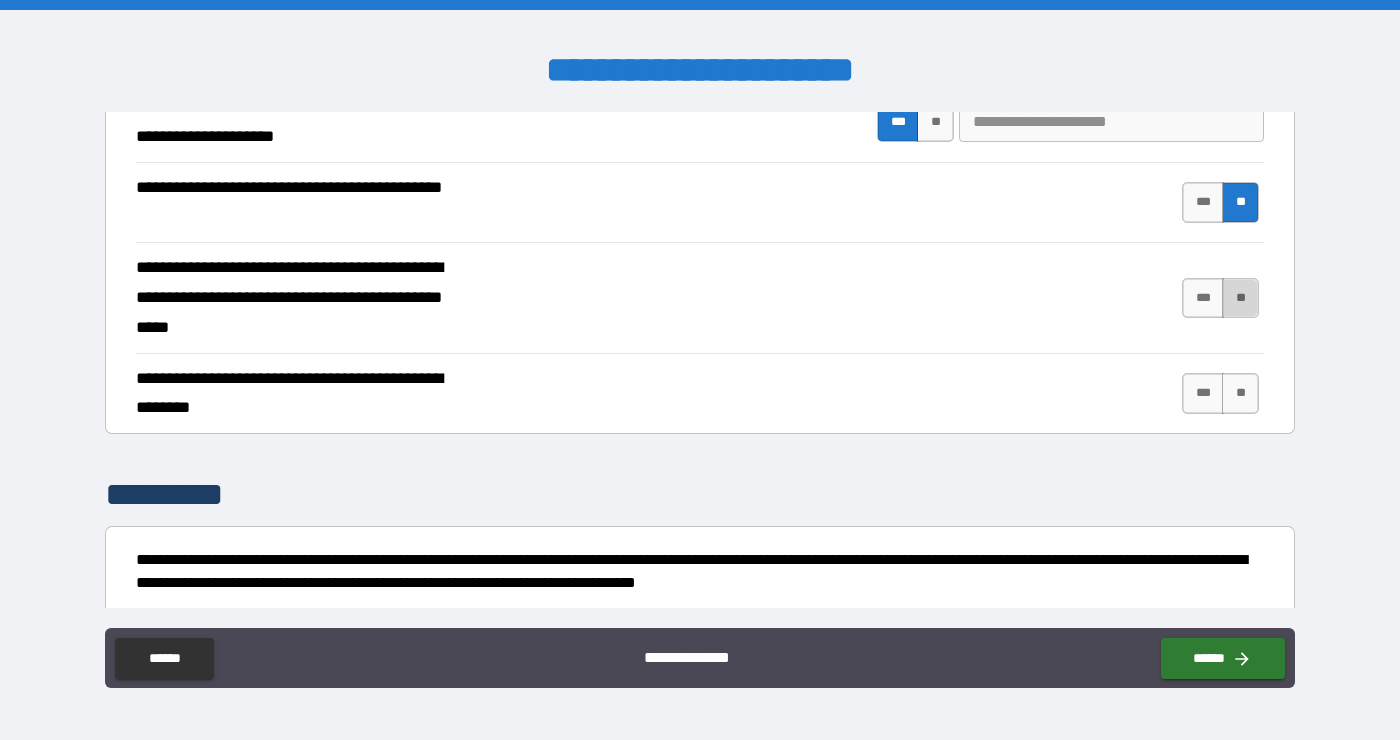 click on "**" at bounding box center (1240, 298) 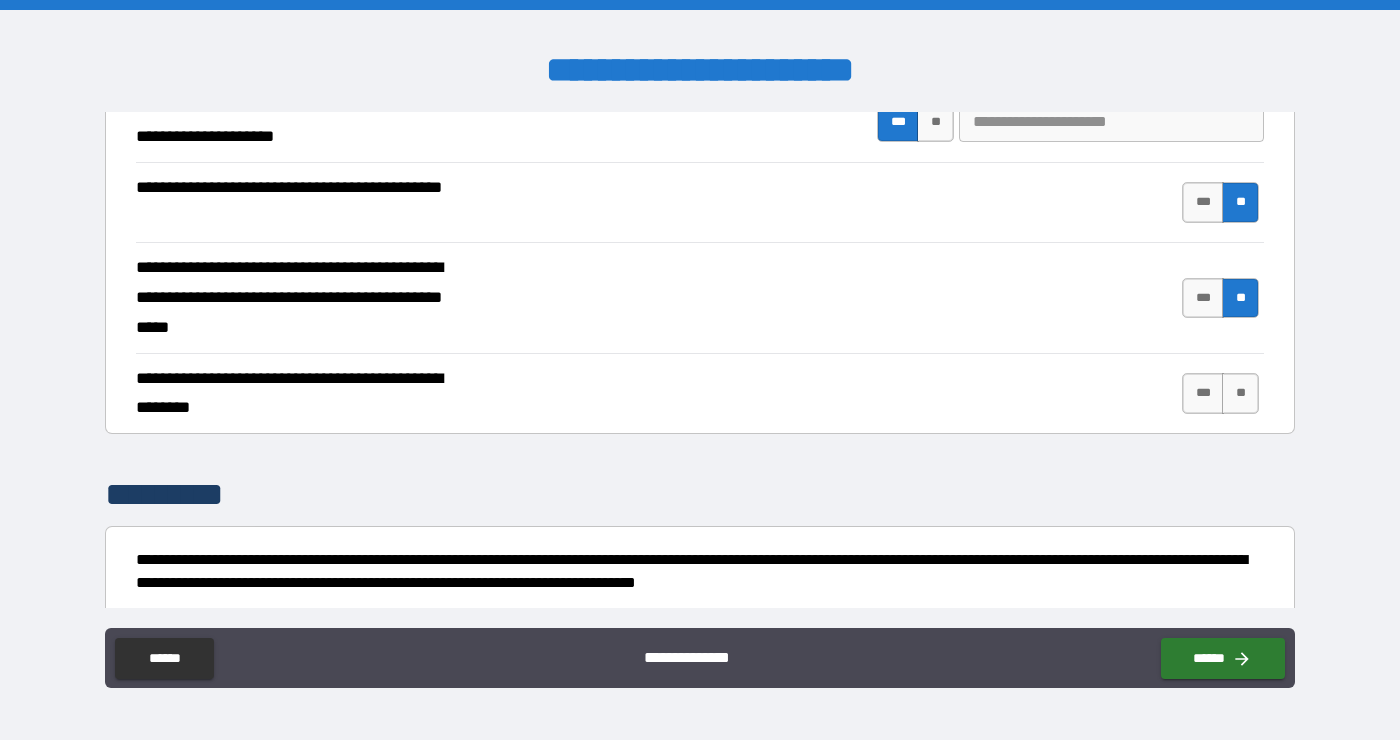type on "*" 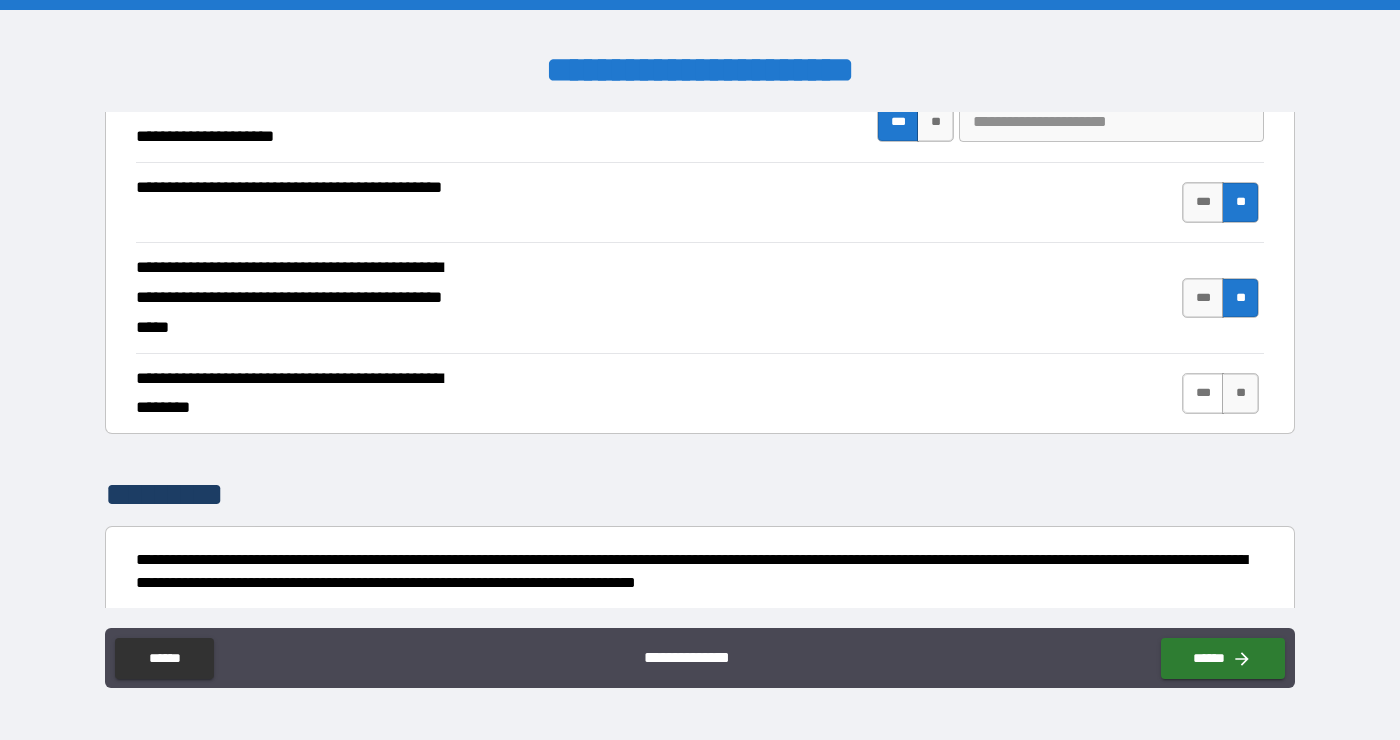 click on "***" at bounding box center [1203, 393] 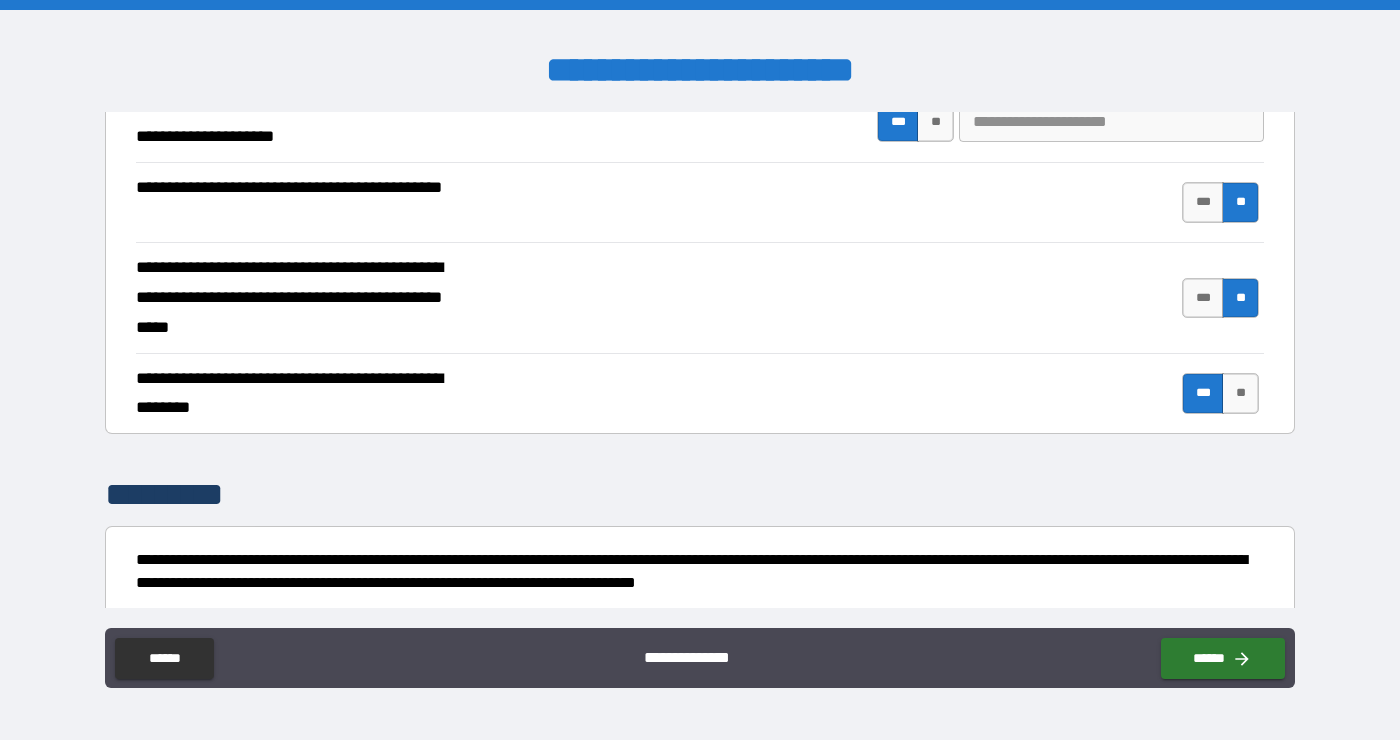 type on "*" 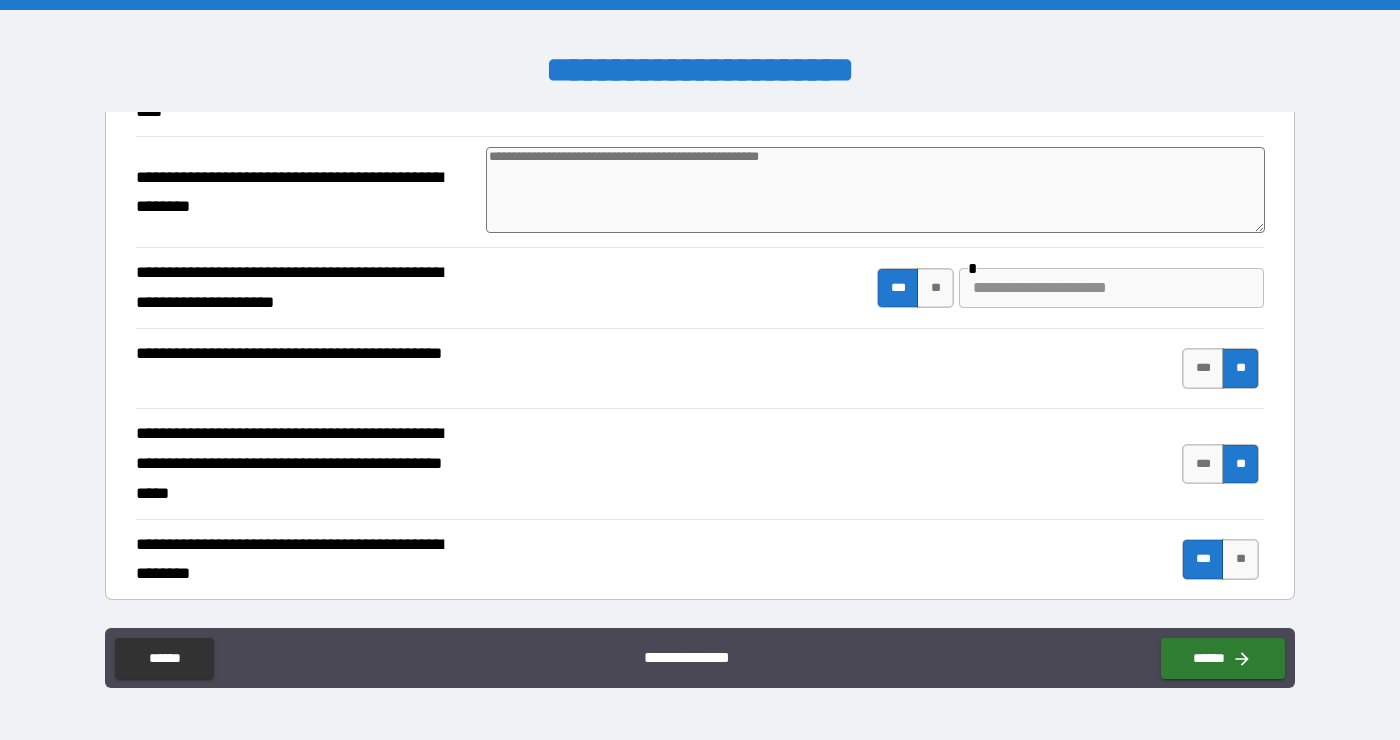 scroll, scrollTop: 1154, scrollLeft: 0, axis: vertical 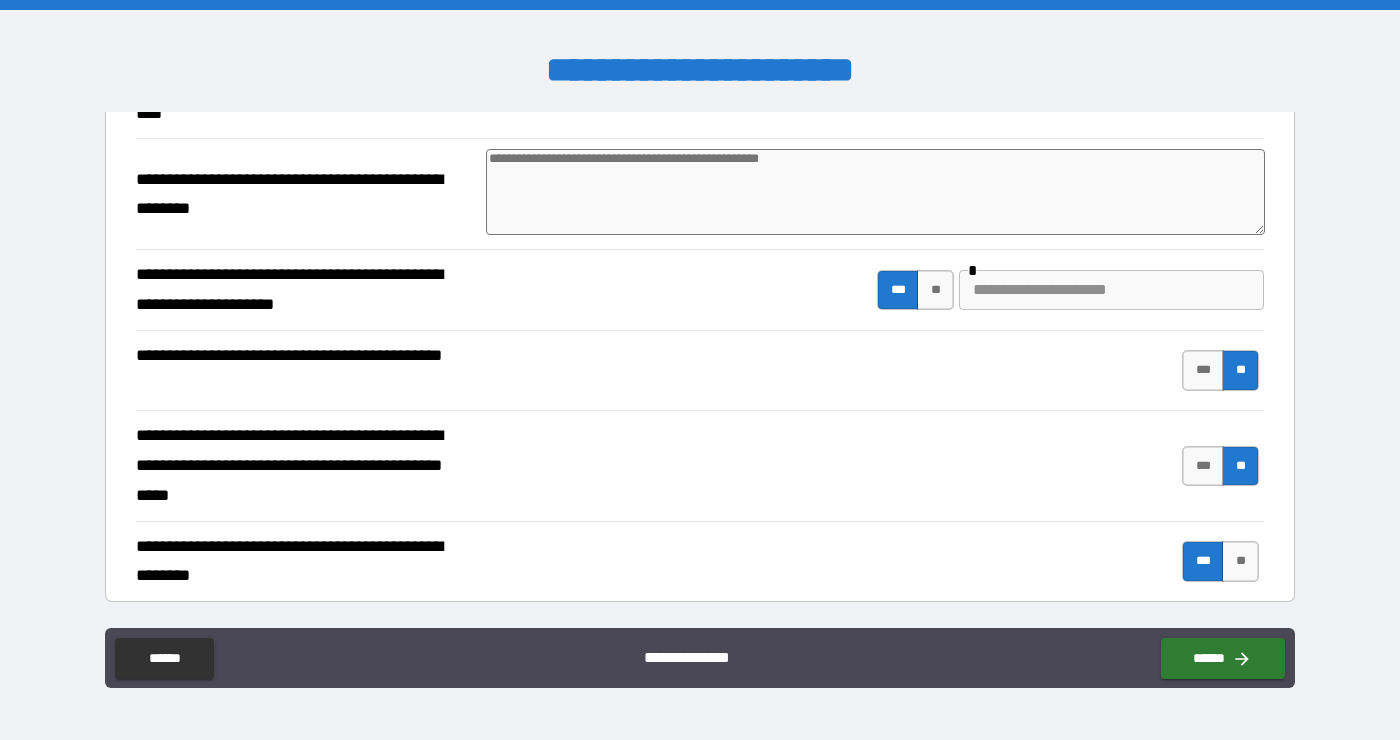 click at bounding box center [1111, 290] 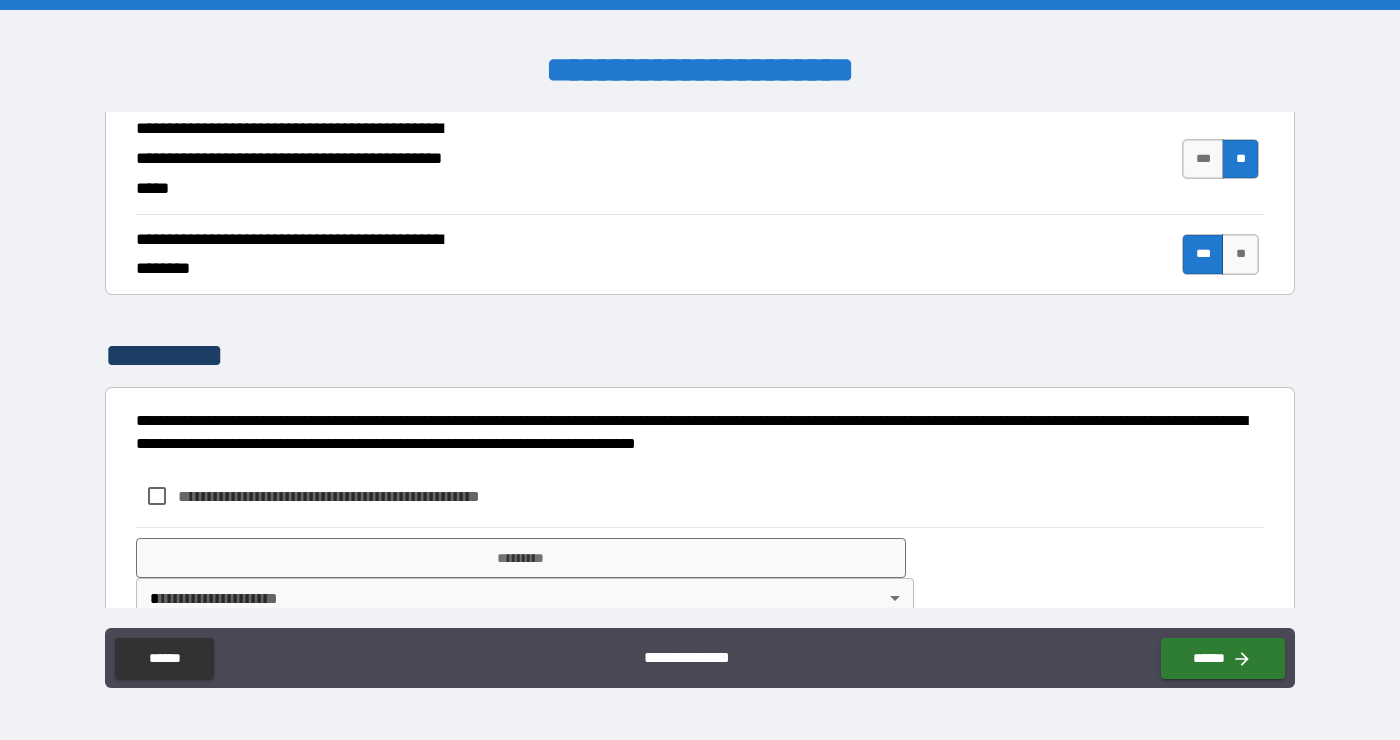 scroll, scrollTop: 1502, scrollLeft: 0, axis: vertical 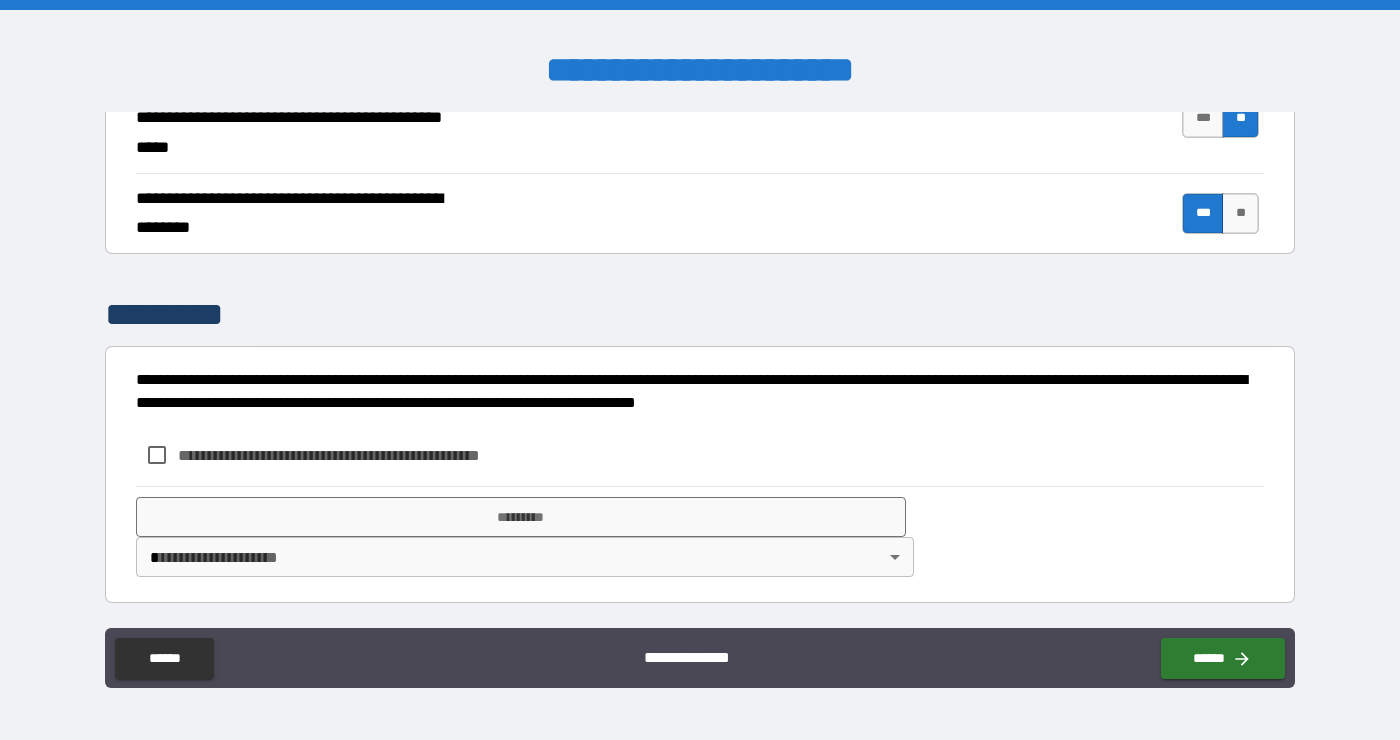 type on "**********" 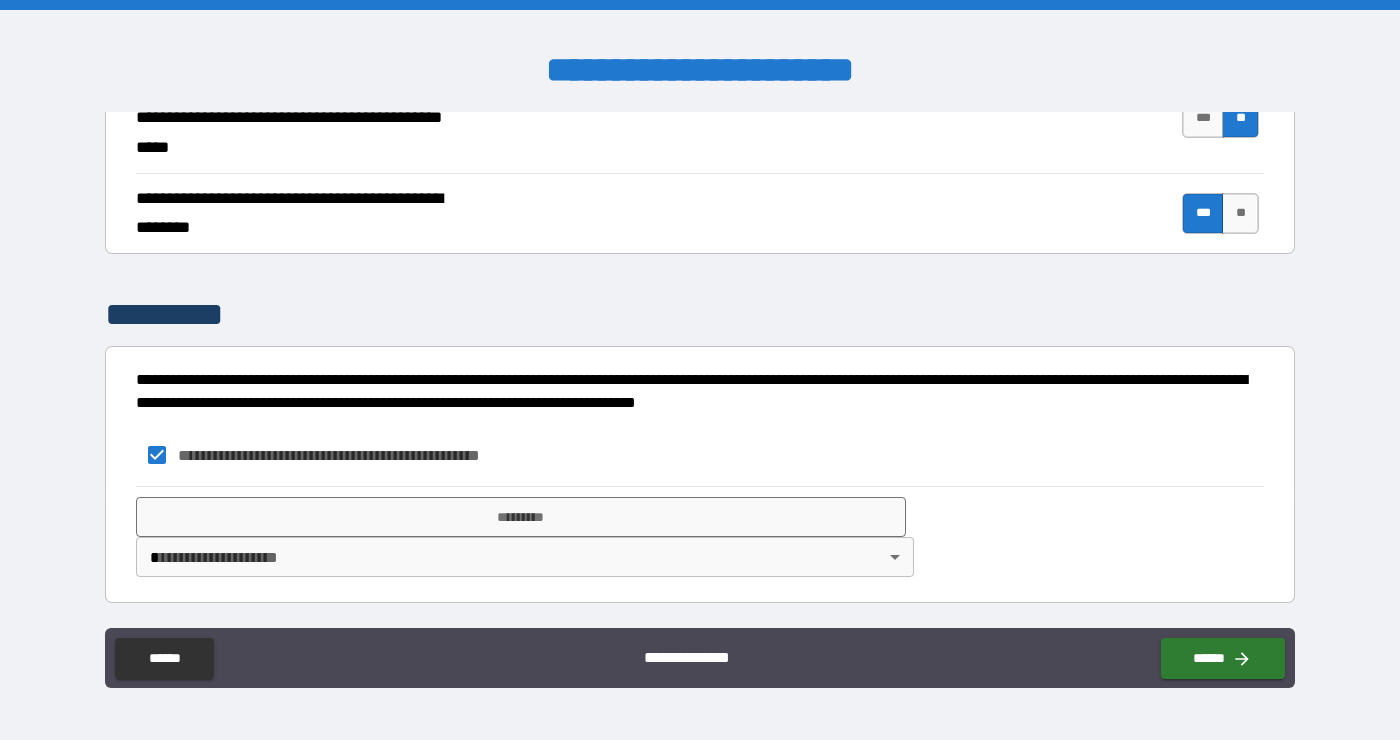 type on "*" 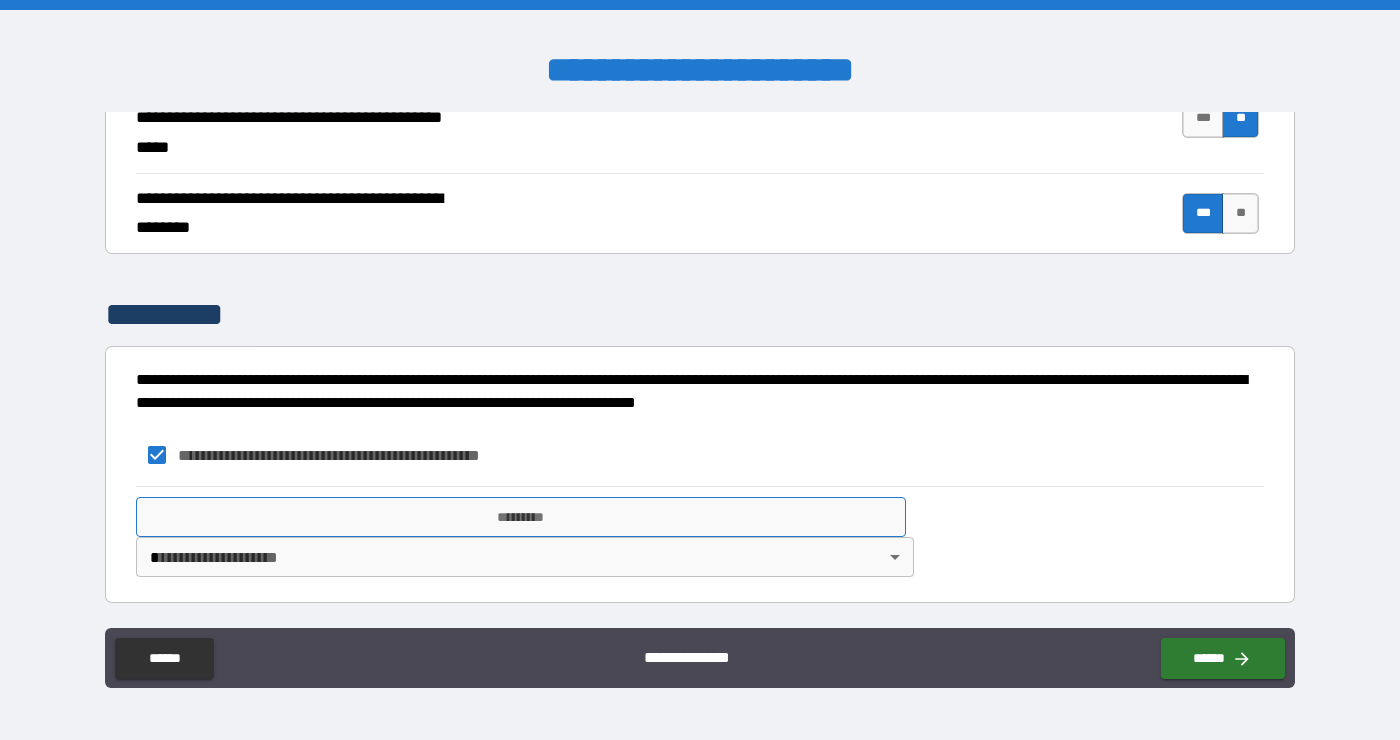click on "*********" at bounding box center (521, 517) 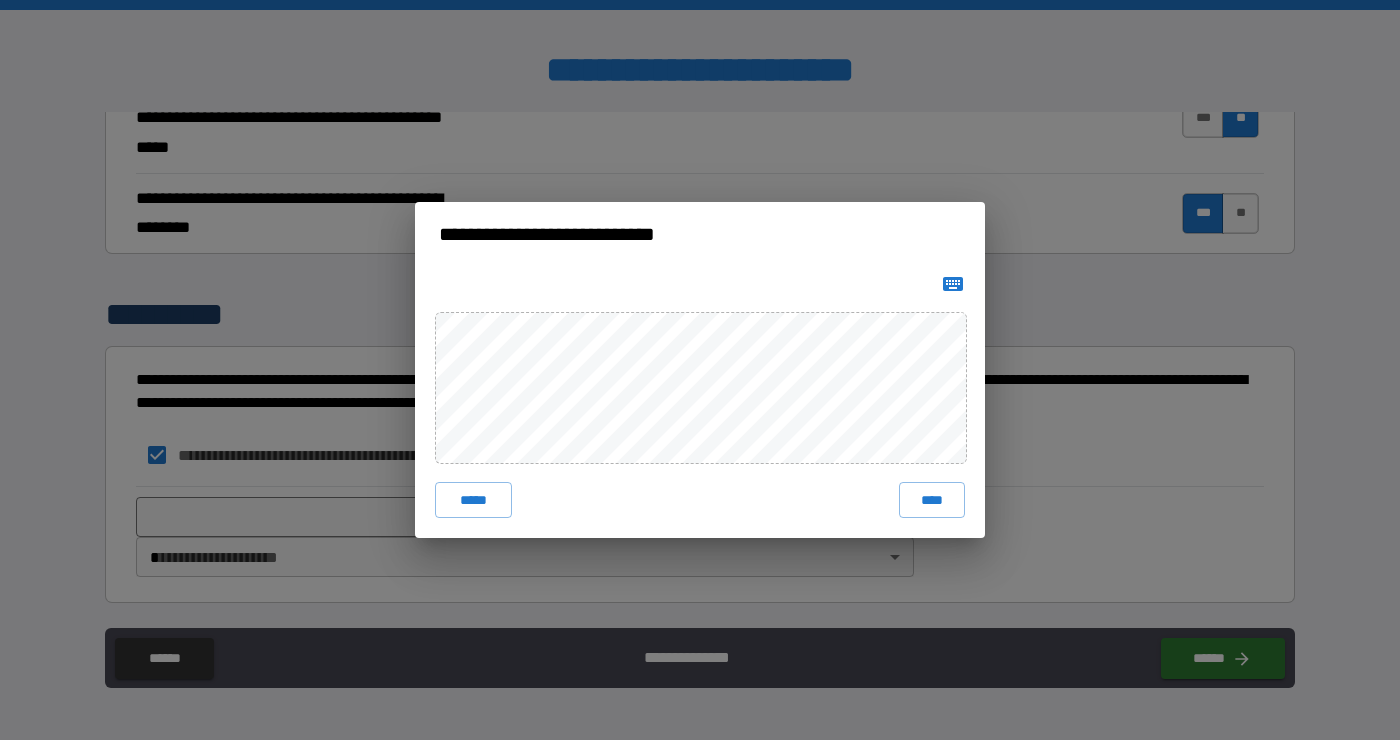 click on "**********" at bounding box center [700, 234] 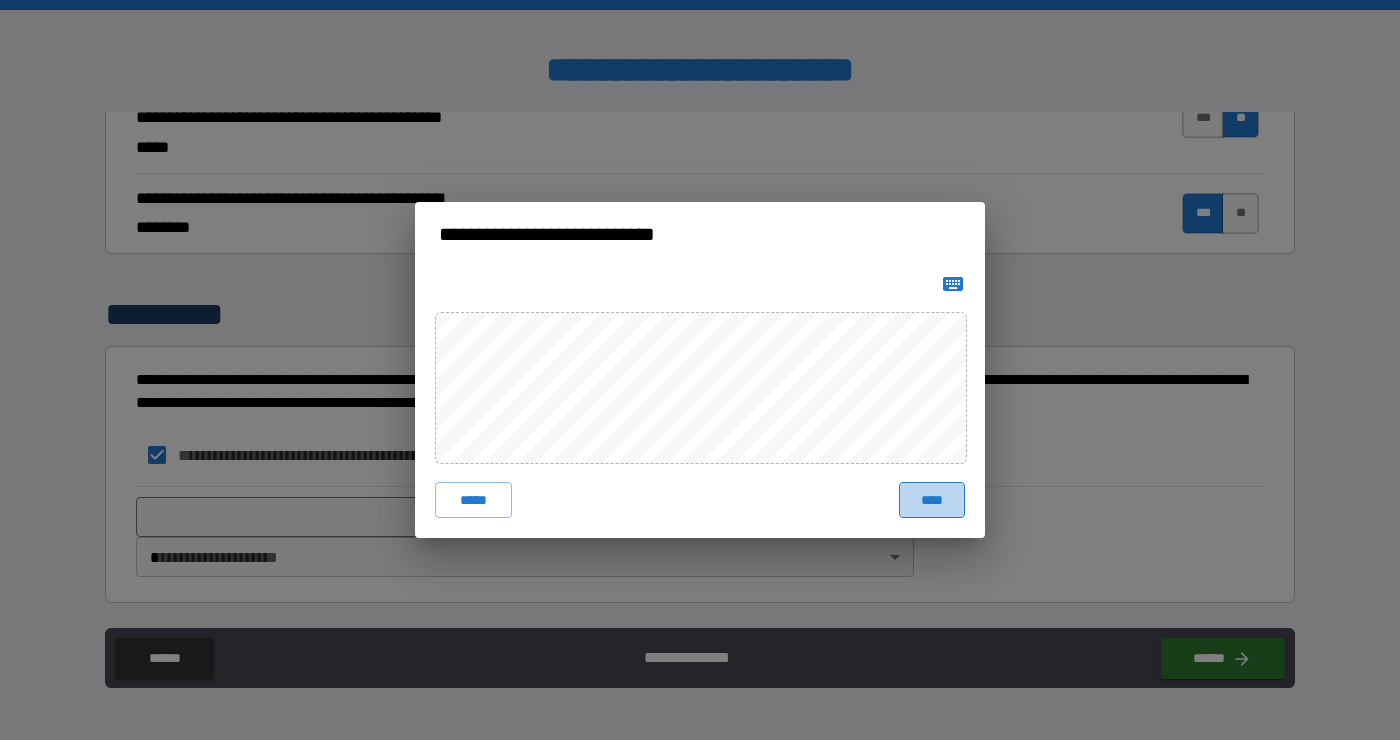 click on "****" at bounding box center (932, 500) 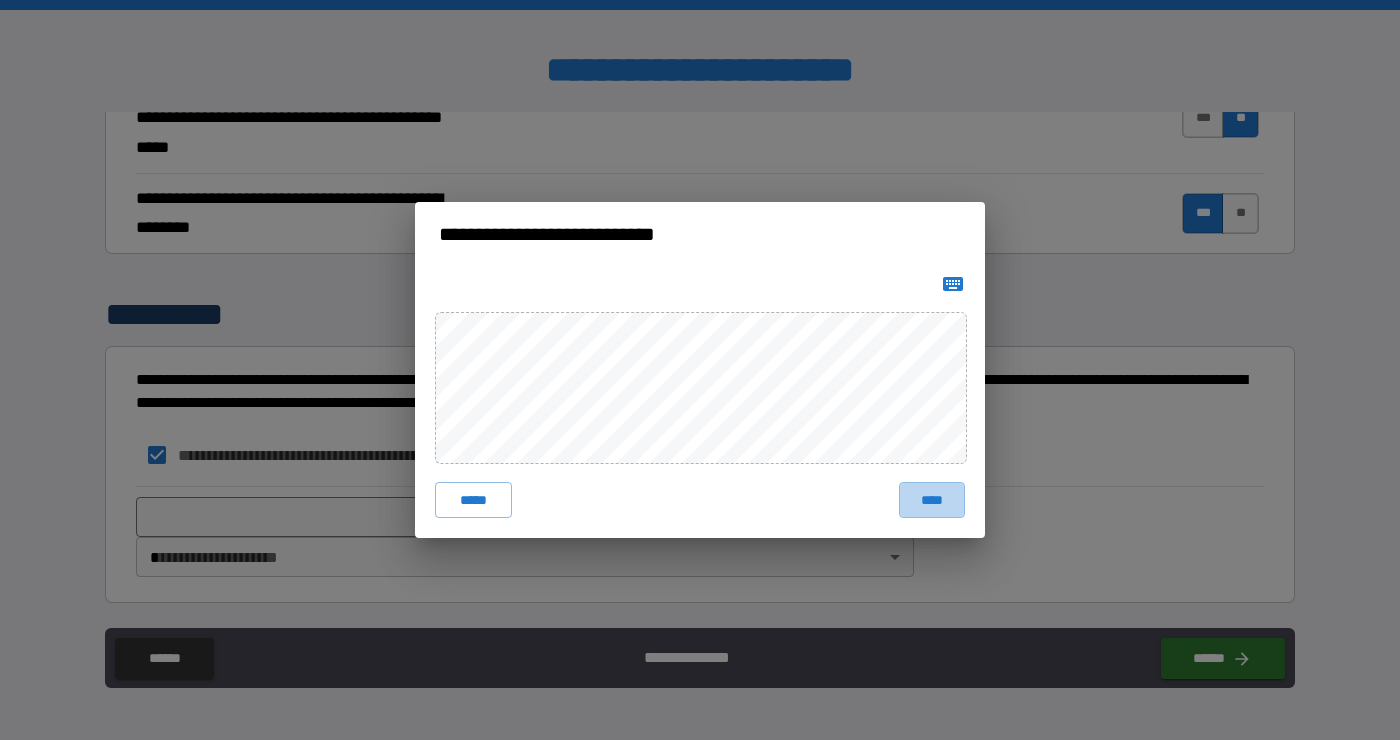 type on "*" 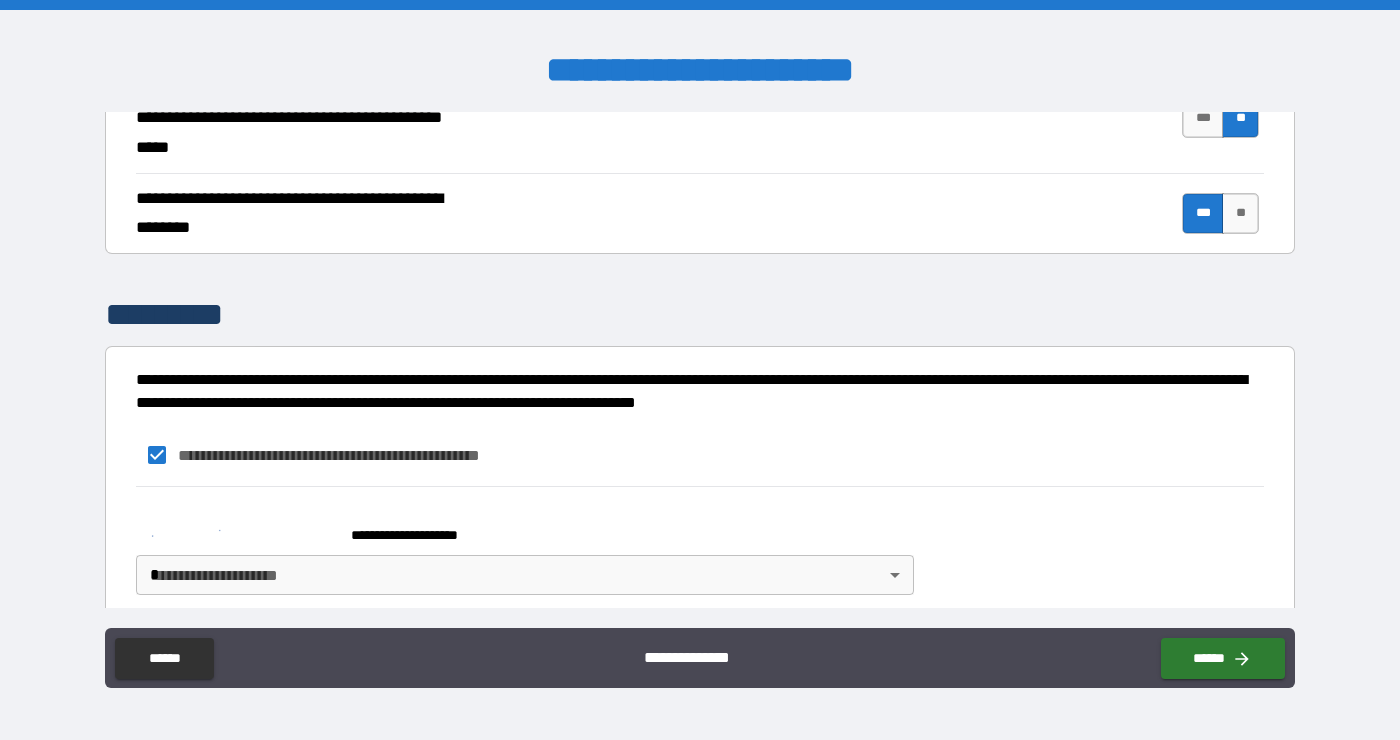 click on "**********" at bounding box center (700, 370) 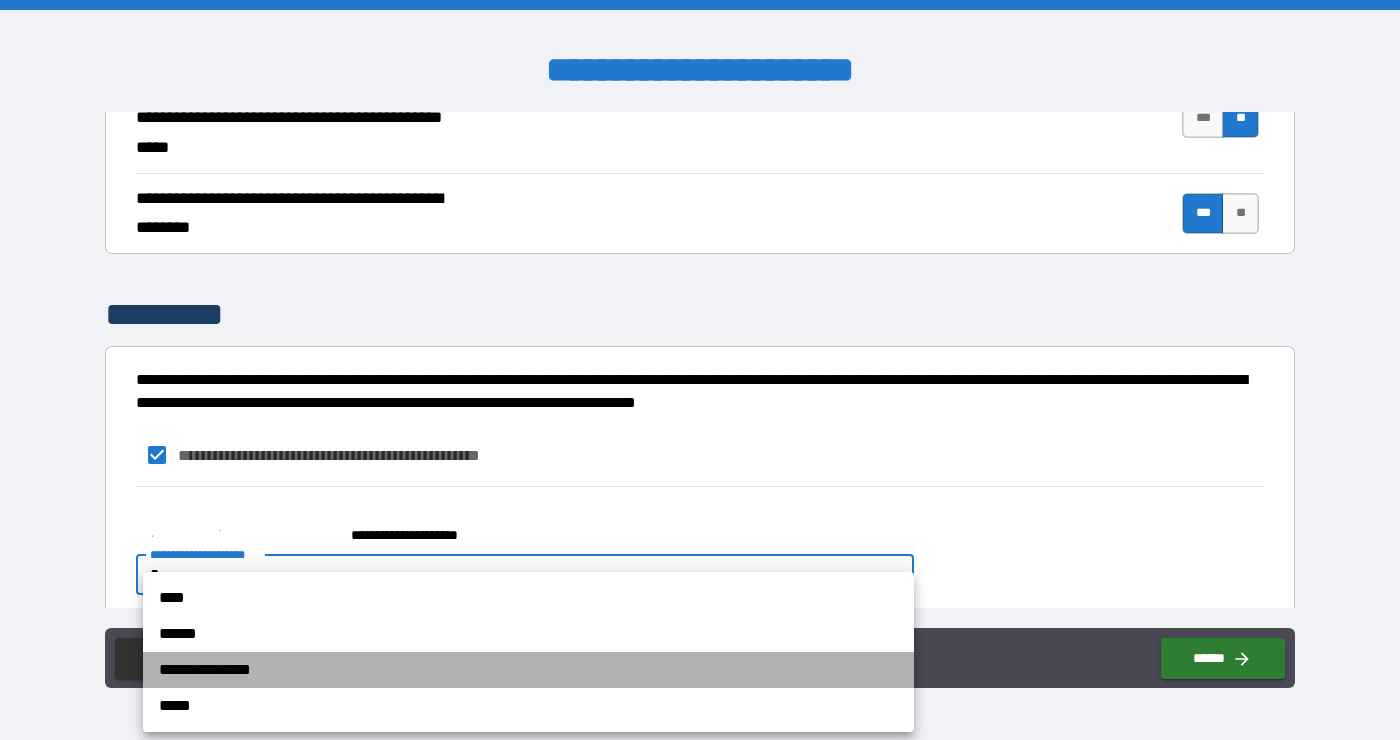 click on "**********" at bounding box center (528, 670) 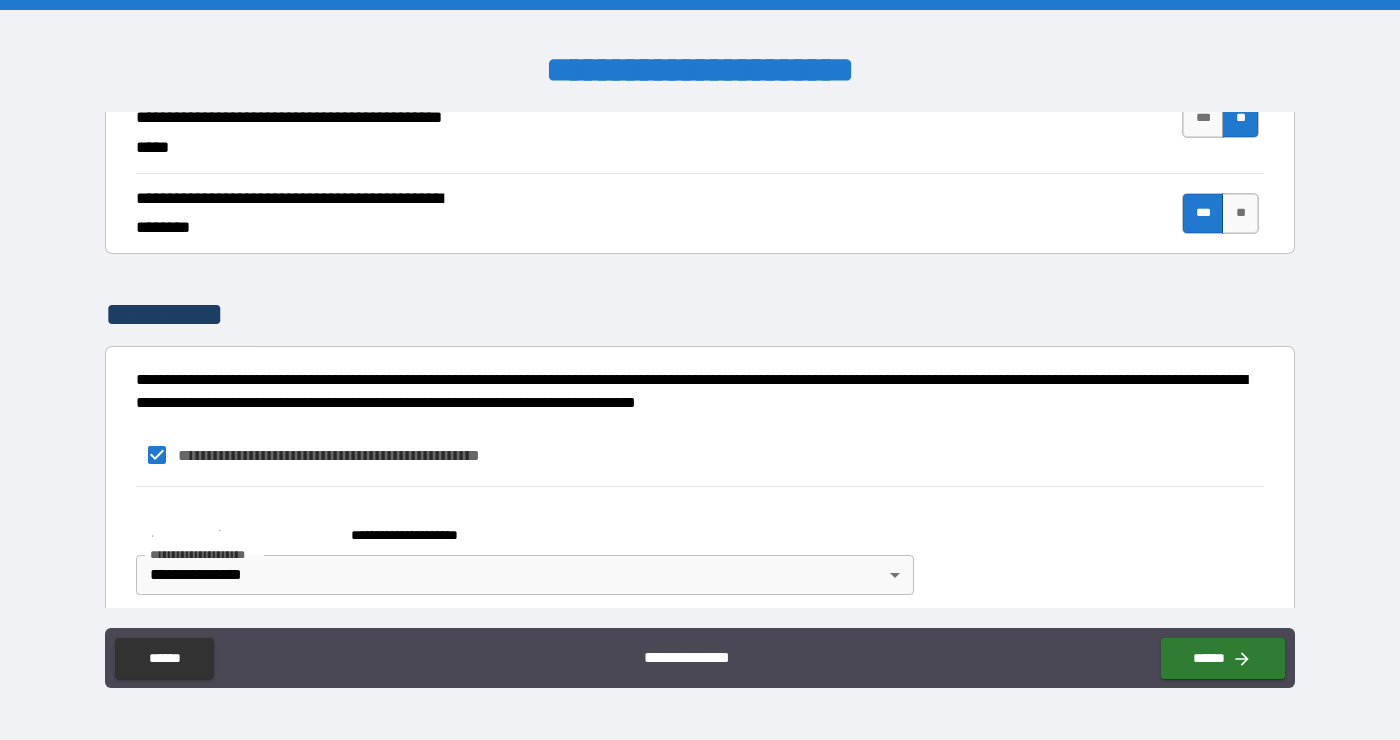 click on "**********" at bounding box center (424, 535) 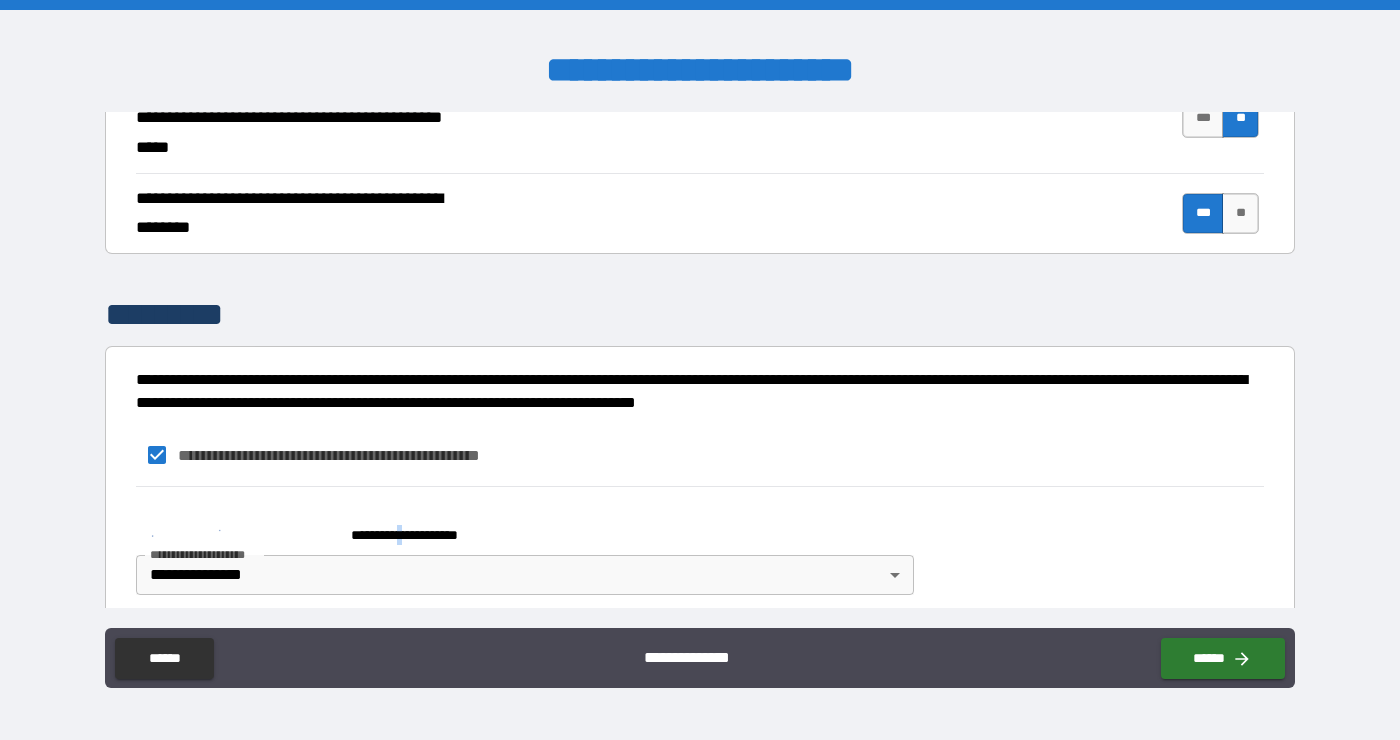 click on "**********" at bounding box center [424, 535] 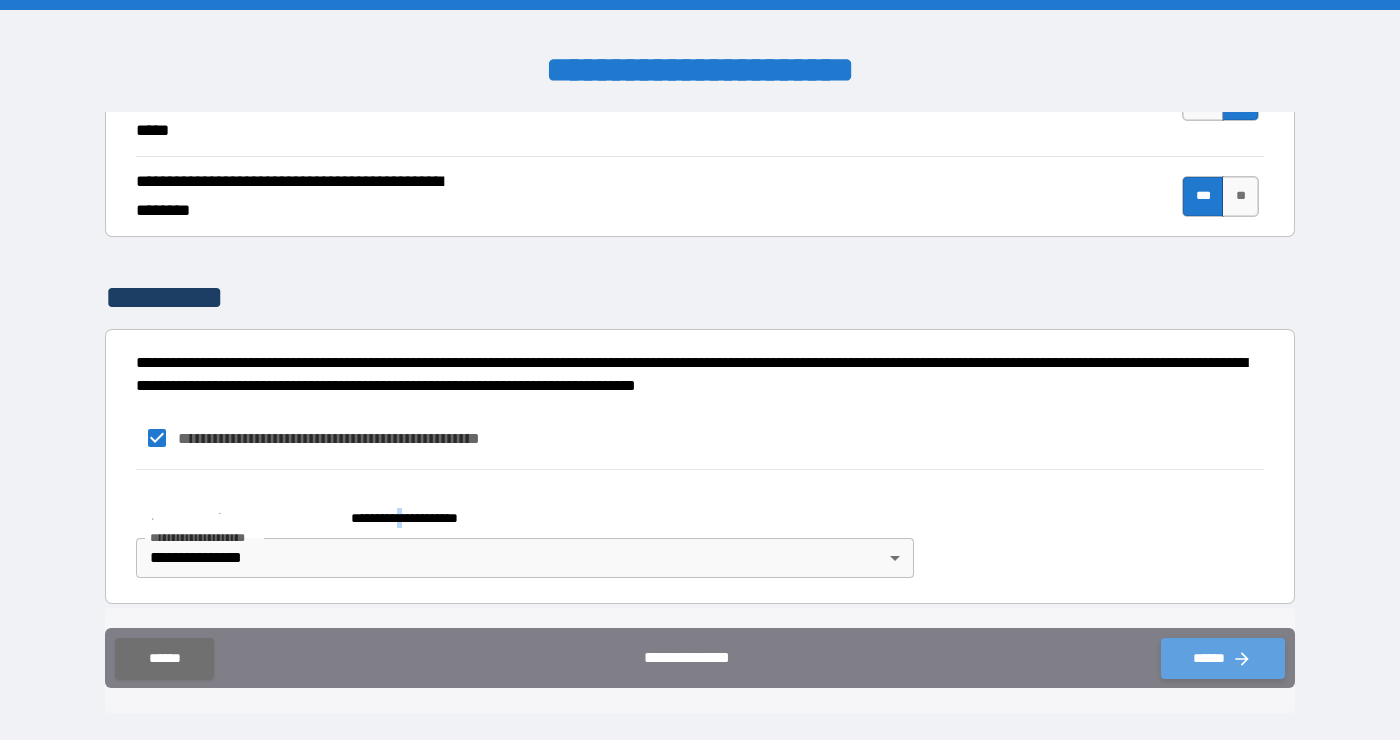 click on "******" at bounding box center (1223, 658) 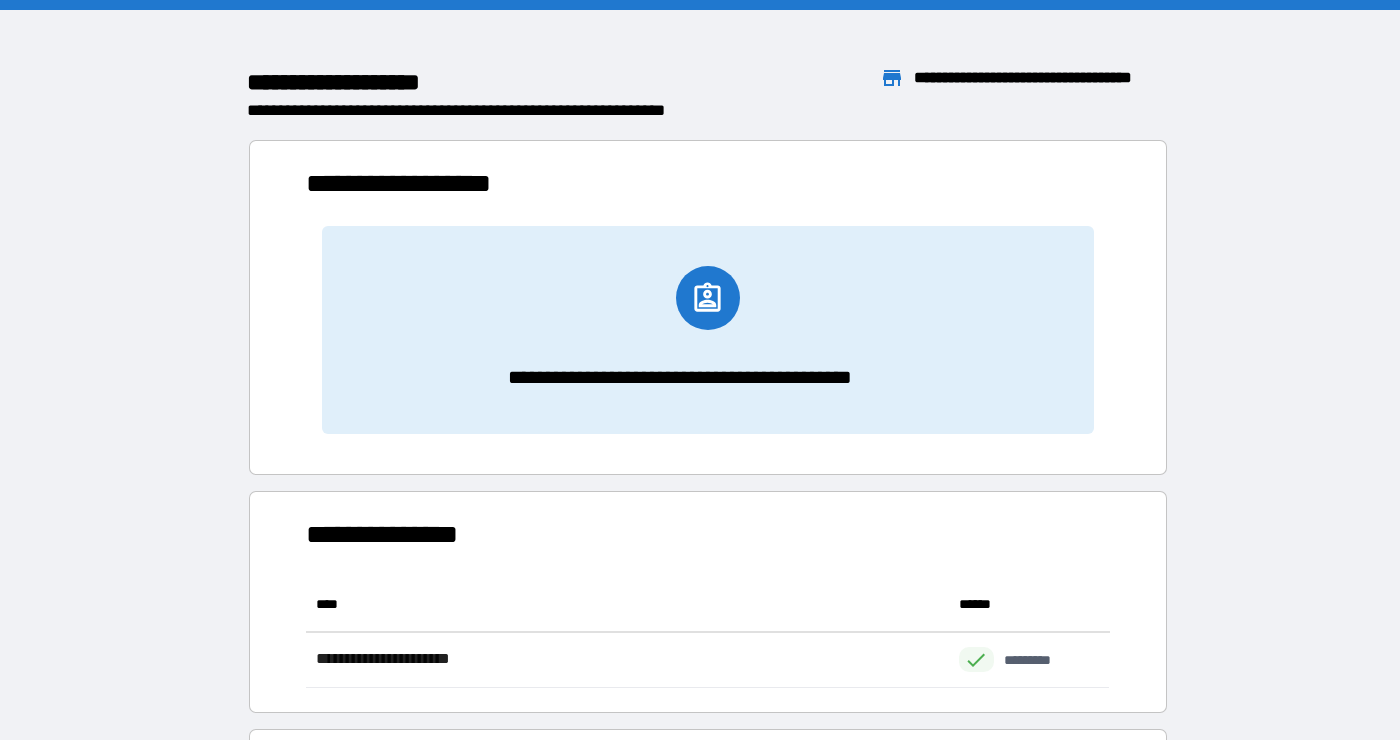 scroll, scrollTop: 1, scrollLeft: 0, axis: vertical 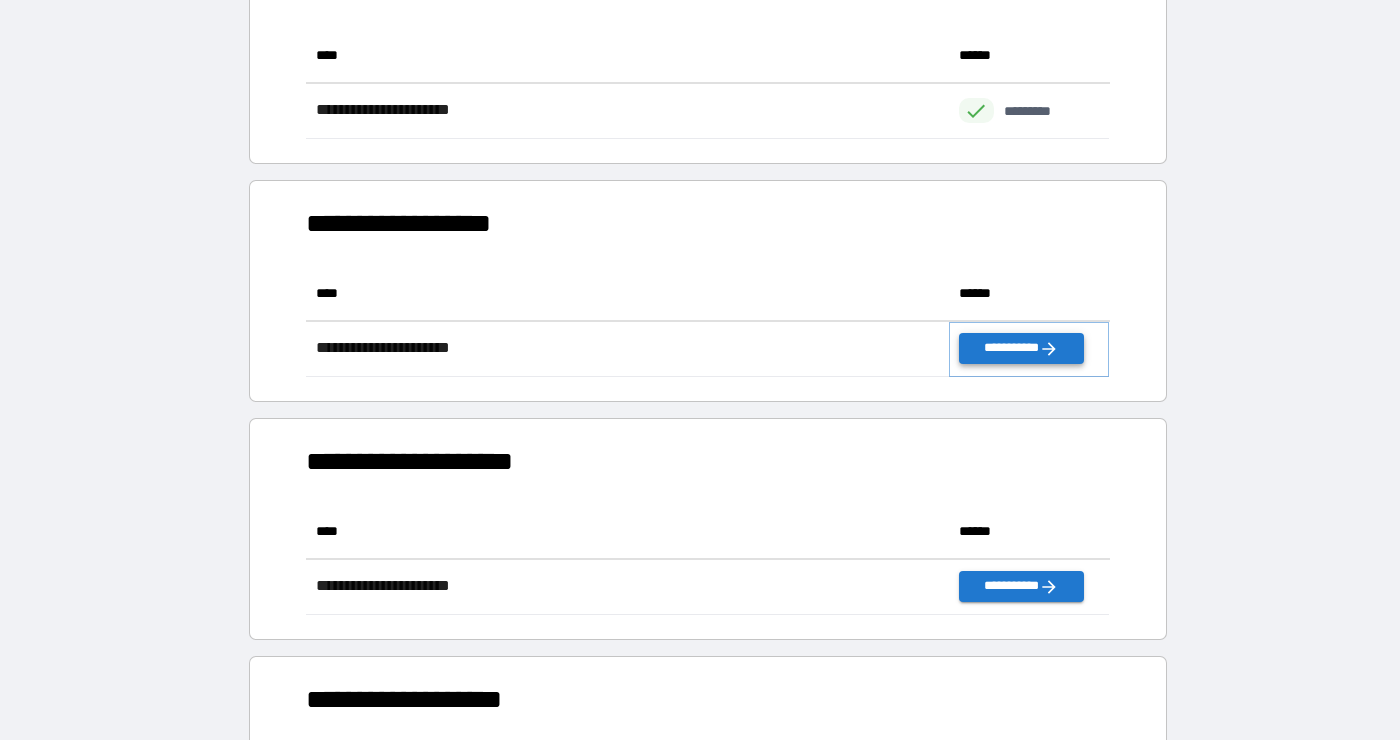click on "**********" at bounding box center [1021, 348] 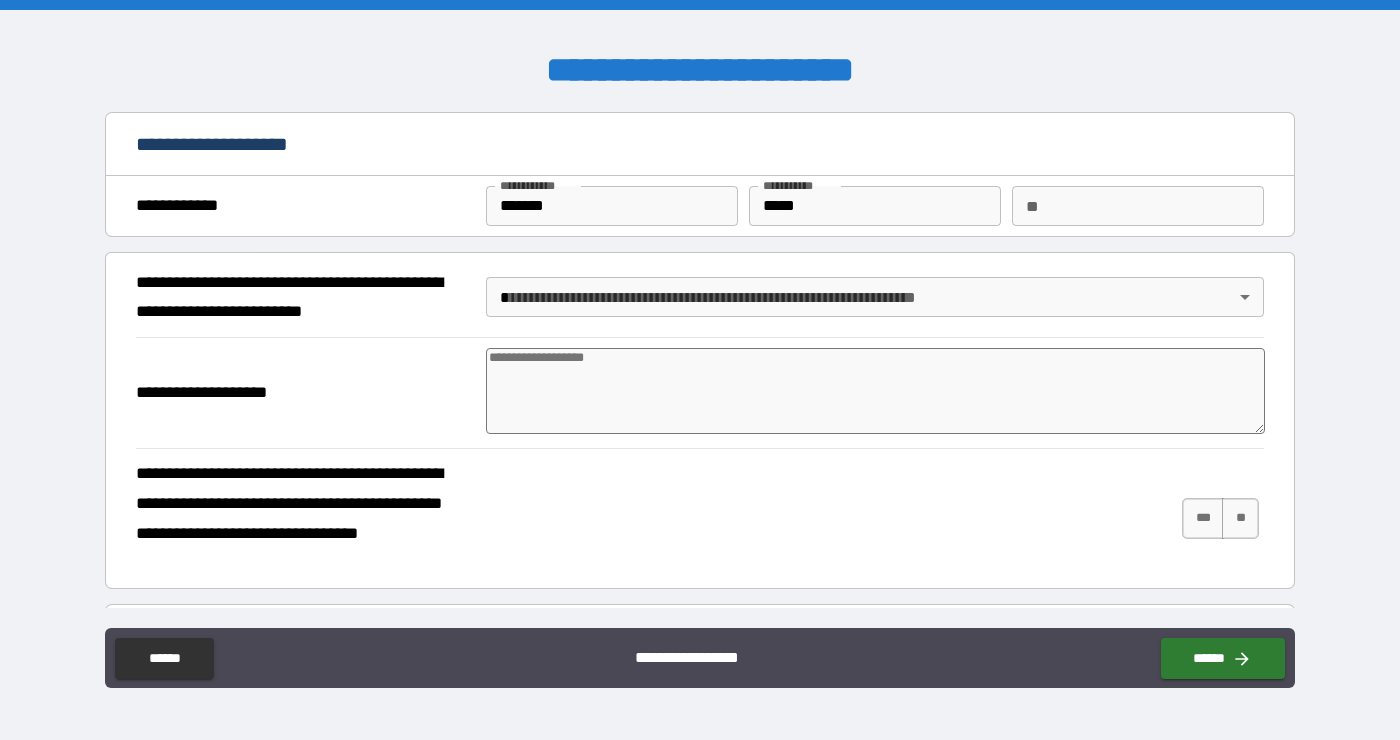 click on "**" at bounding box center (1138, 206) 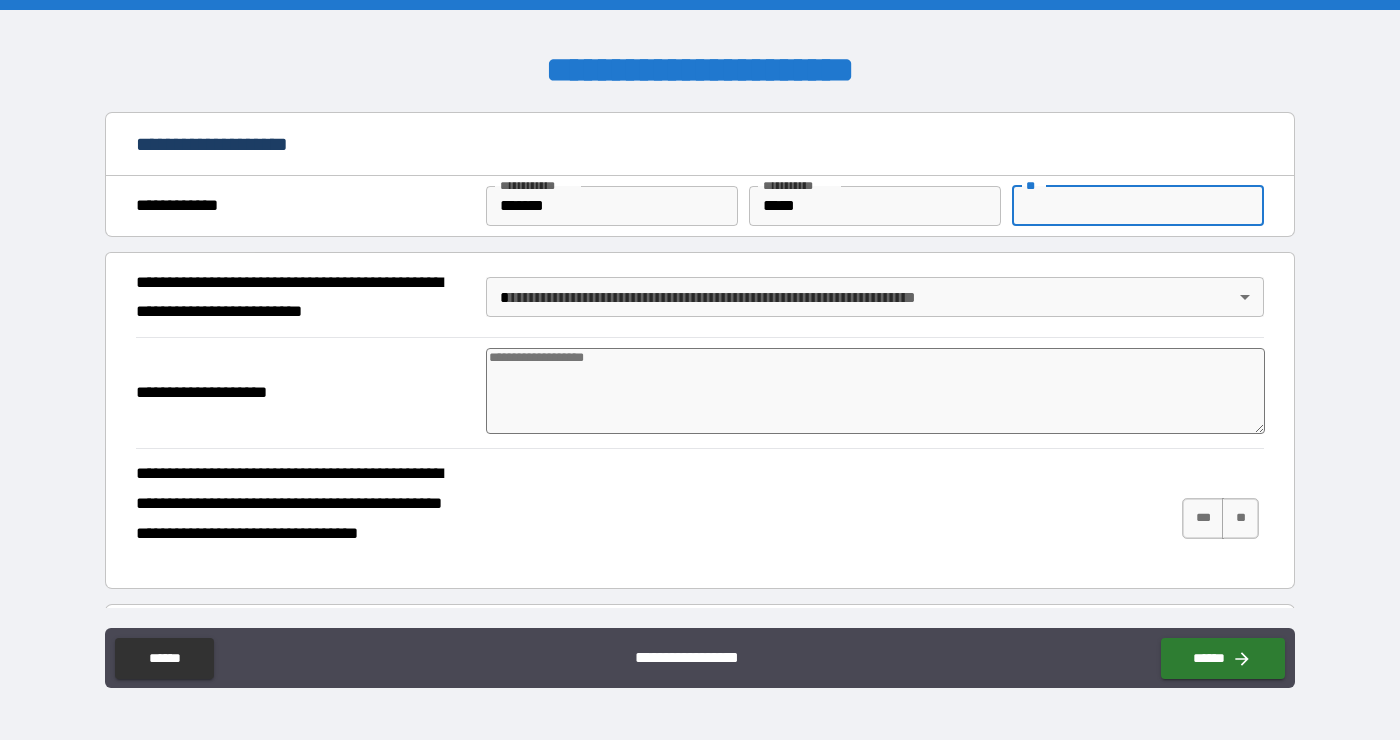 type on "*" 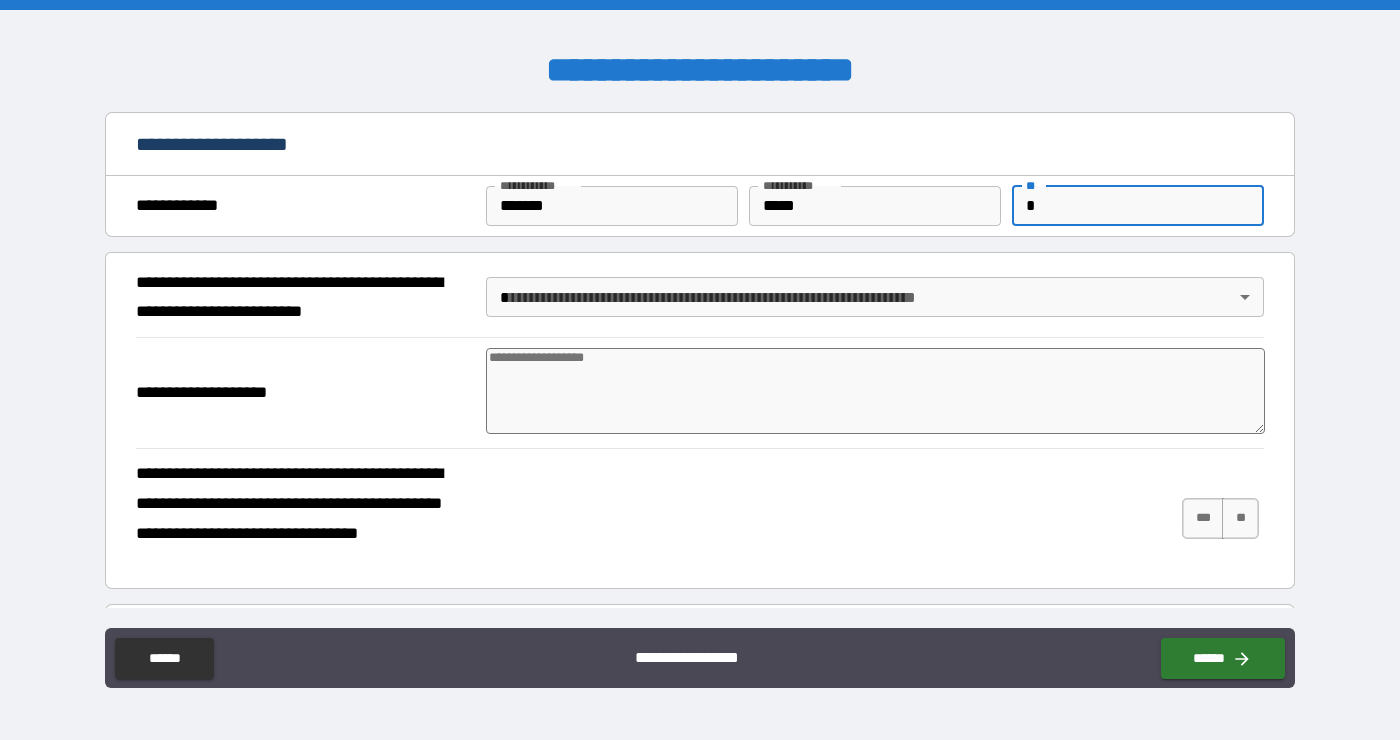 type on "*" 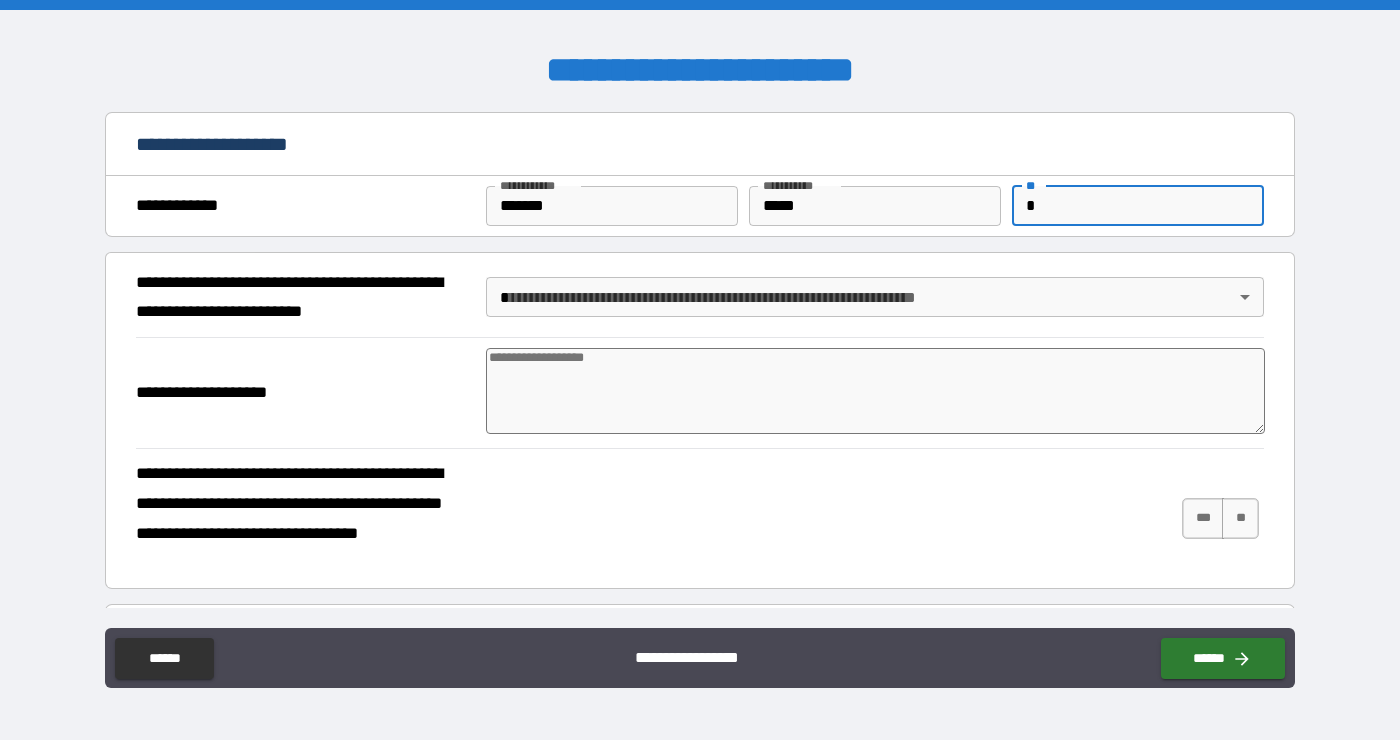 type on "*" 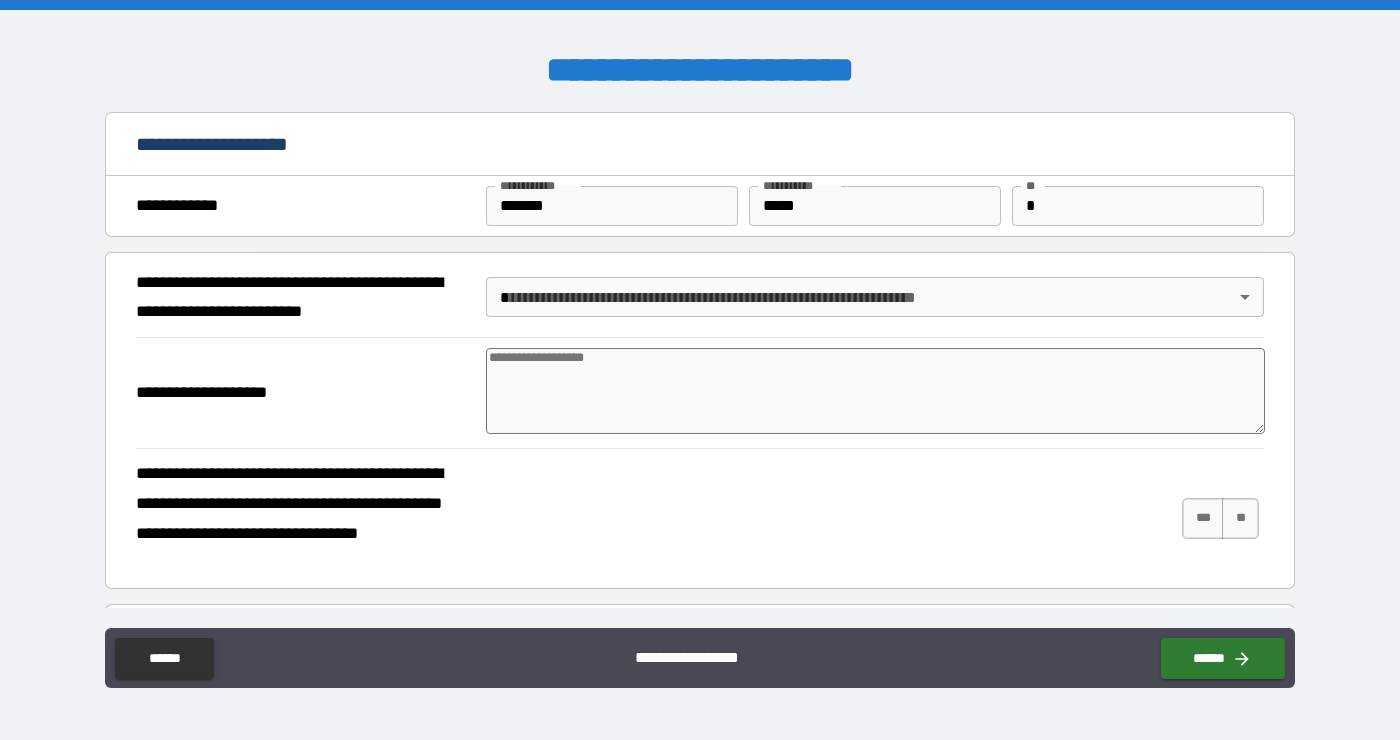 type on "*" 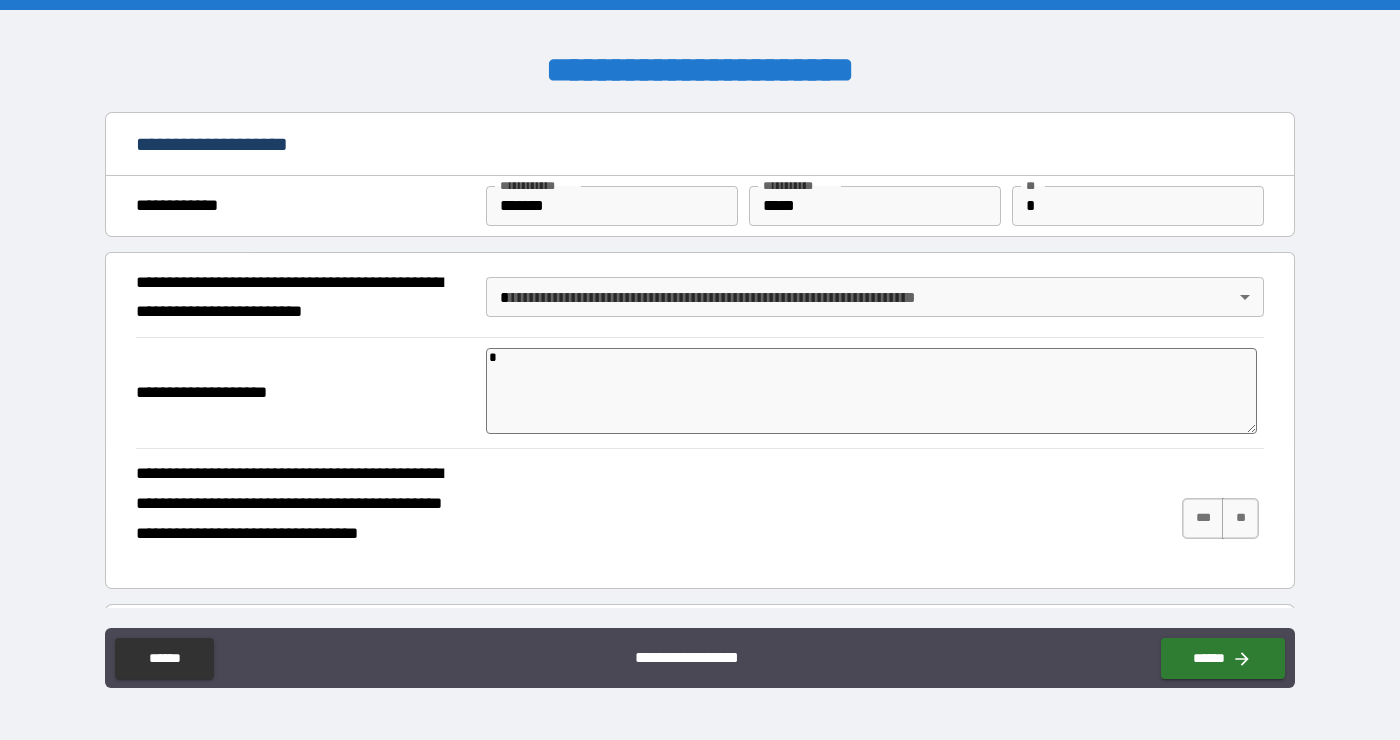 type on "**" 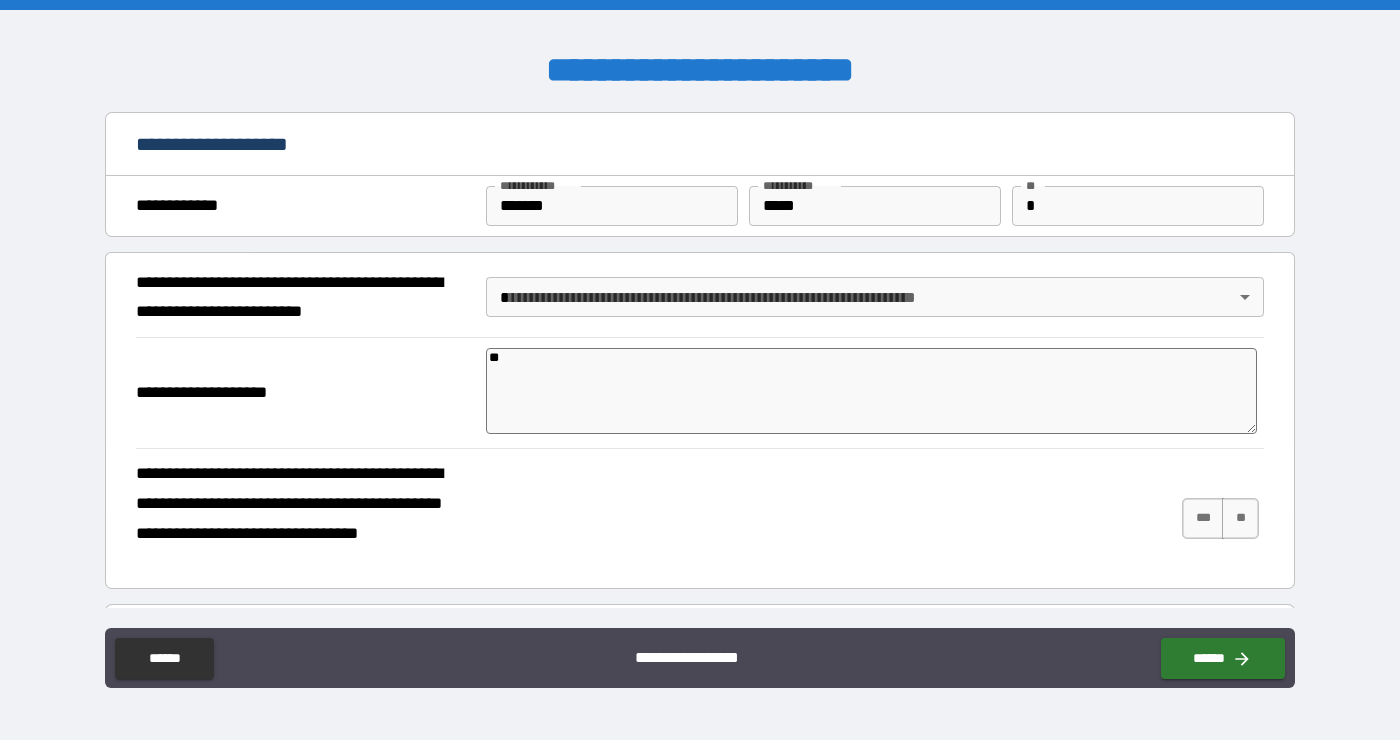 type on "*" 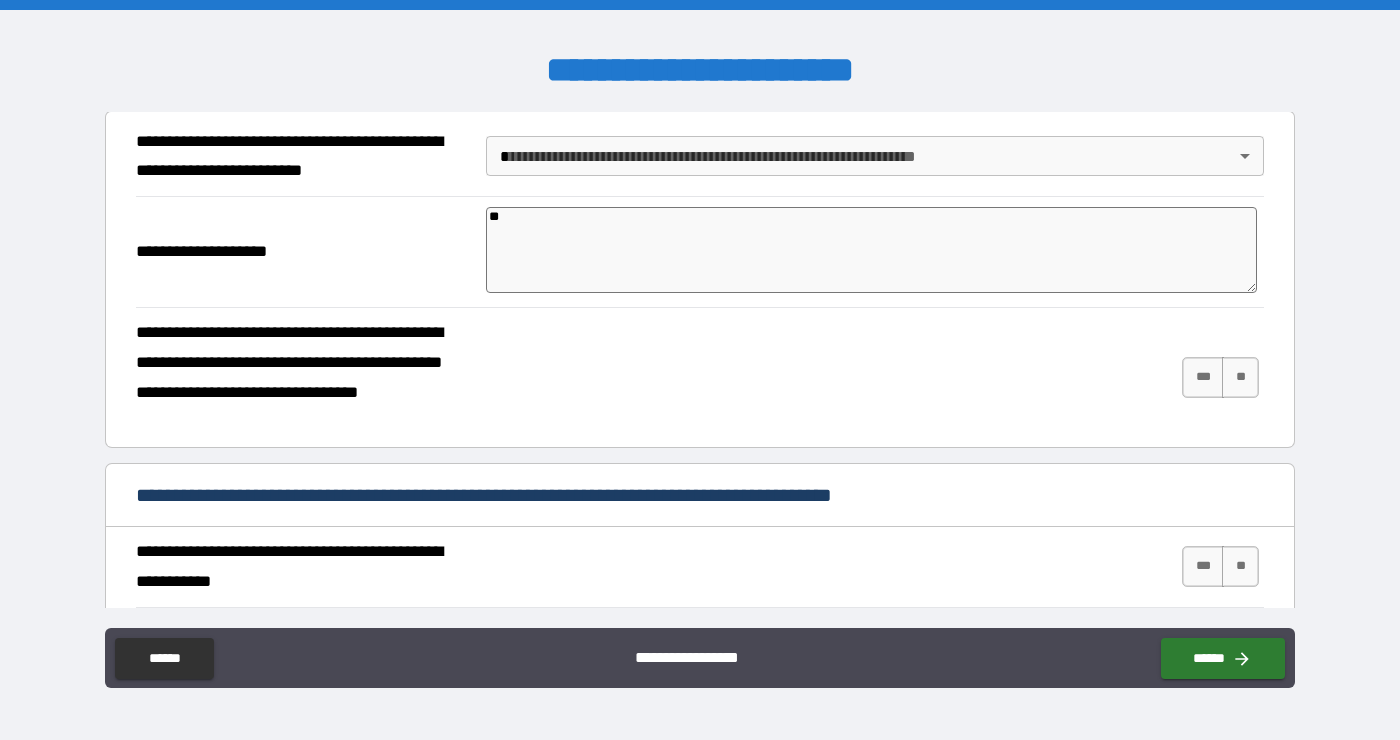 scroll, scrollTop: 153, scrollLeft: 0, axis: vertical 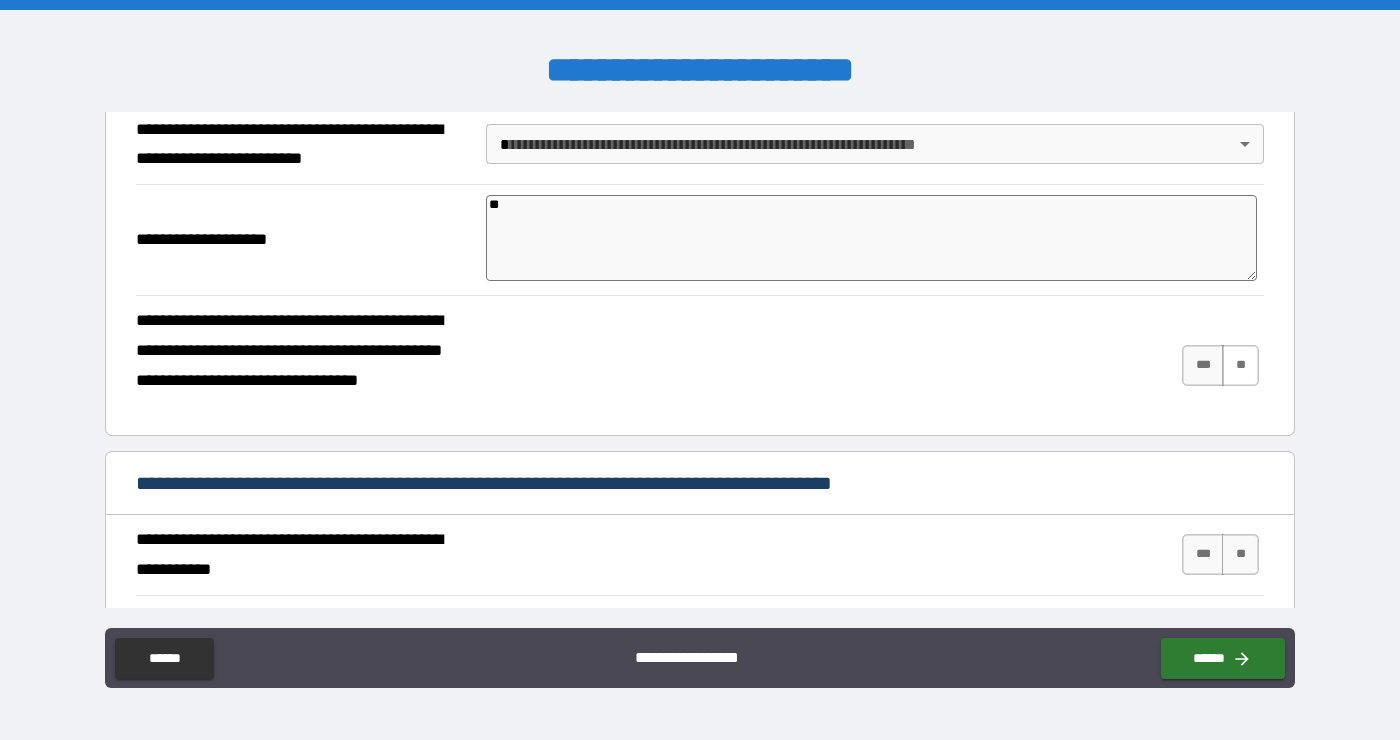 type on "**" 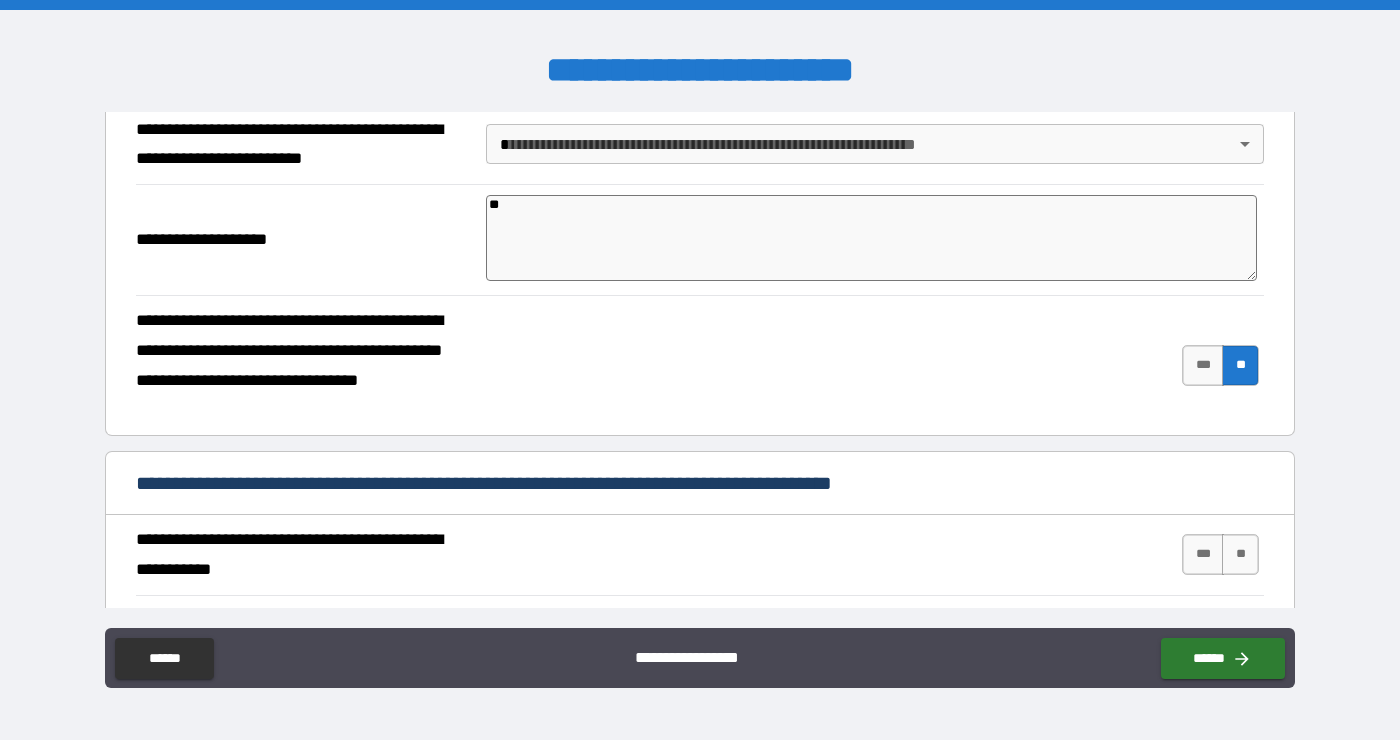 type on "*" 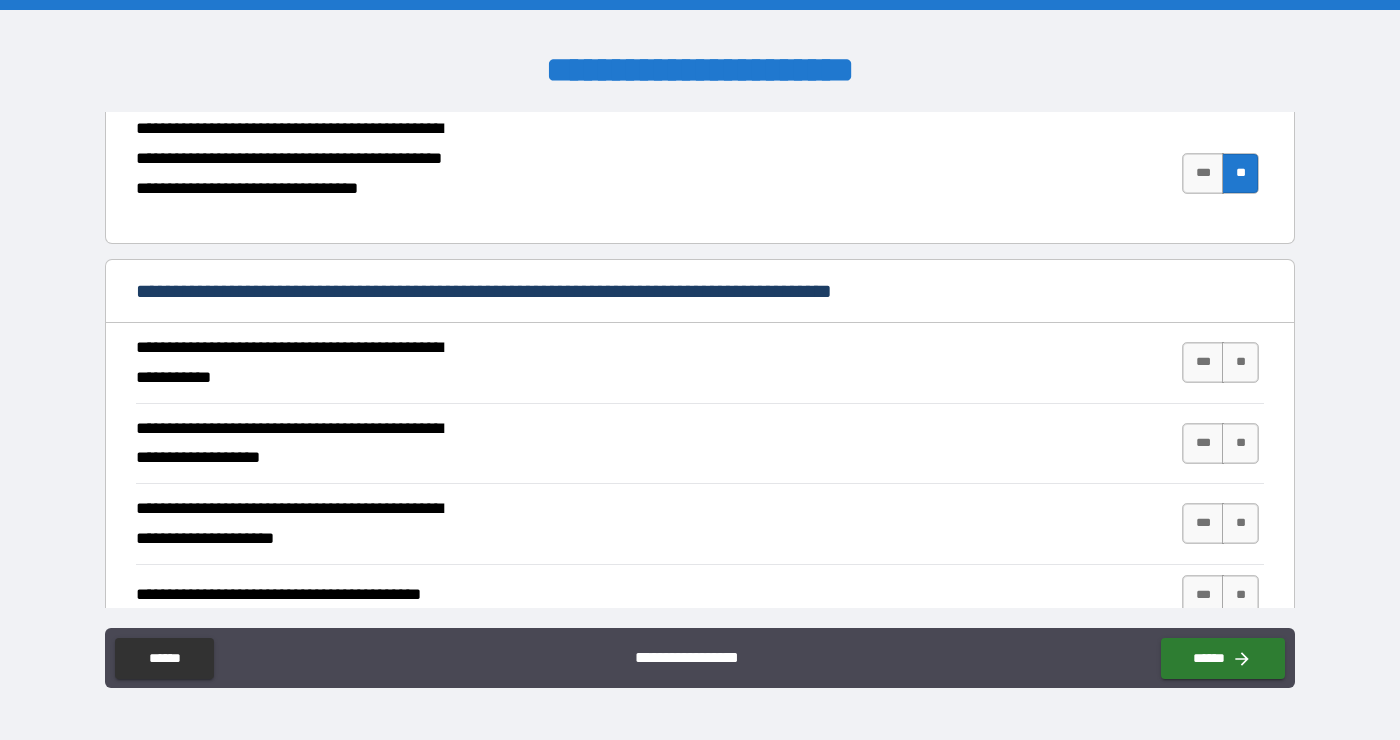scroll, scrollTop: 347, scrollLeft: 0, axis: vertical 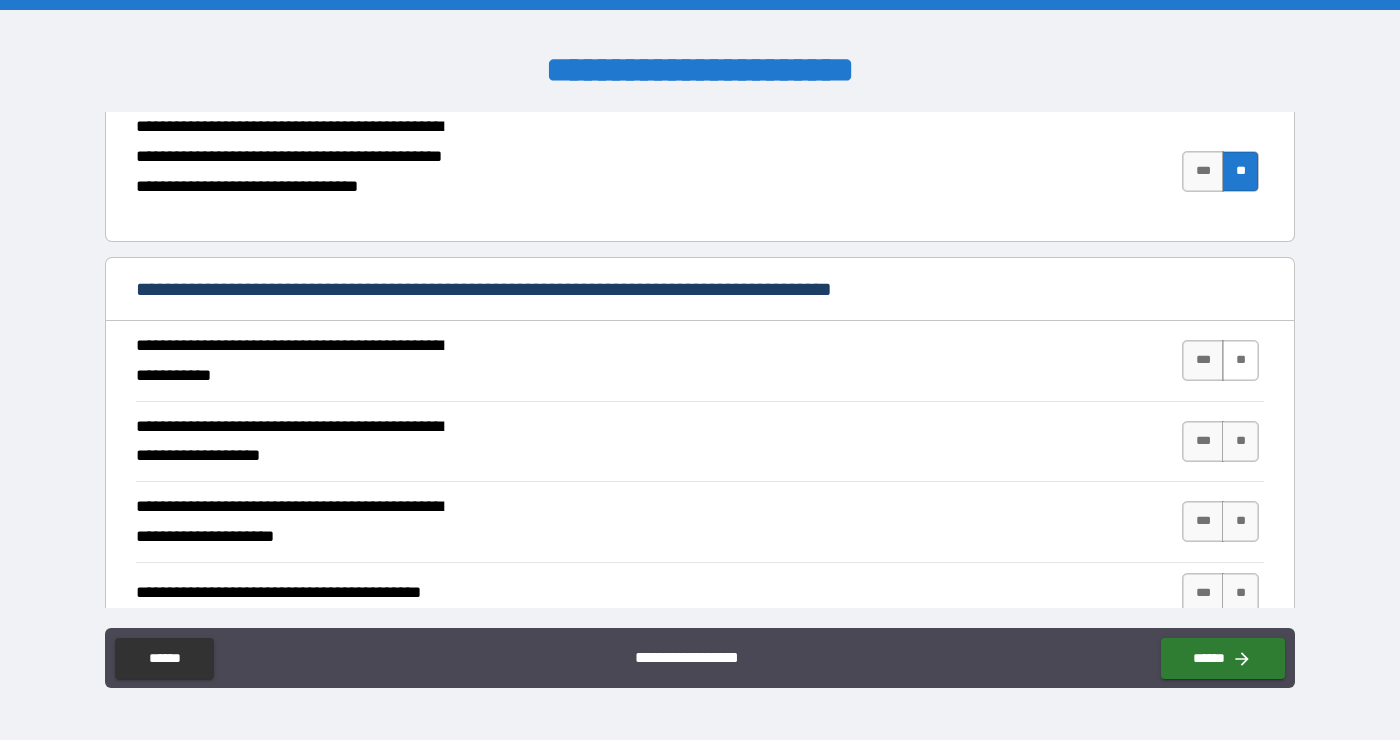 click on "**" at bounding box center (1240, 360) 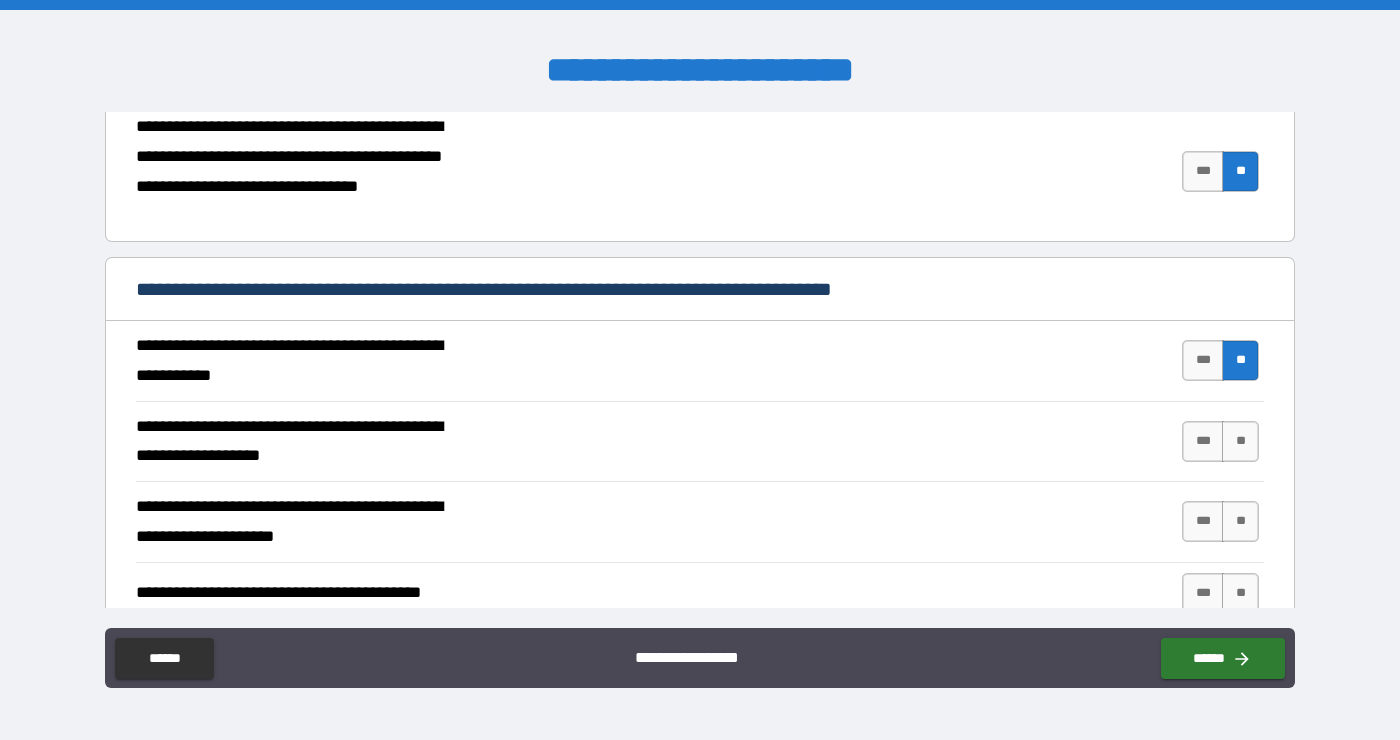 type on "*" 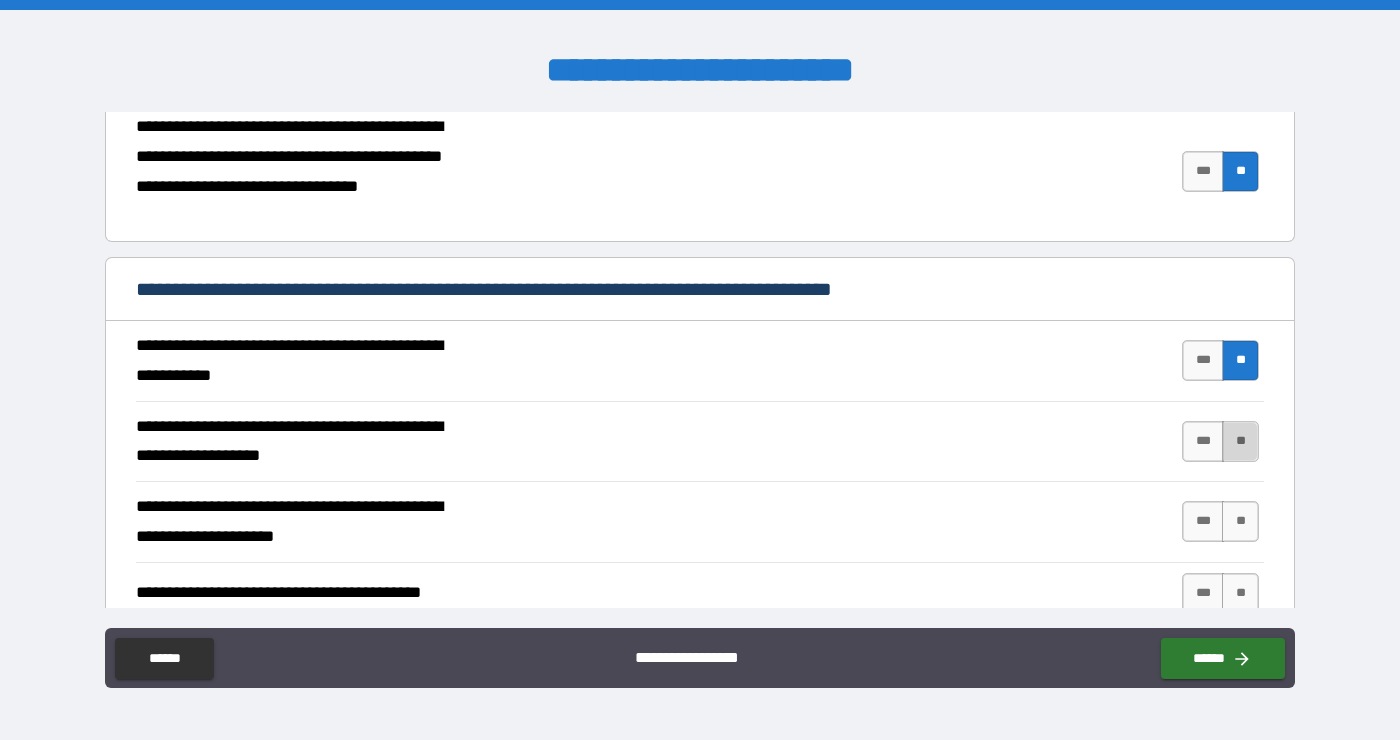 click on "**" at bounding box center (1240, 441) 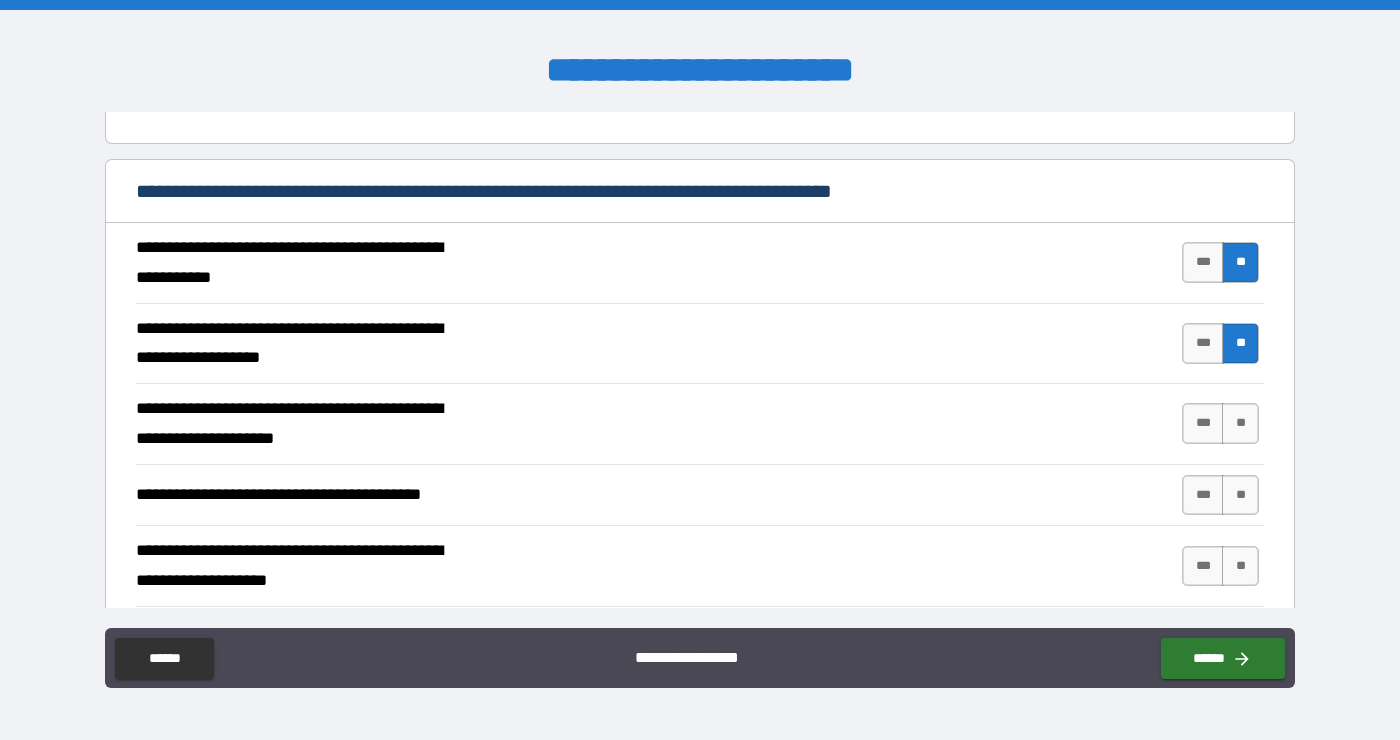 scroll, scrollTop: 470, scrollLeft: 0, axis: vertical 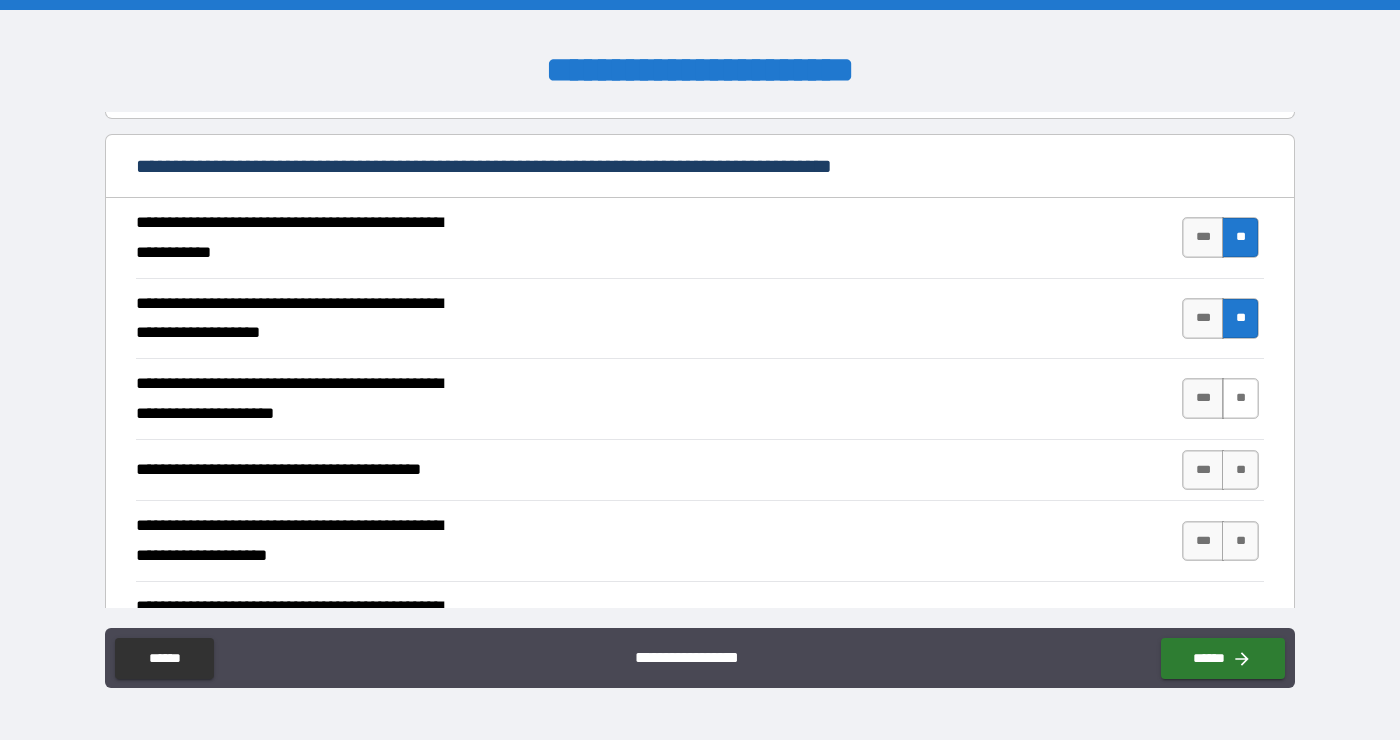 click on "**" at bounding box center (1240, 398) 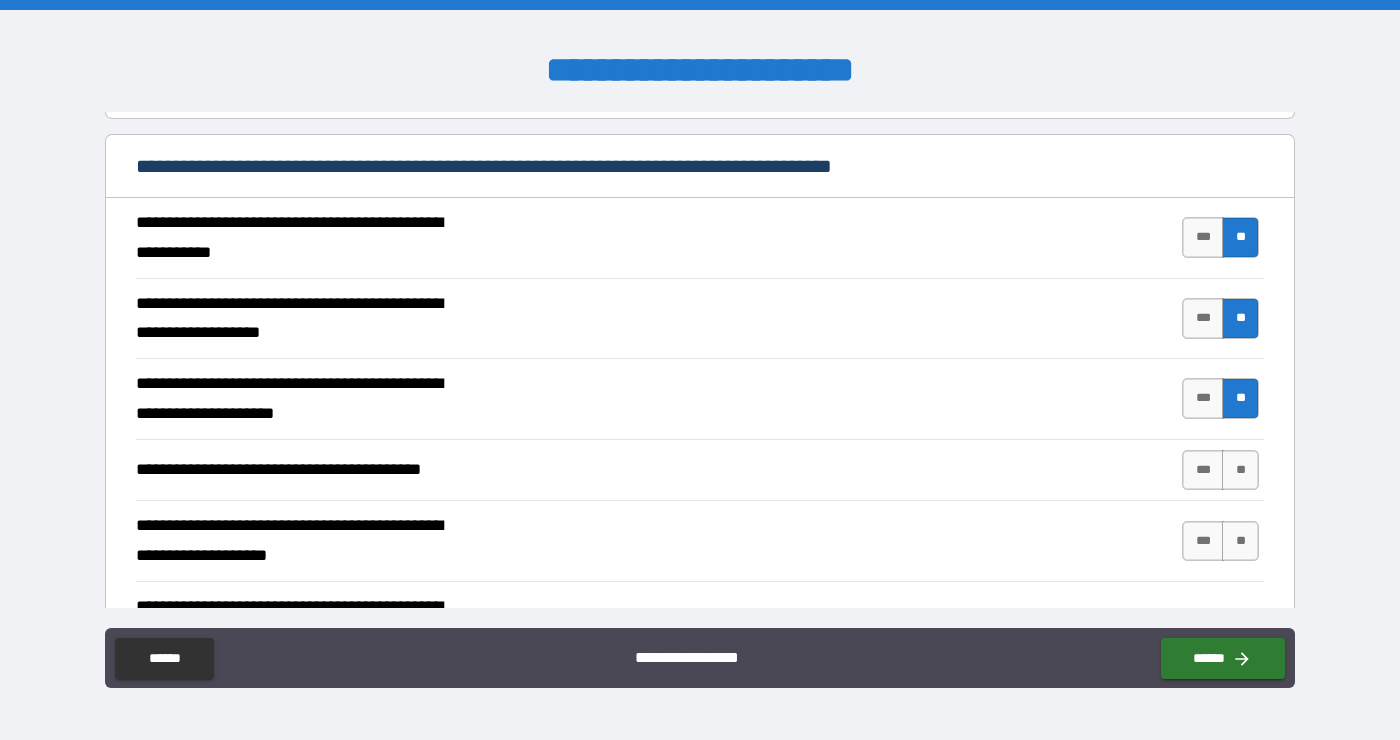 type on "*" 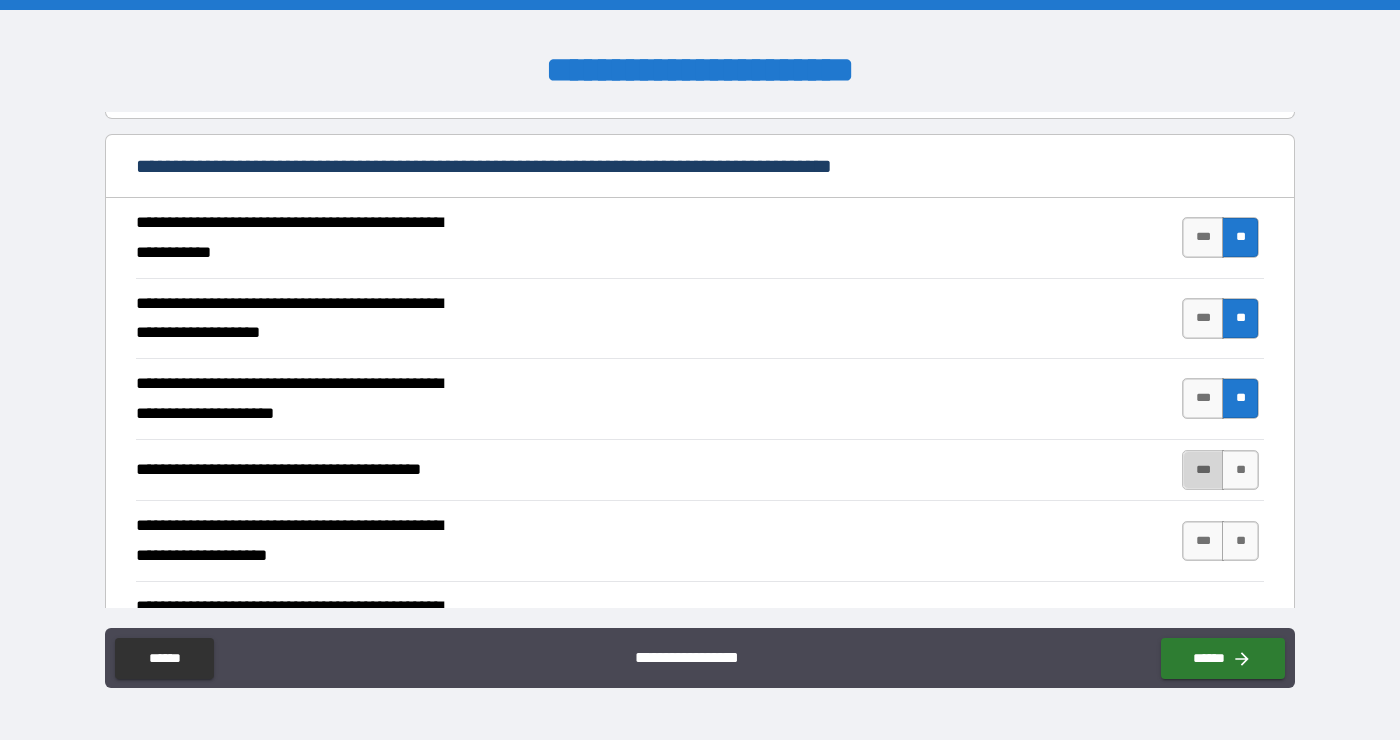 click on "***" at bounding box center (1203, 470) 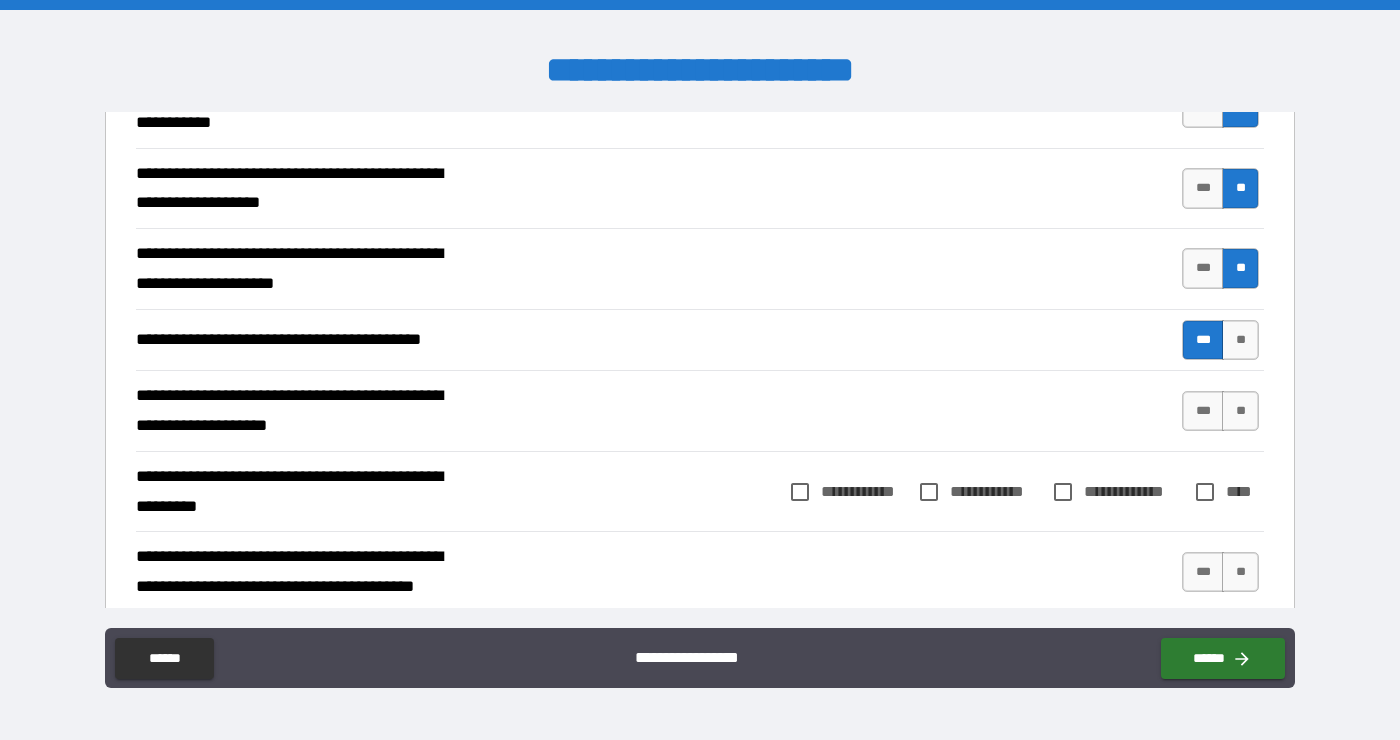 scroll, scrollTop: 602, scrollLeft: 0, axis: vertical 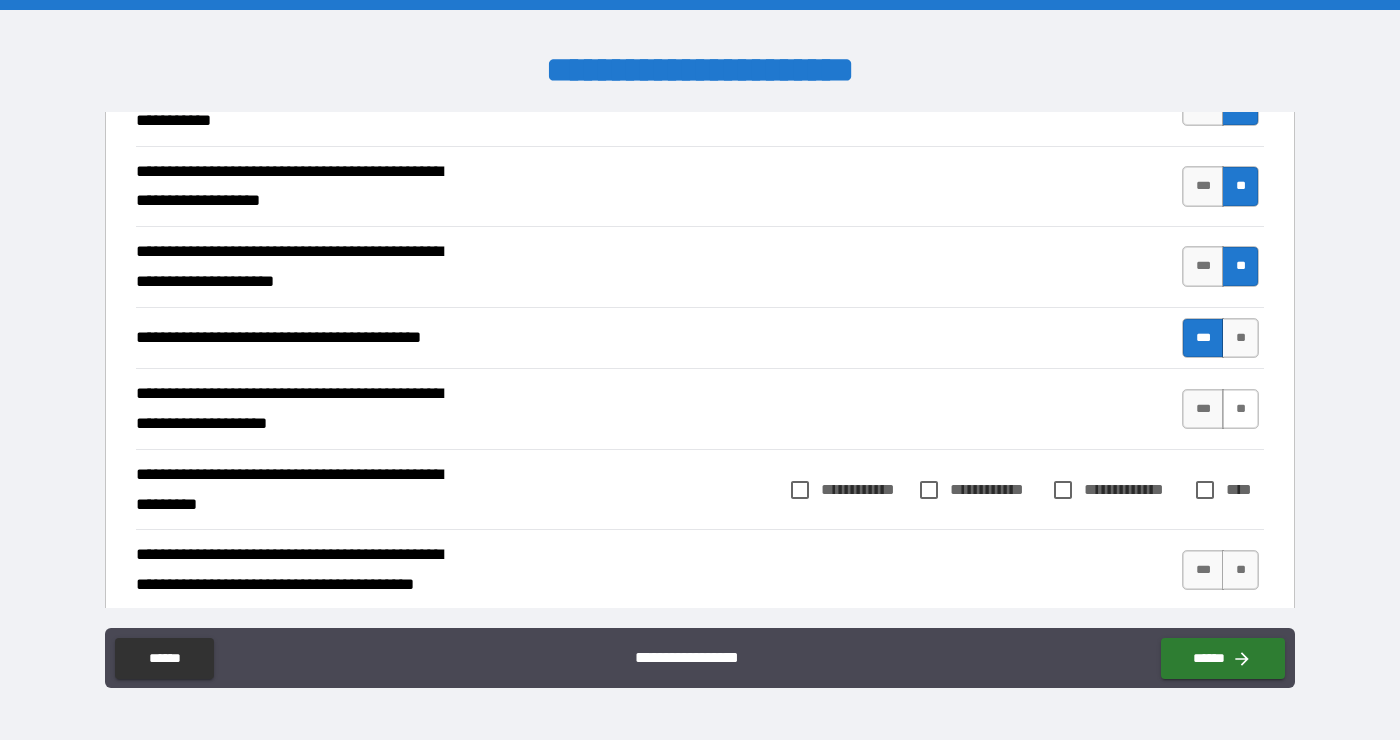 click on "**" at bounding box center [1240, 409] 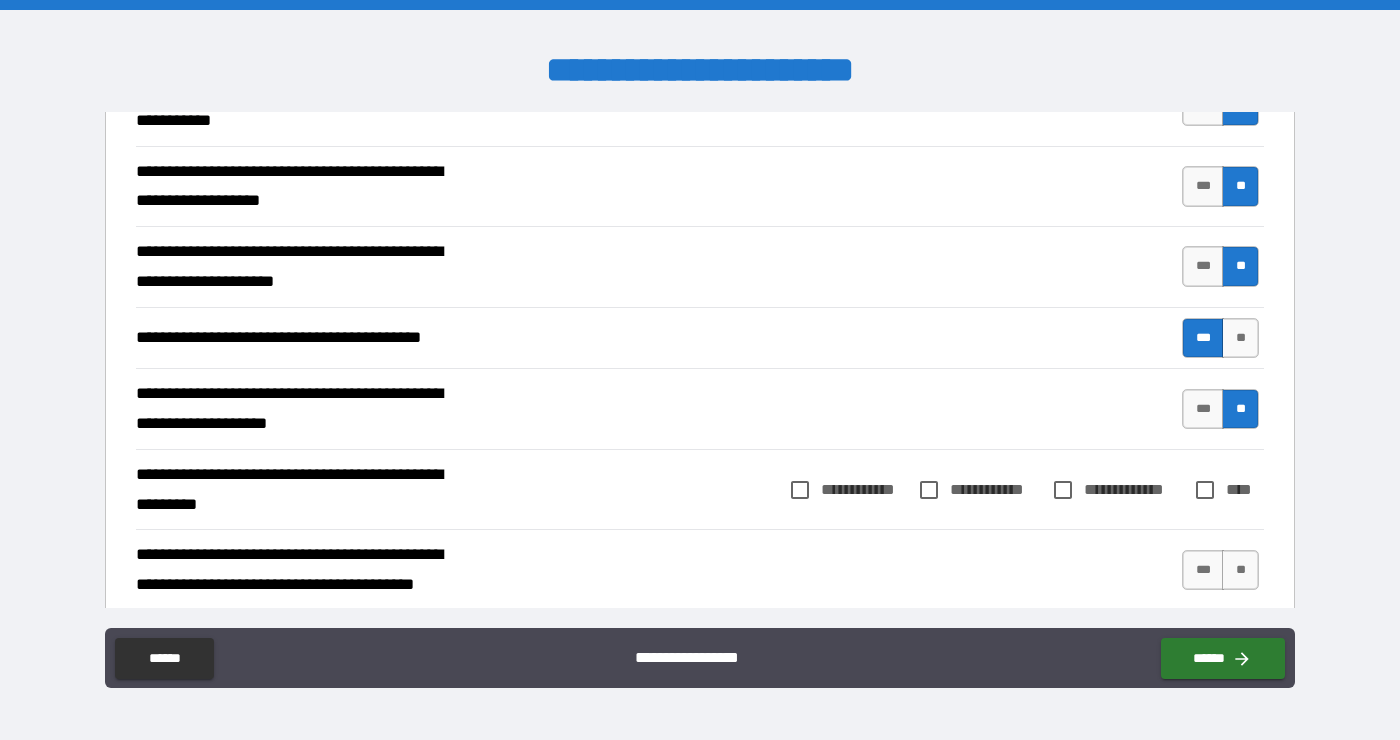 type on "*" 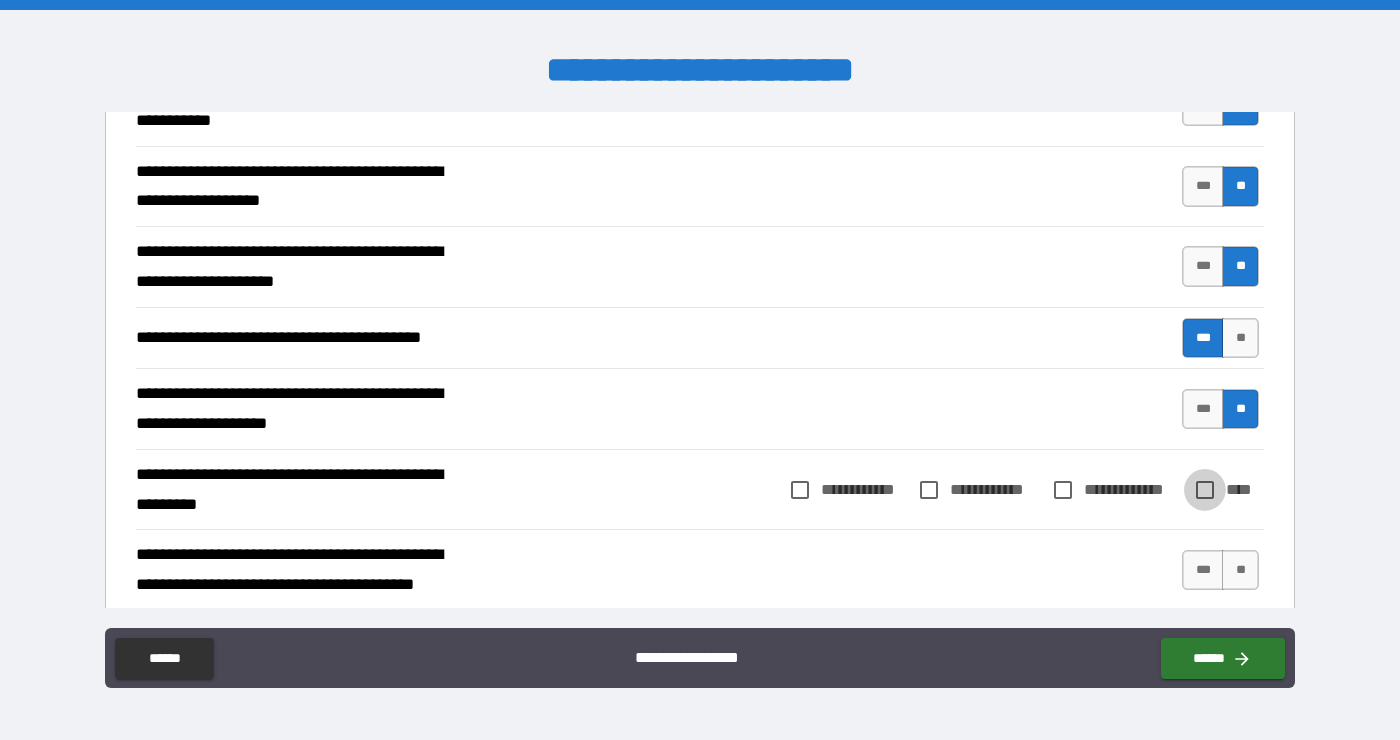type on "*" 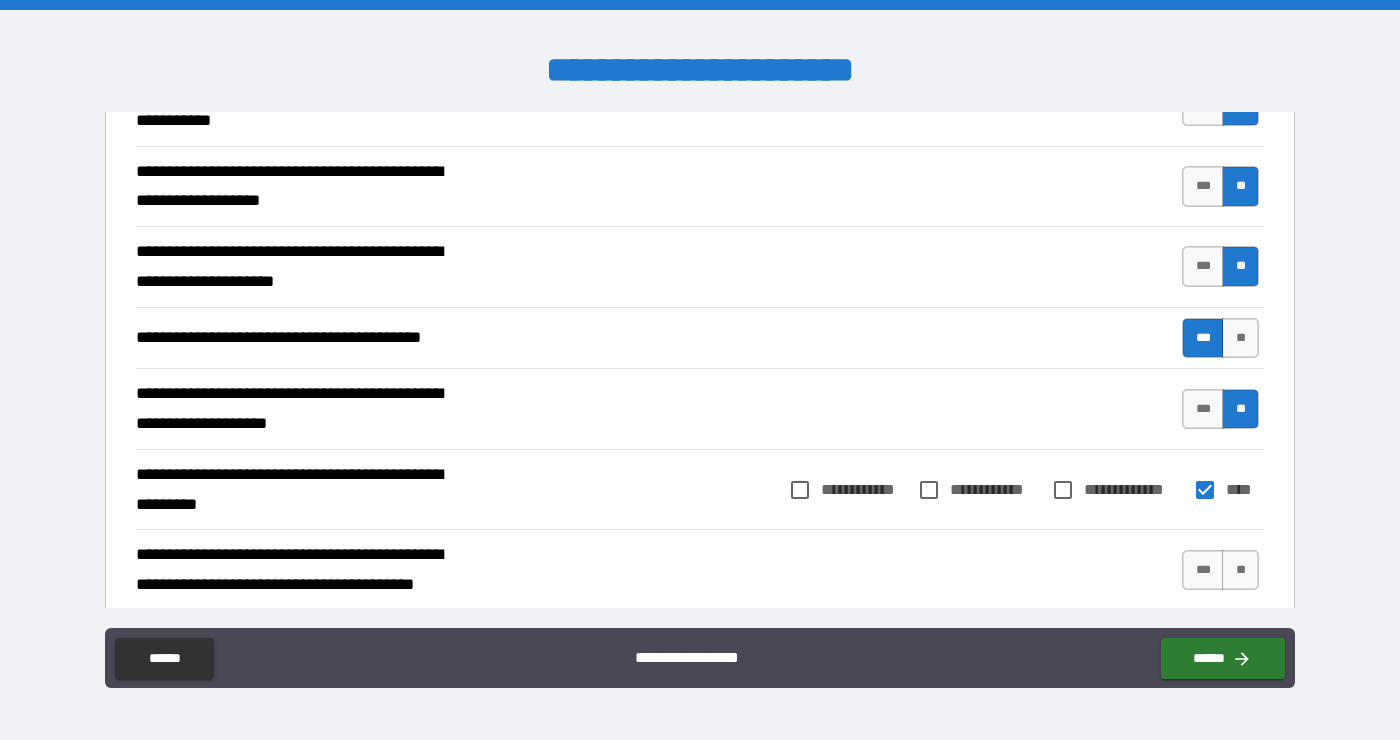 type on "*" 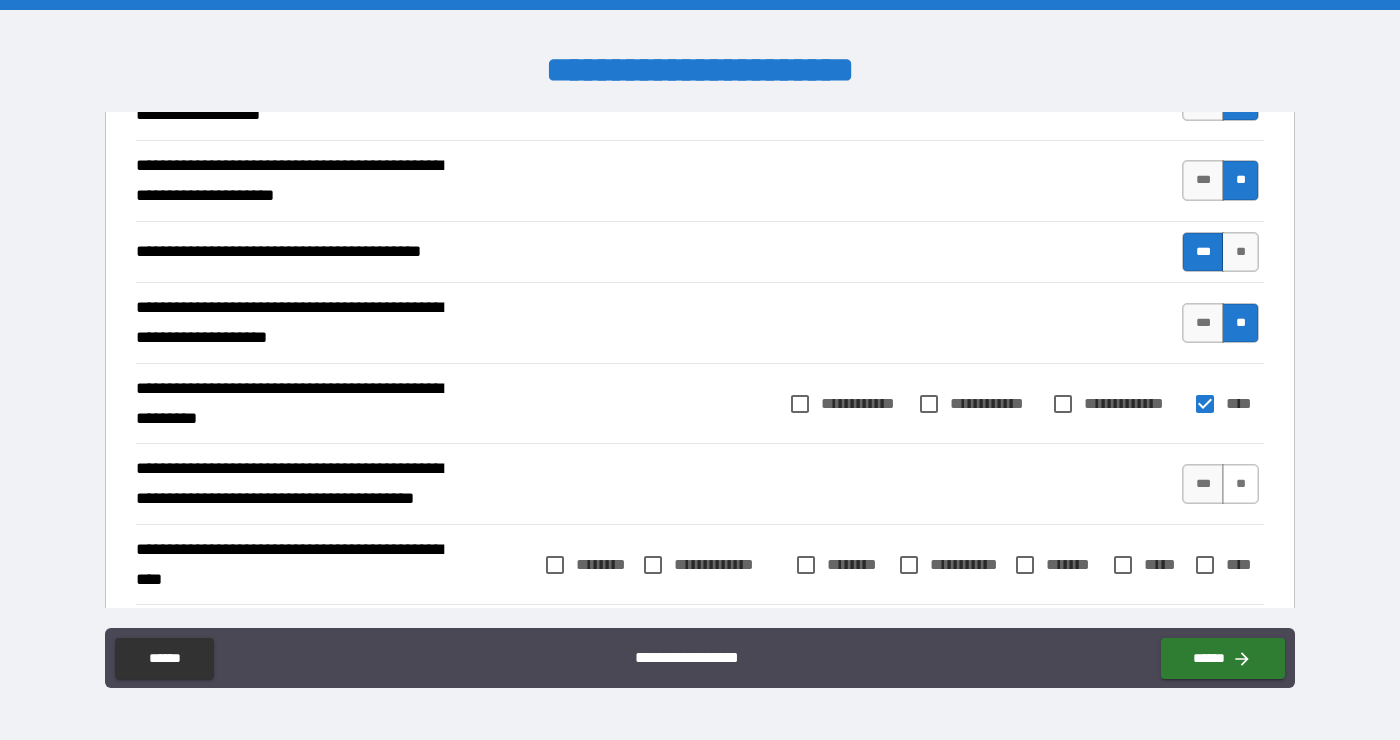 click on "**" at bounding box center [1240, 484] 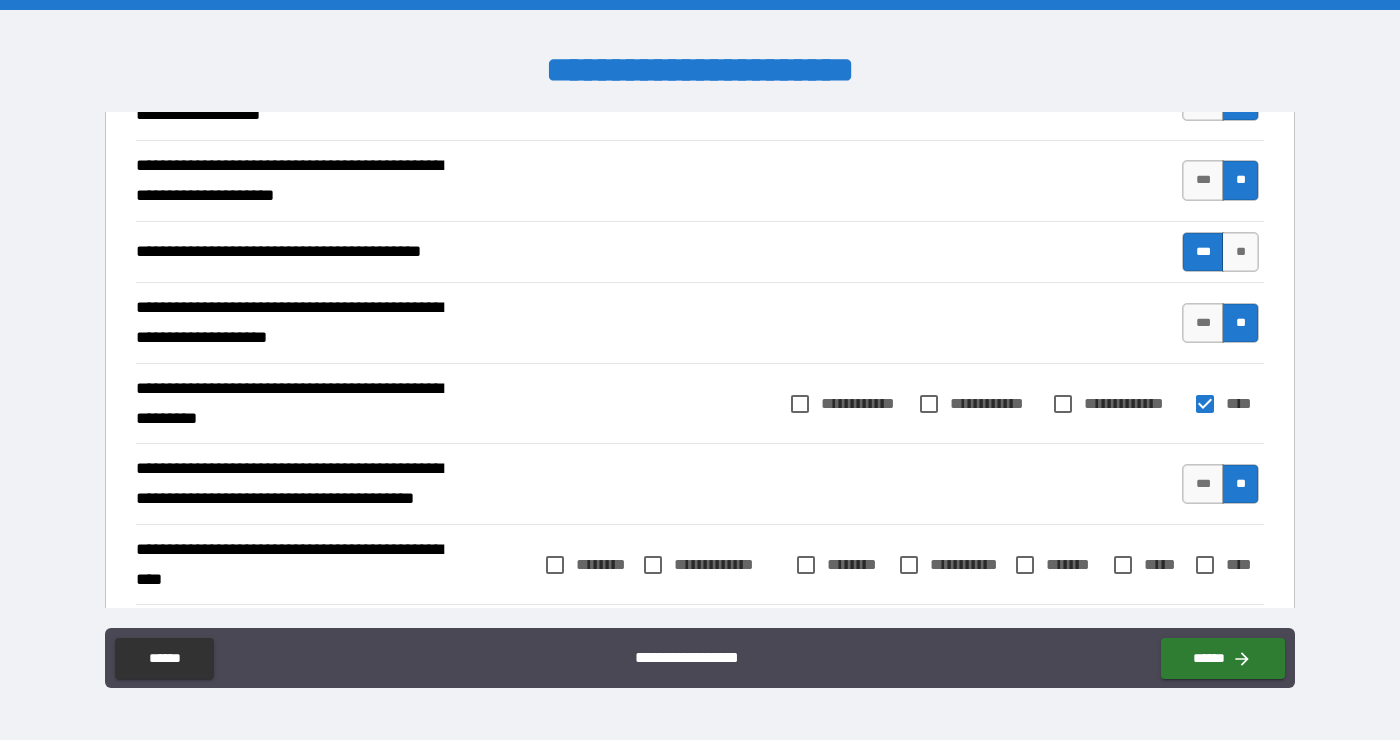 type on "*" 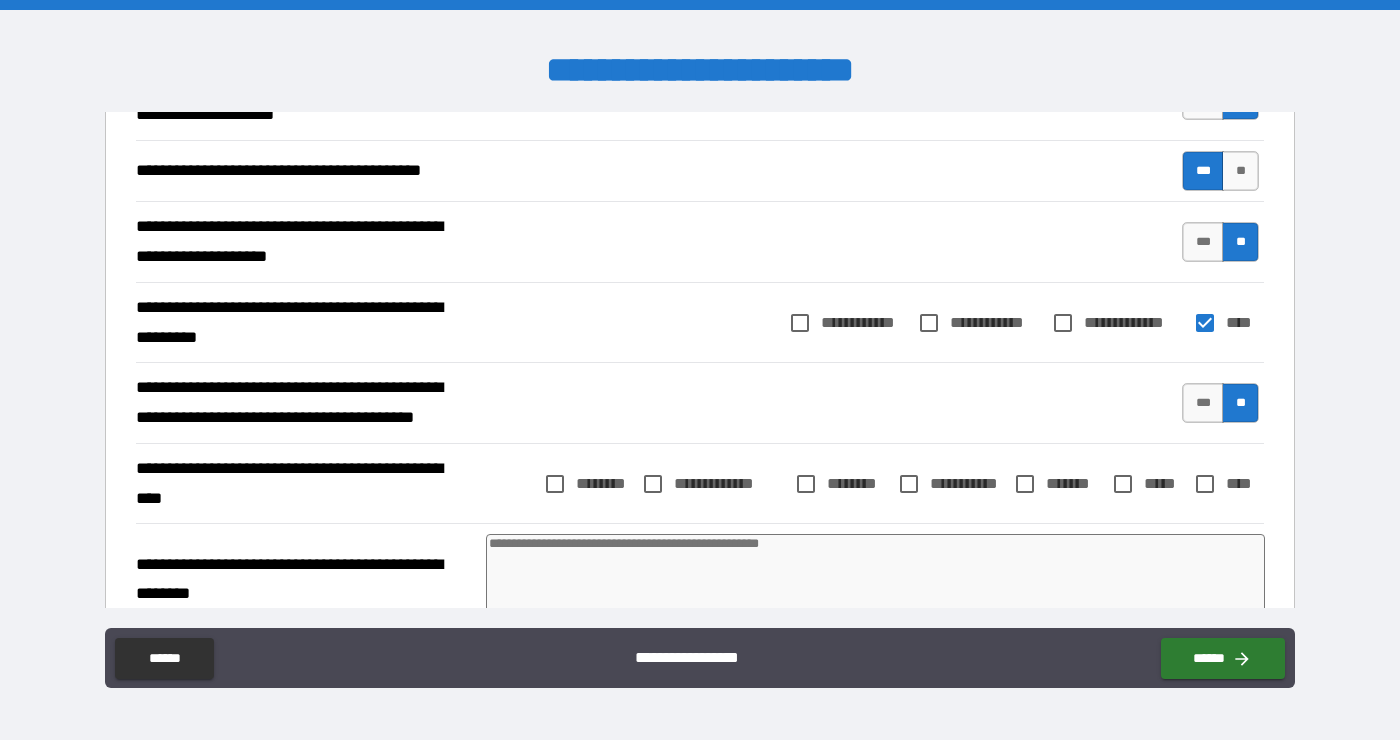 scroll, scrollTop: 783, scrollLeft: 0, axis: vertical 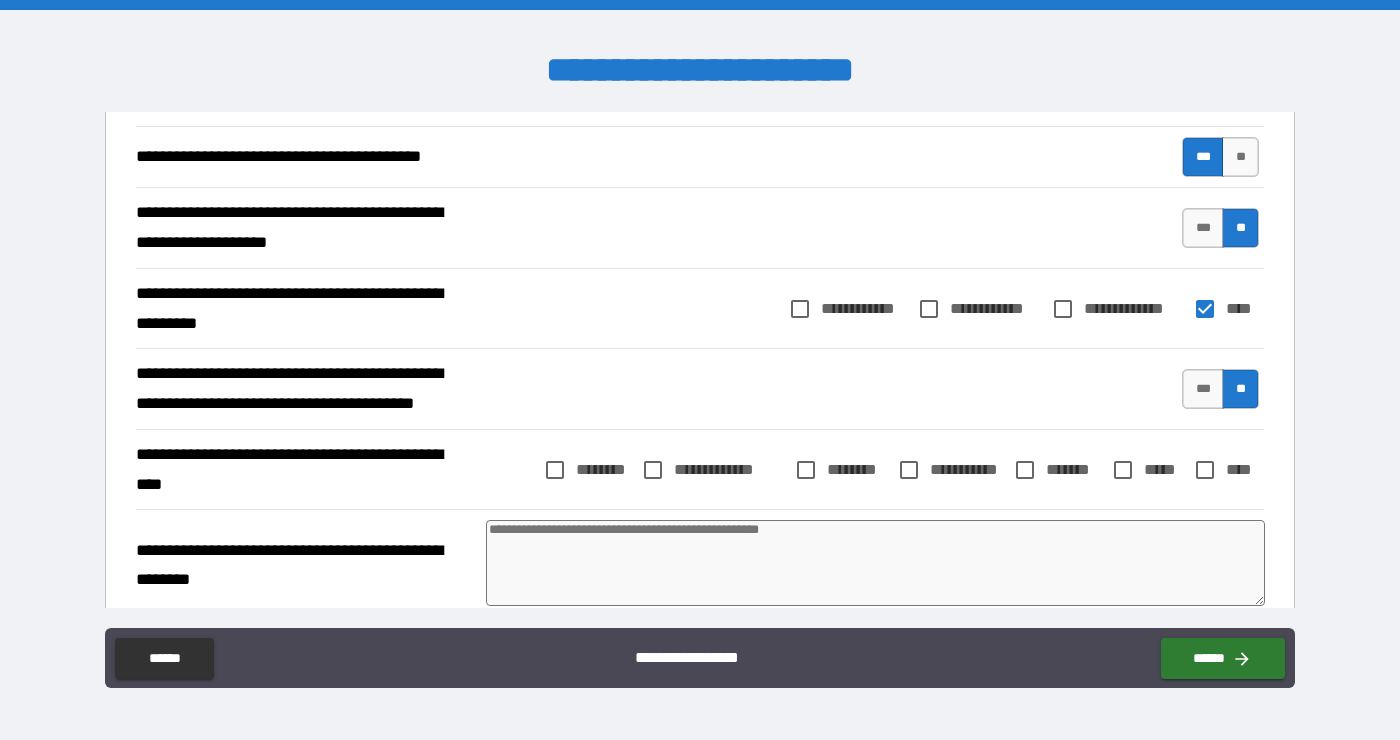 type on "*" 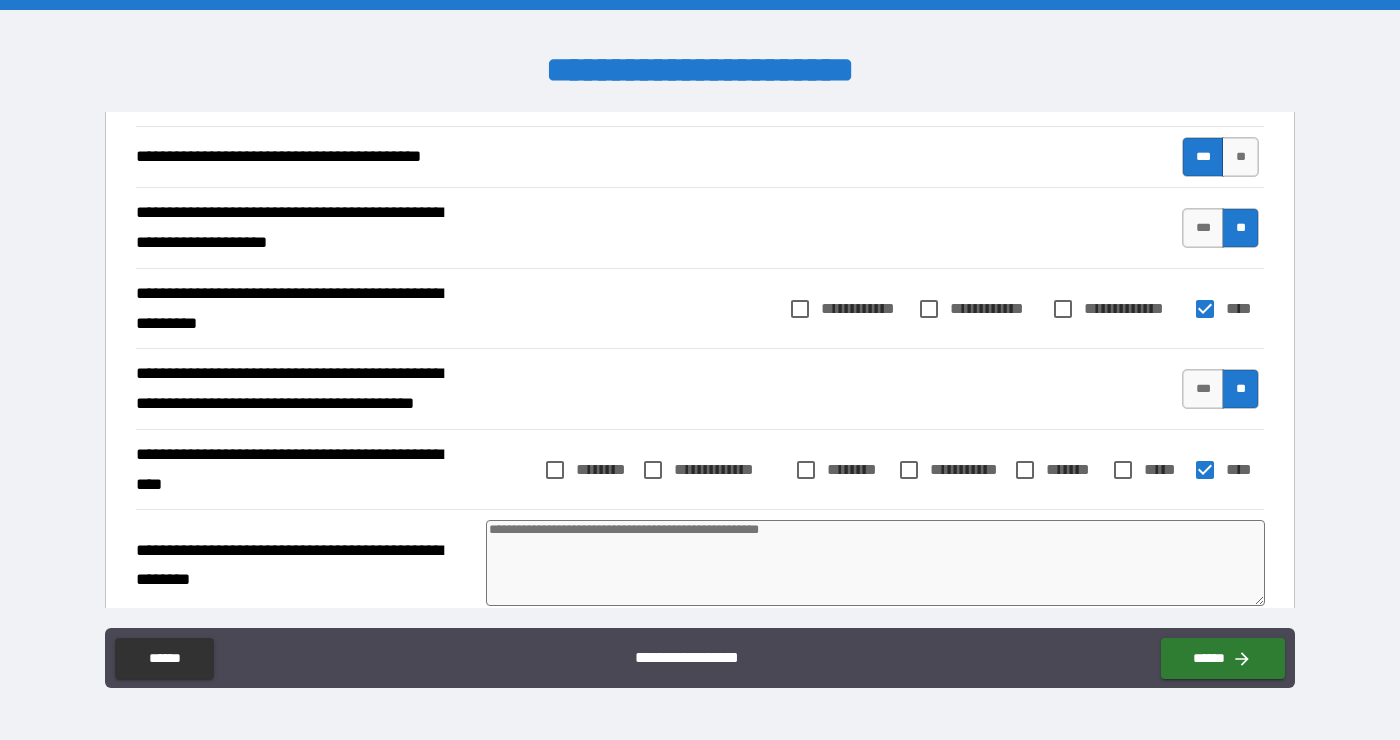 type on "*" 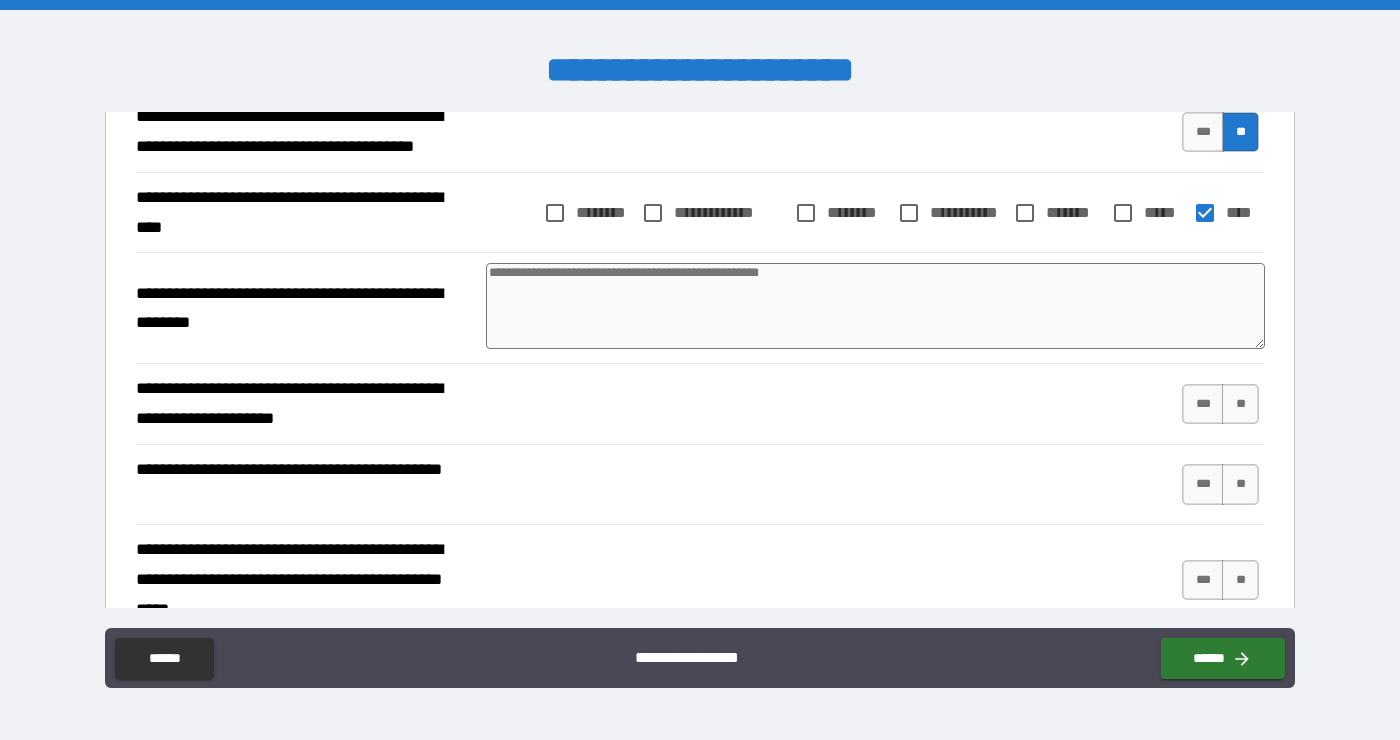 scroll, scrollTop: 1091, scrollLeft: 0, axis: vertical 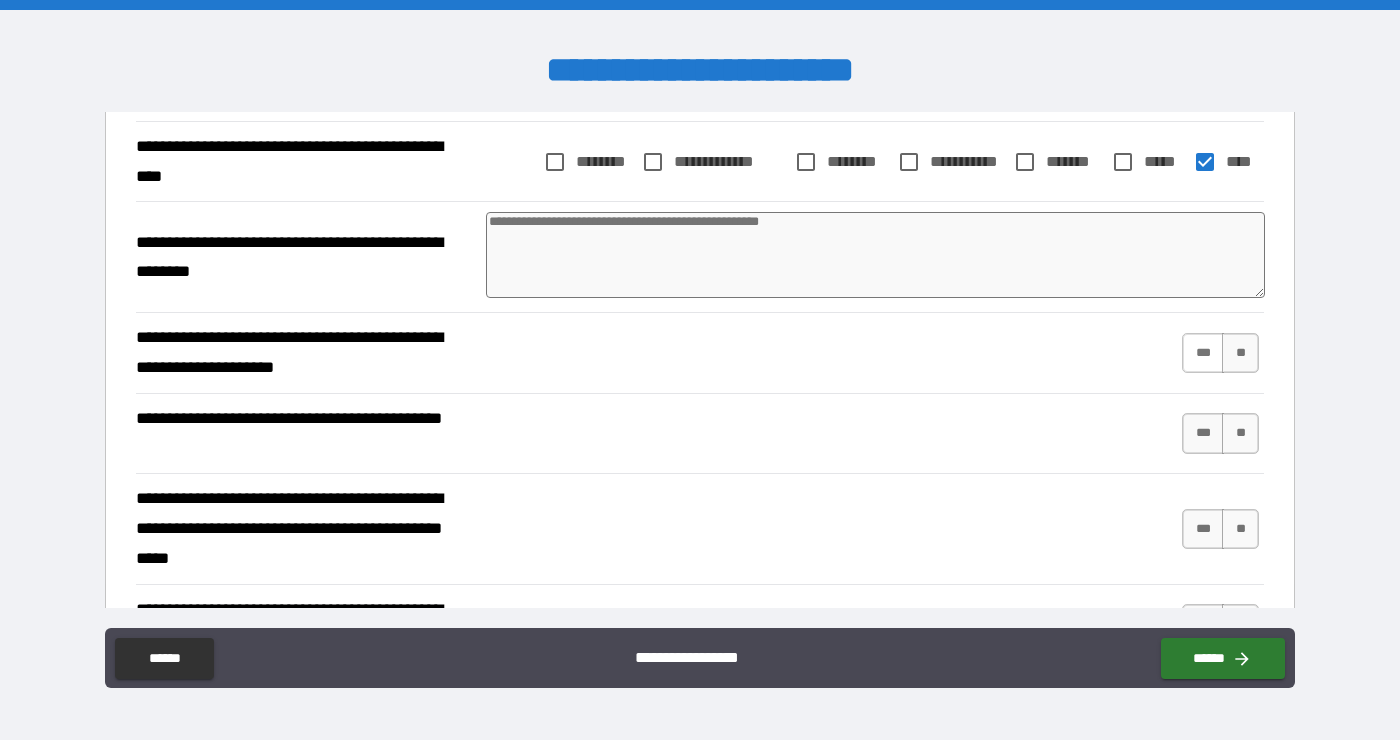 click on "***" at bounding box center [1203, 353] 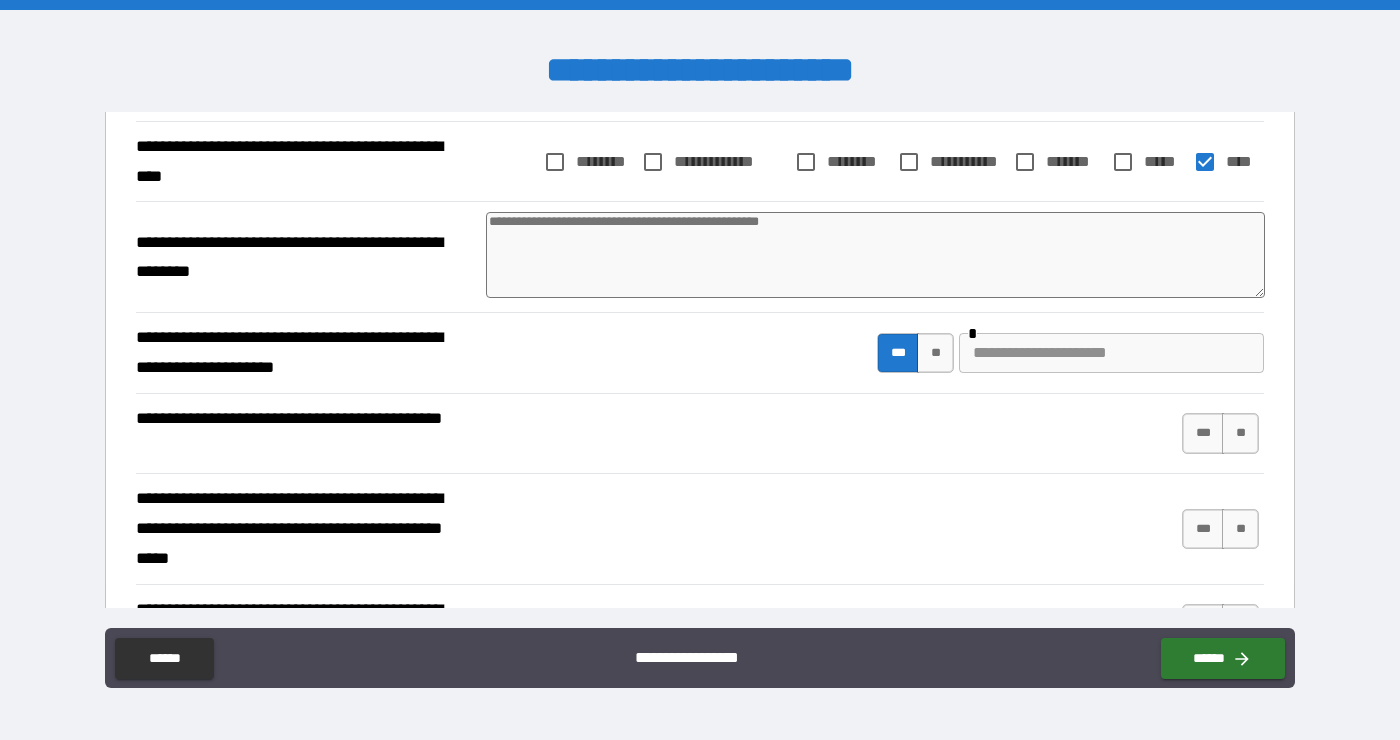type on "*" 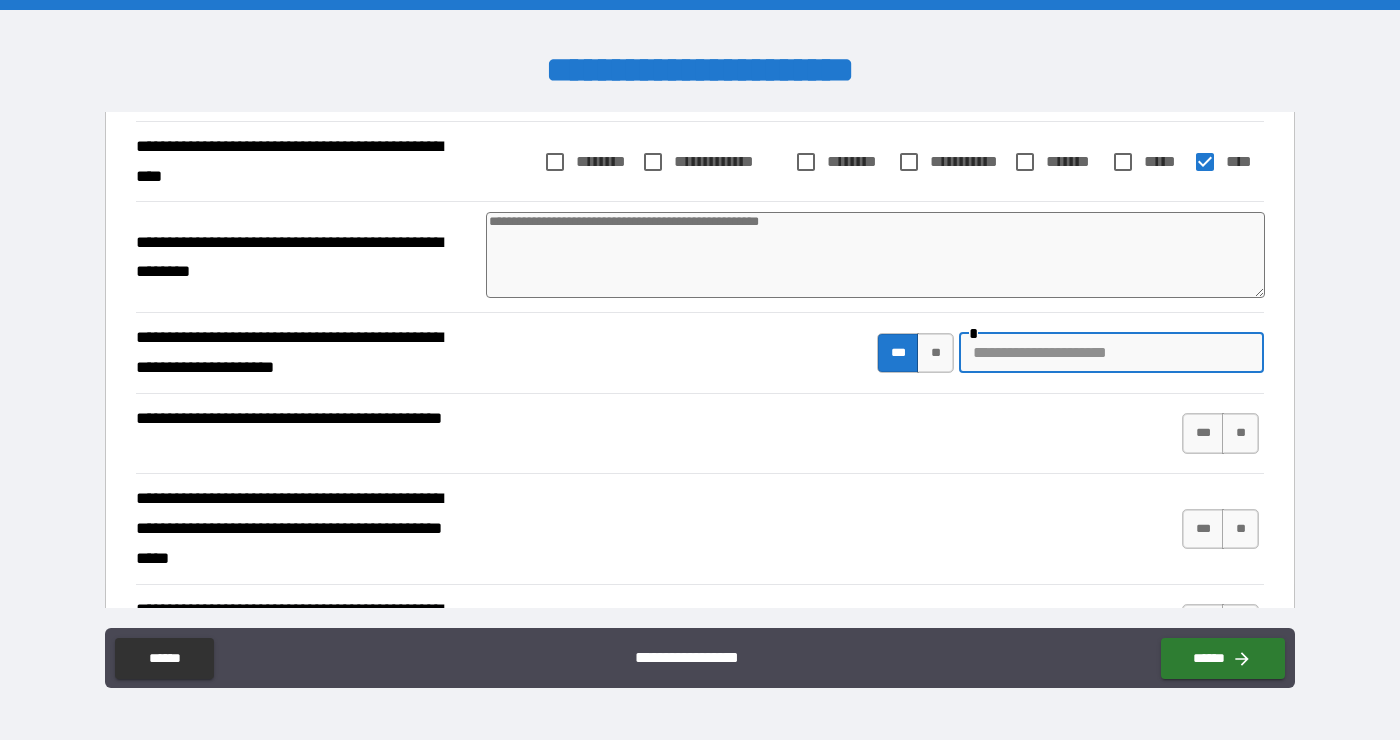 click at bounding box center (1111, 353) 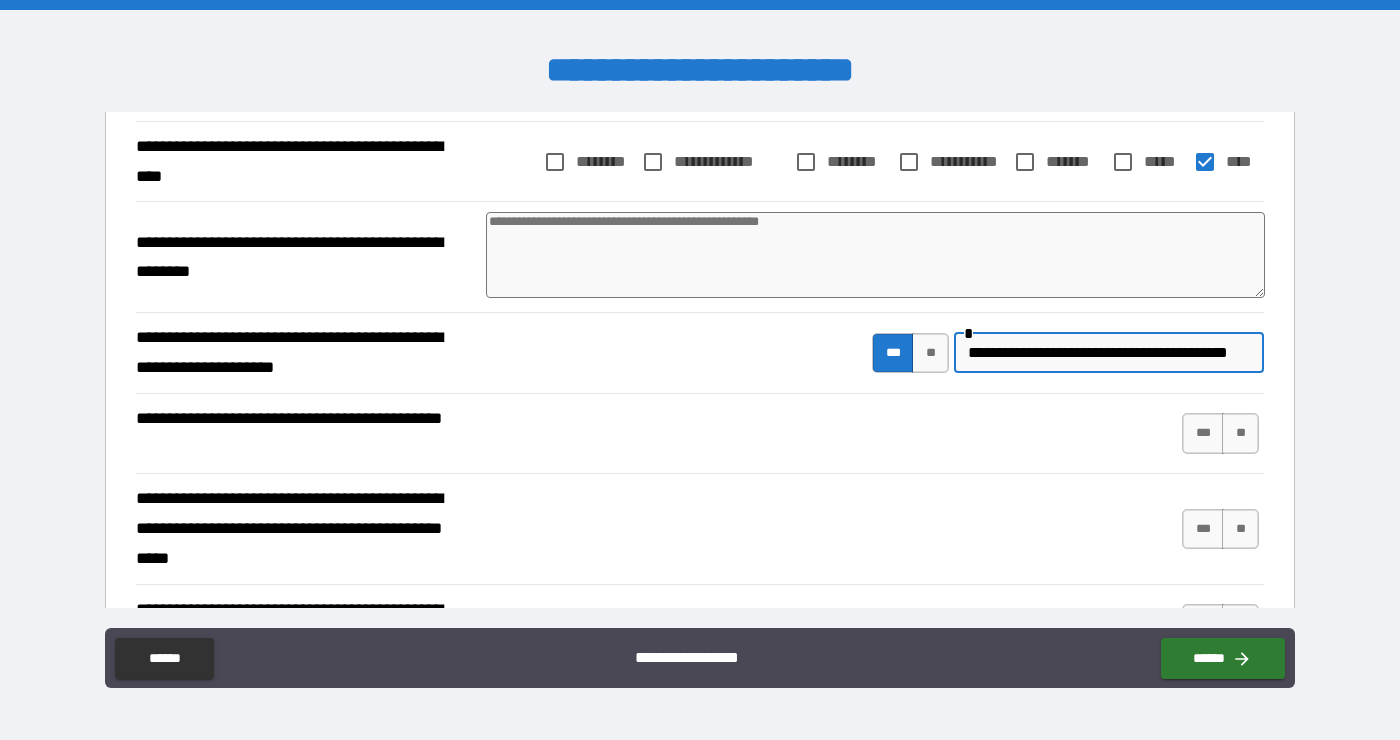 scroll, scrollTop: 0, scrollLeft: 16, axis: horizontal 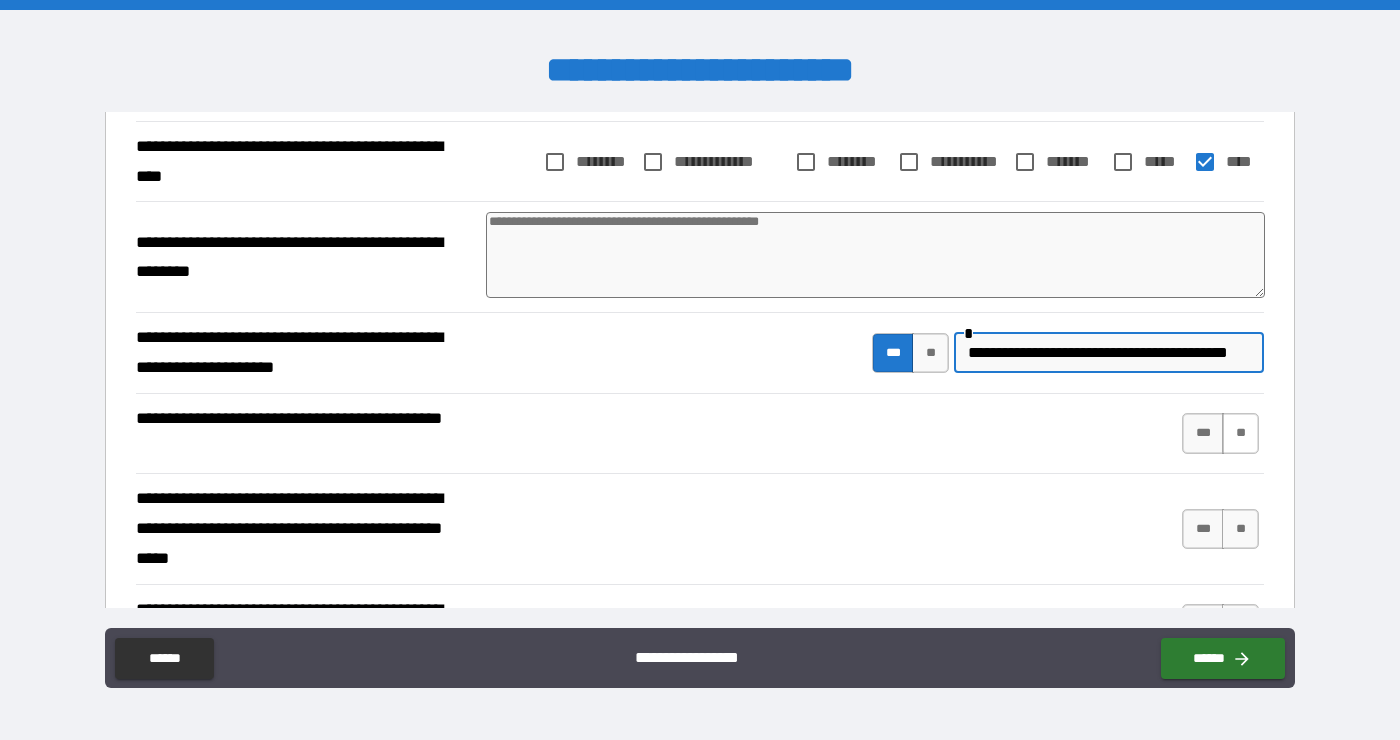 type on "**********" 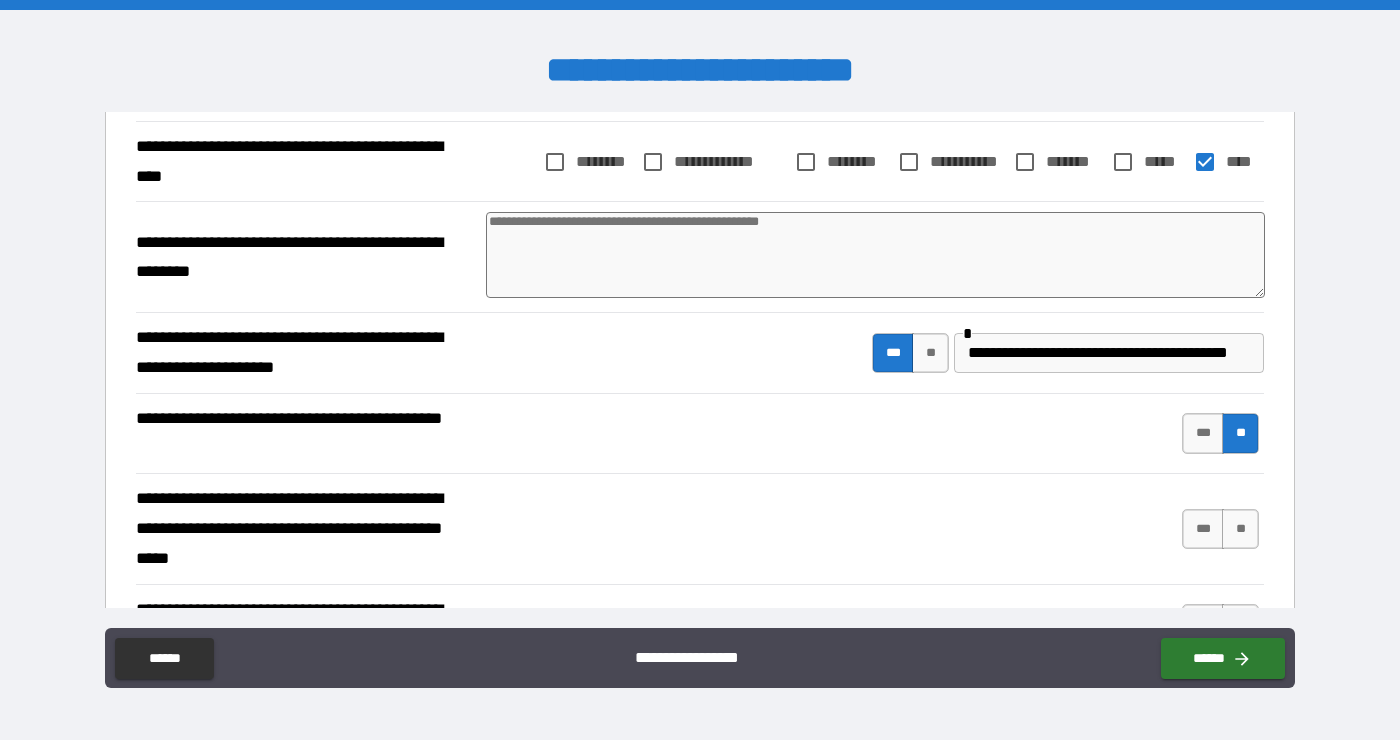 type on "*" 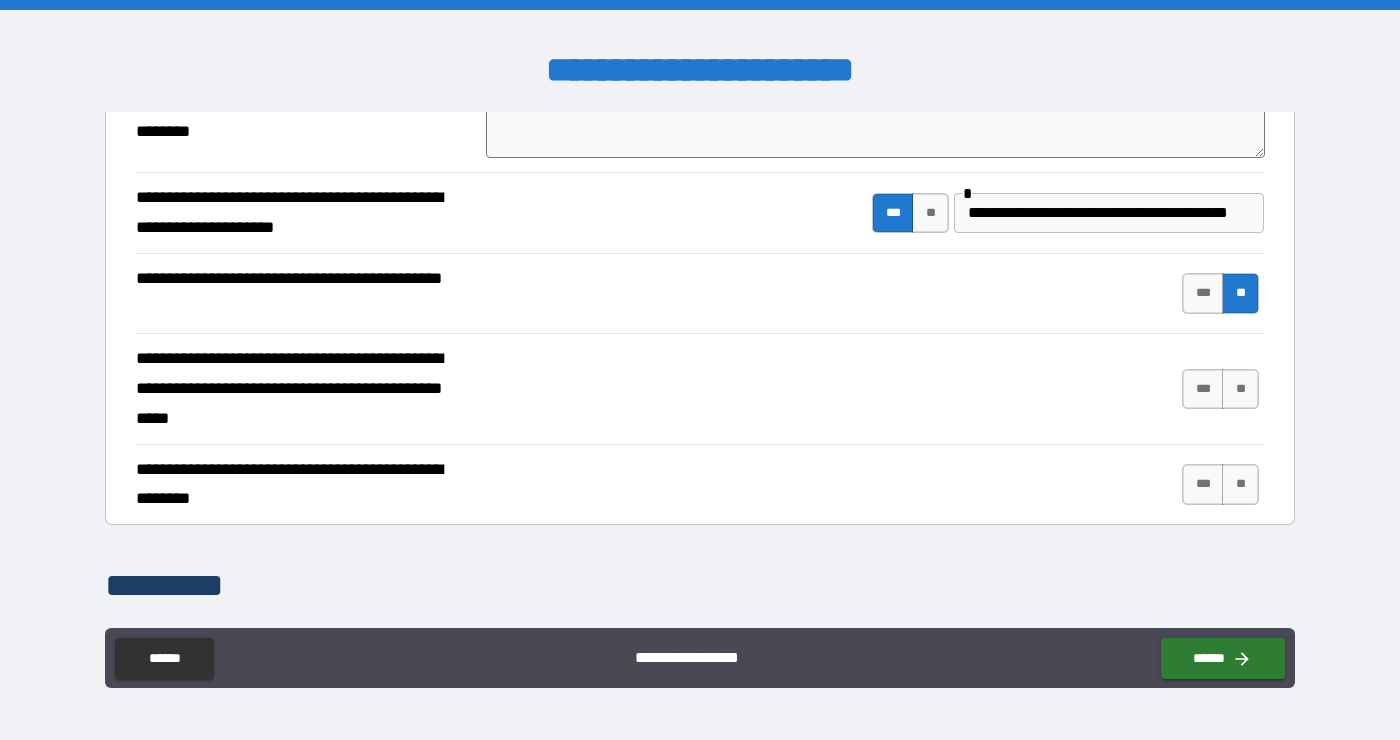 scroll, scrollTop: 1235, scrollLeft: 0, axis: vertical 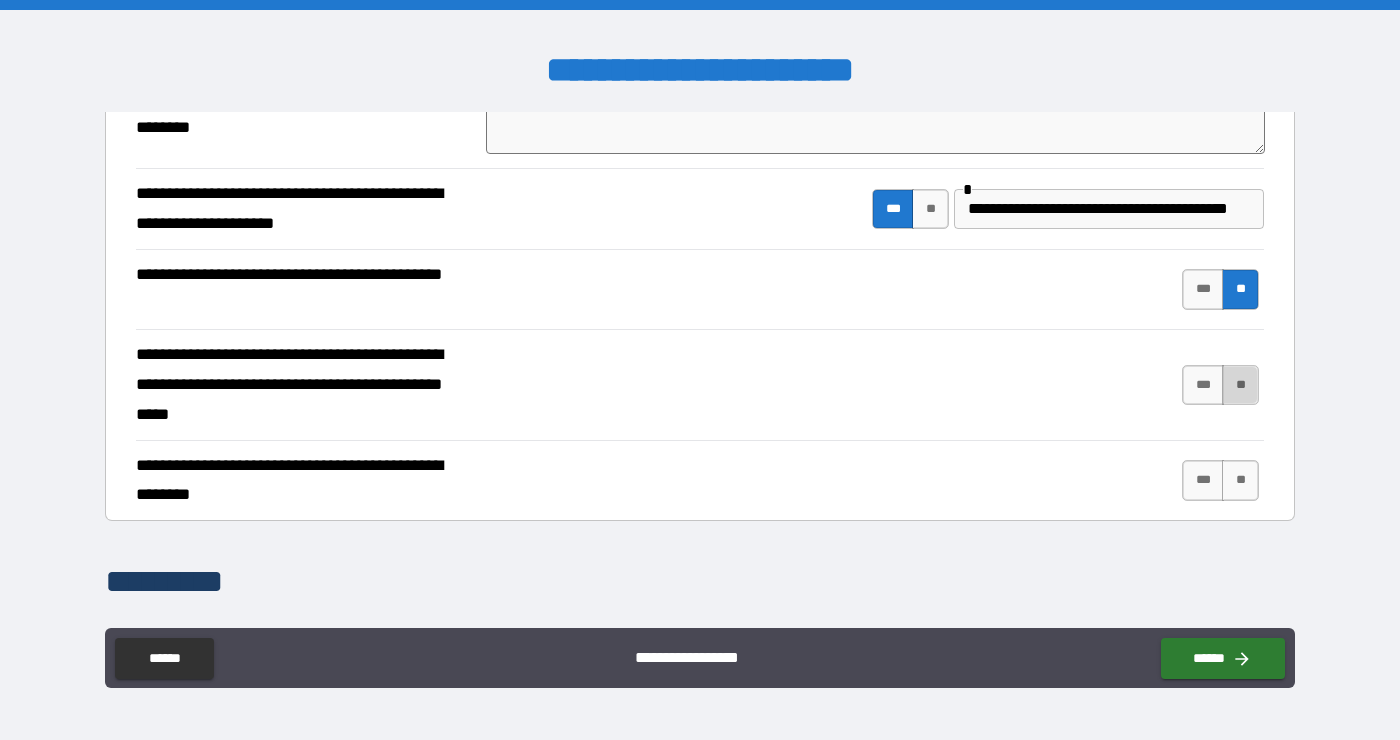 click on "**" at bounding box center [1240, 385] 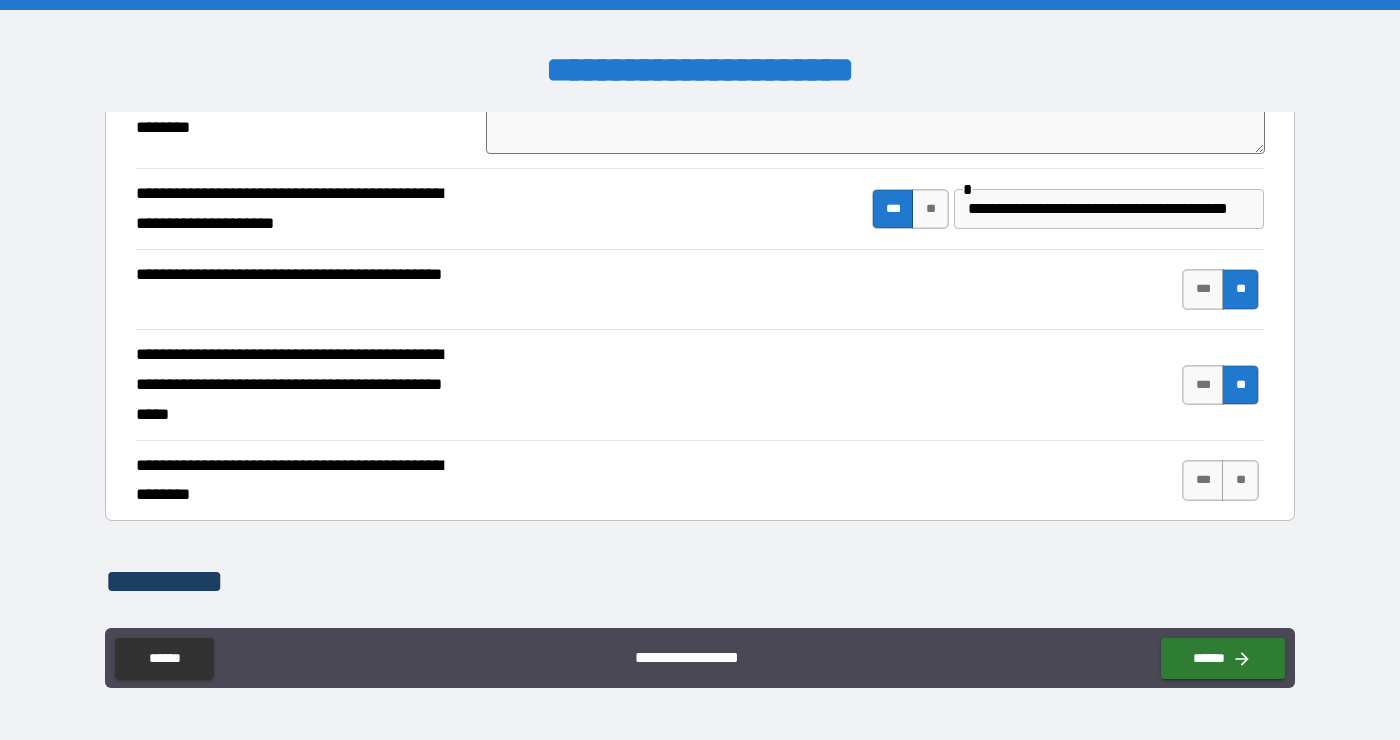 type on "*" 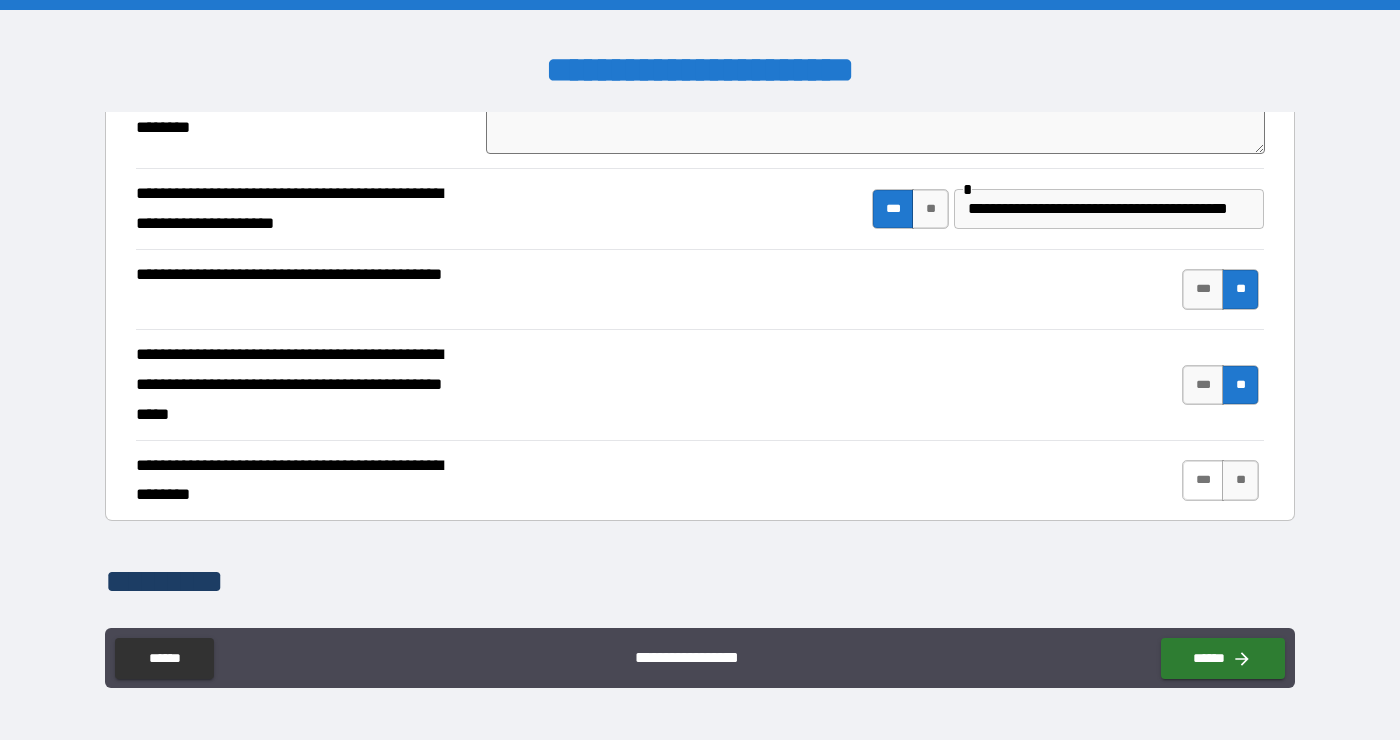 click on "***" at bounding box center (1203, 480) 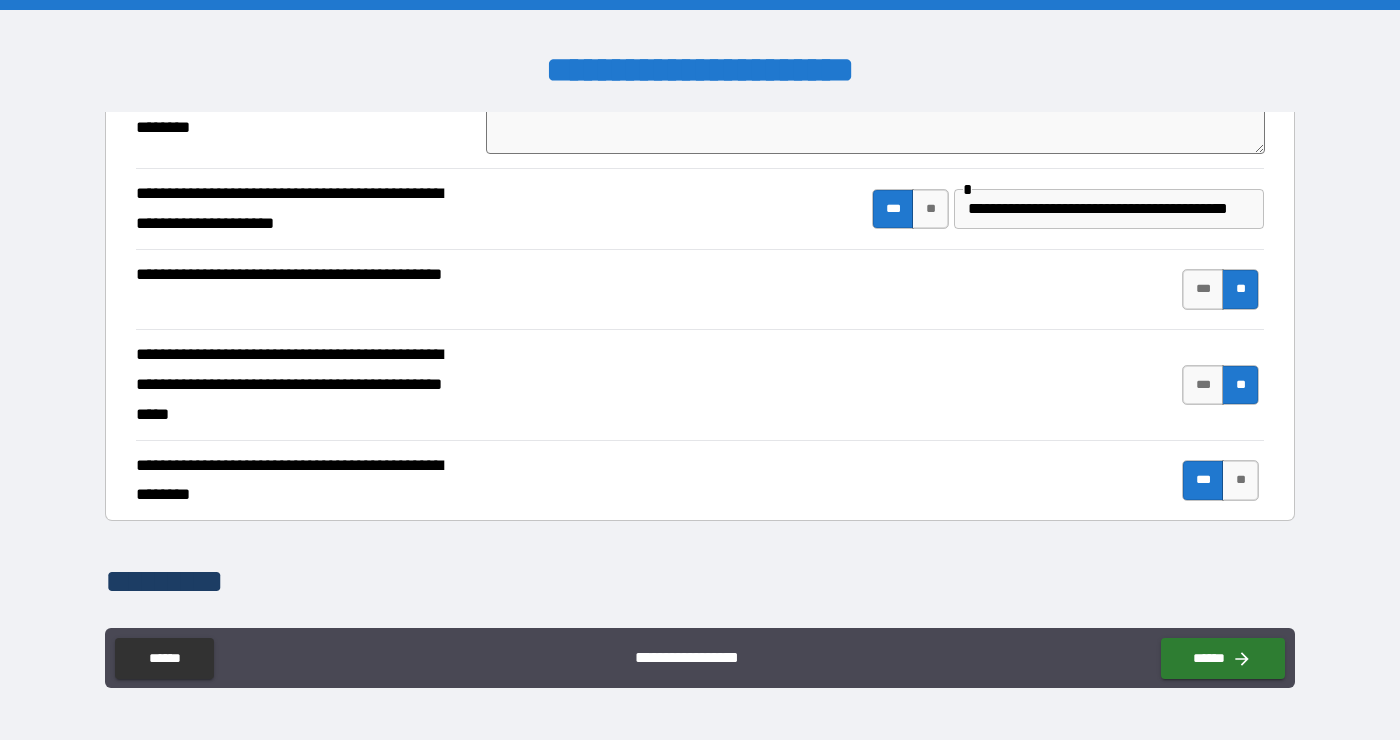type on "*" 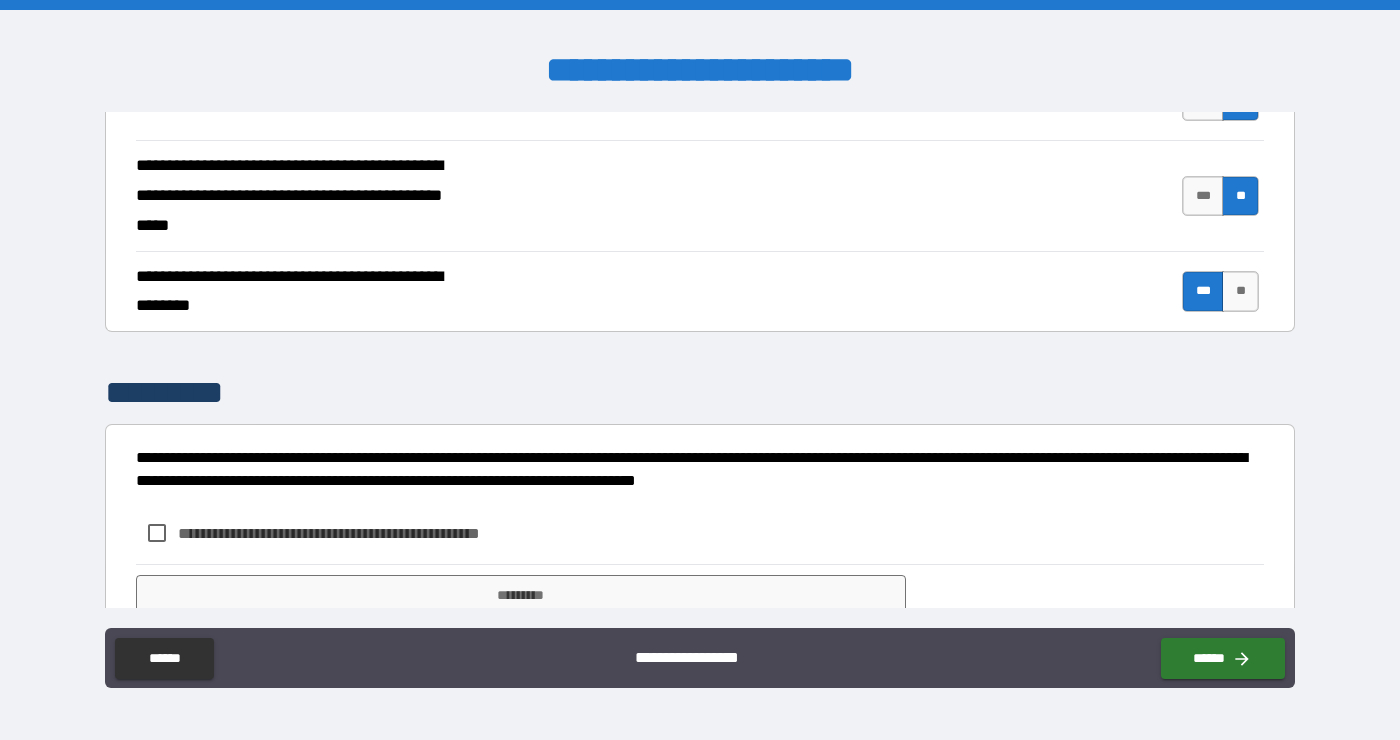scroll, scrollTop: 1502, scrollLeft: 0, axis: vertical 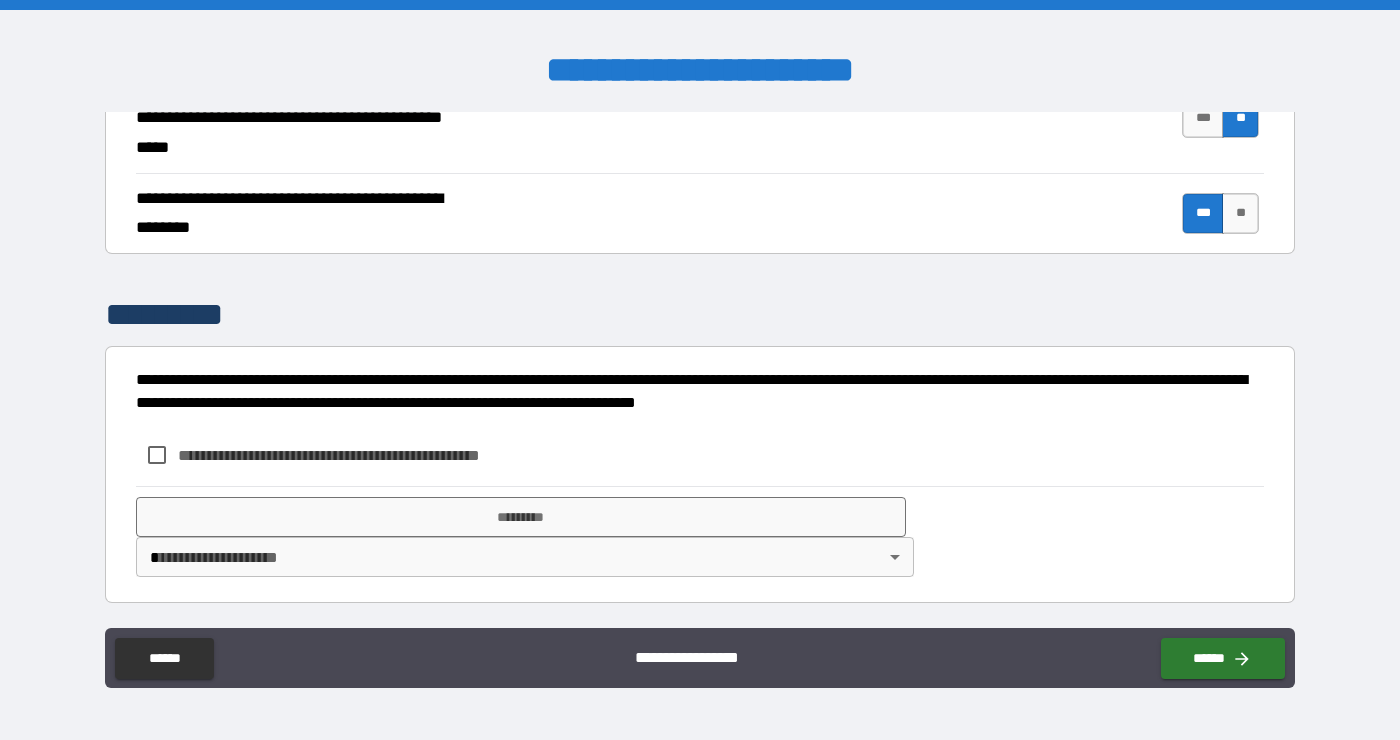 type on "*" 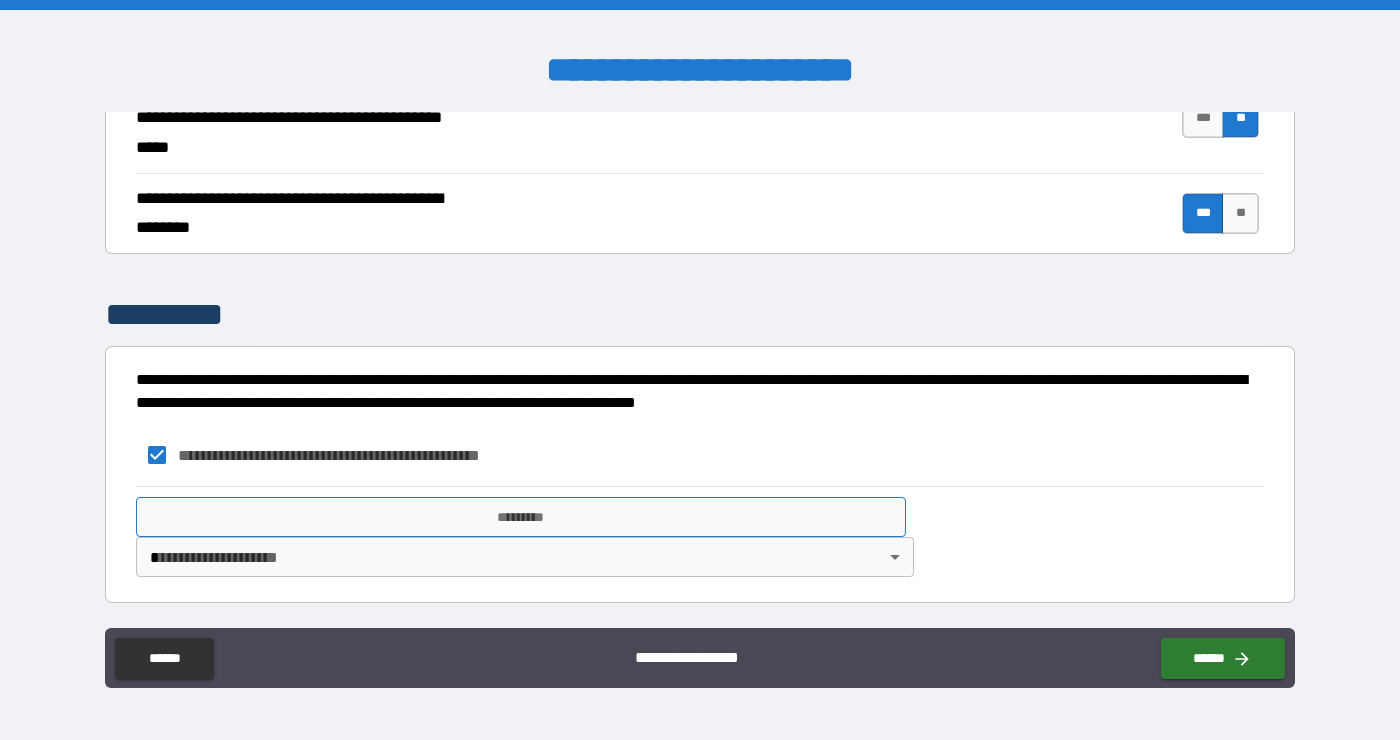 type on "*" 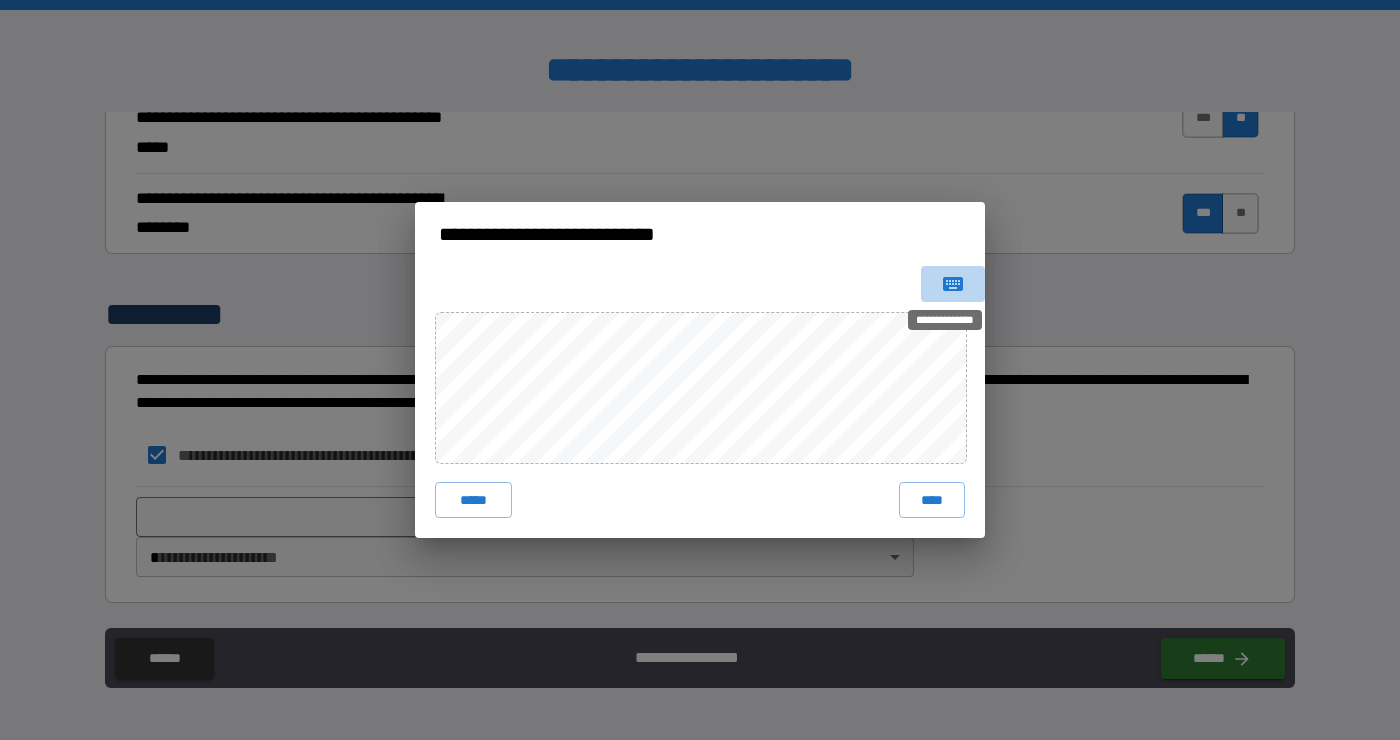 click 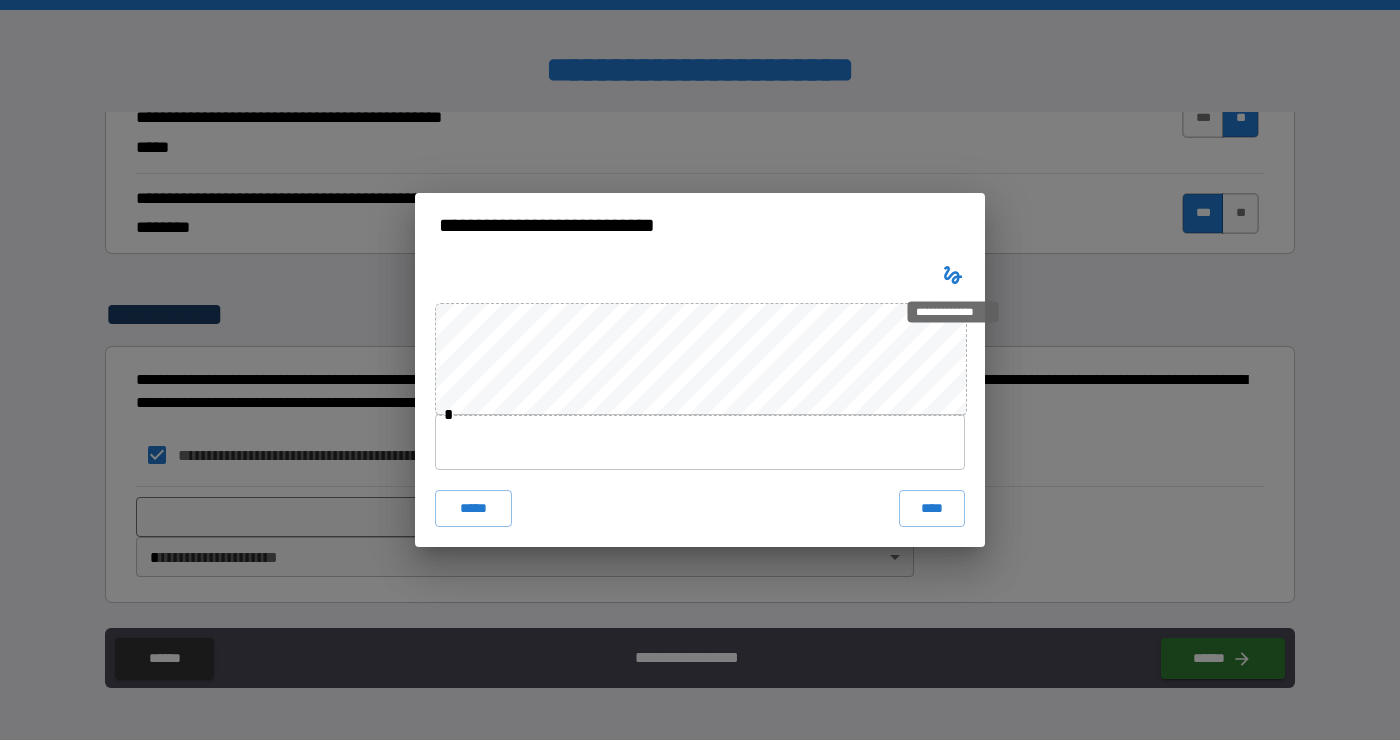 type 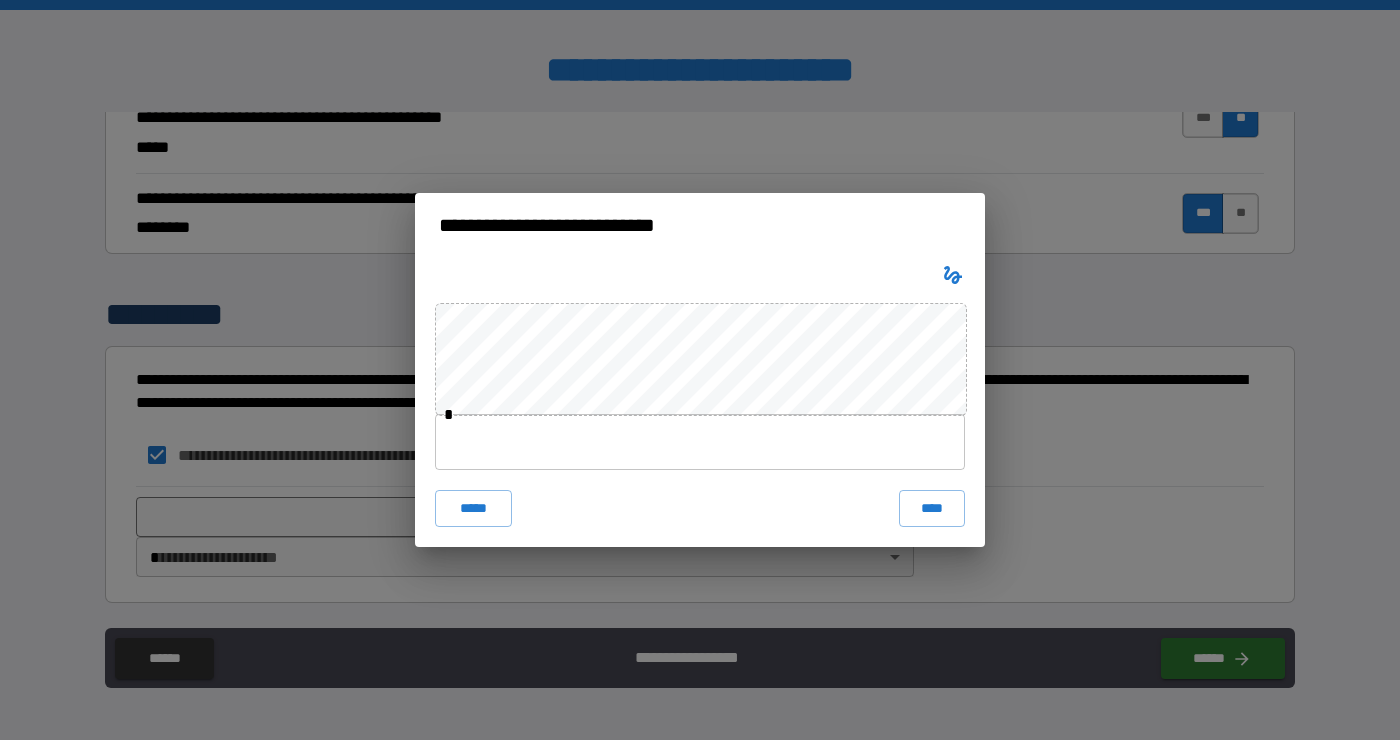 click at bounding box center [700, 442] 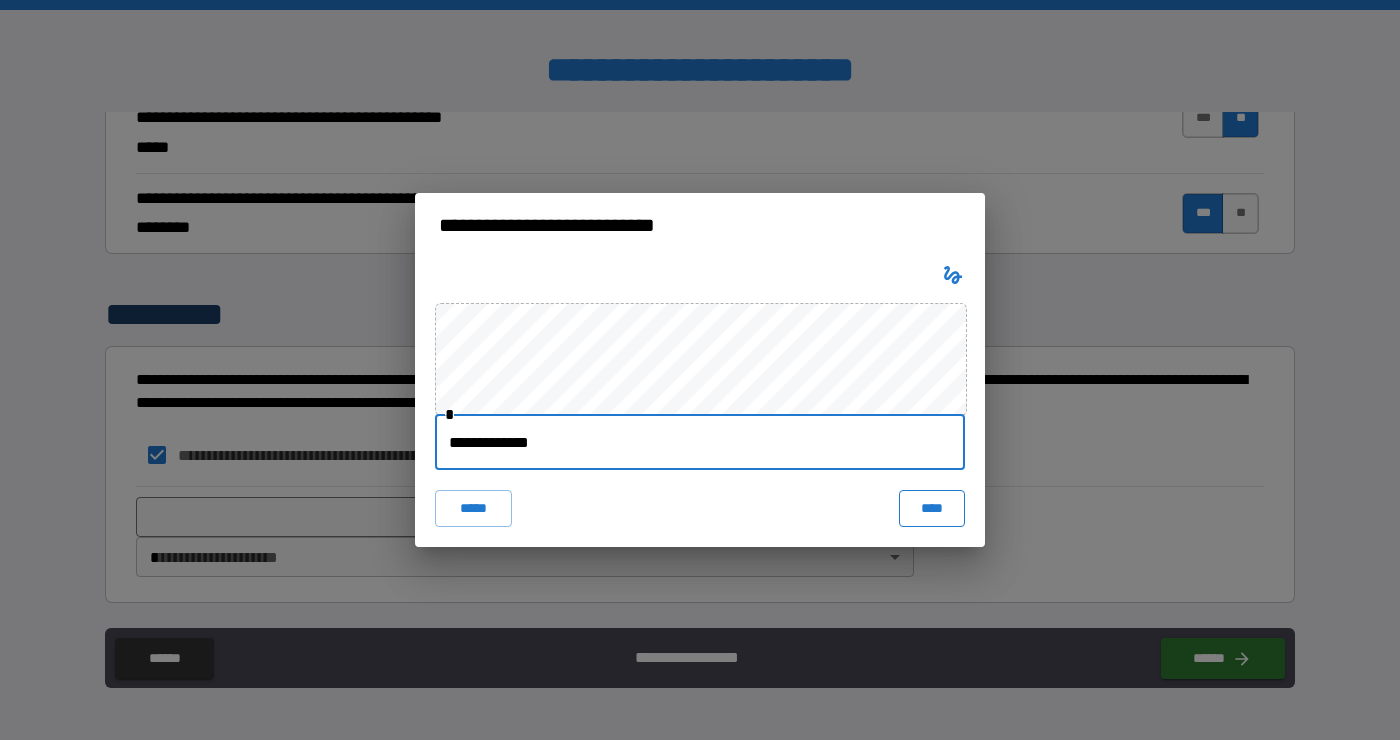 type on "**********" 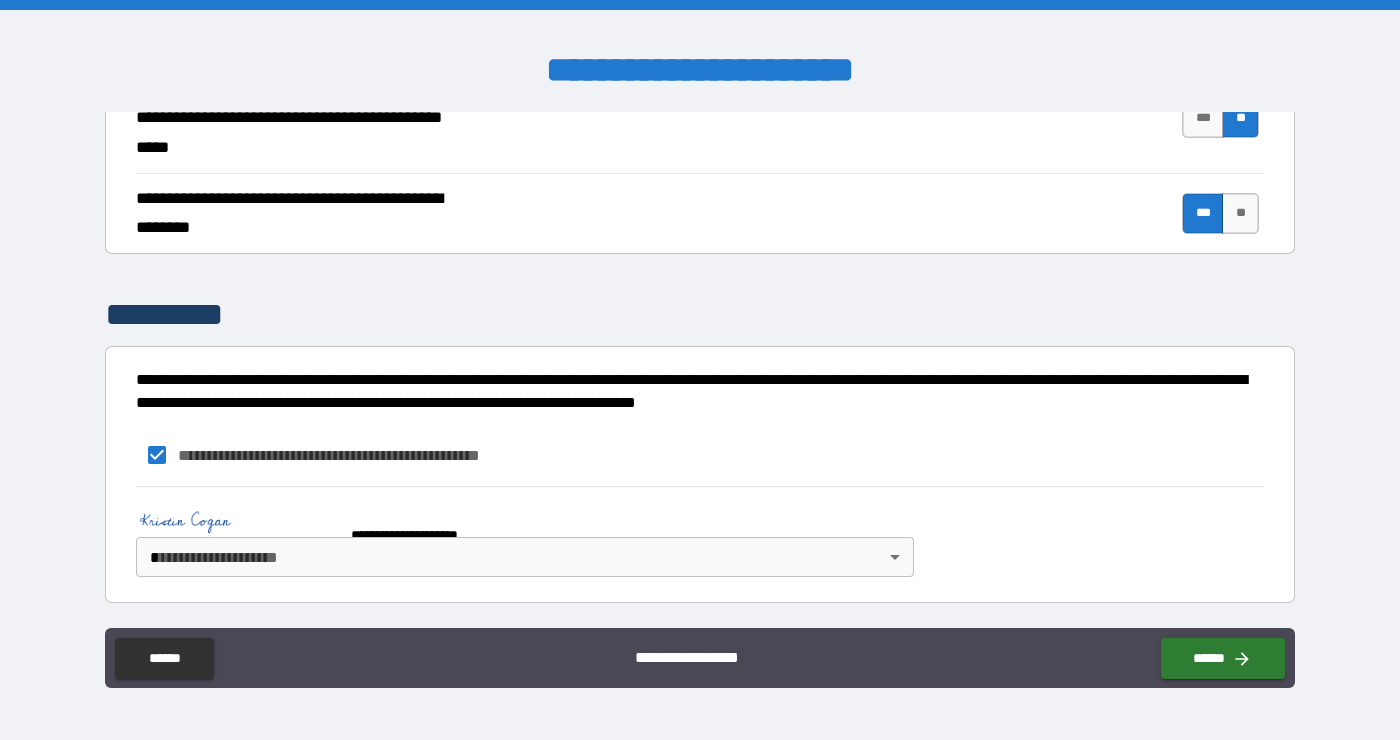 type on "*" 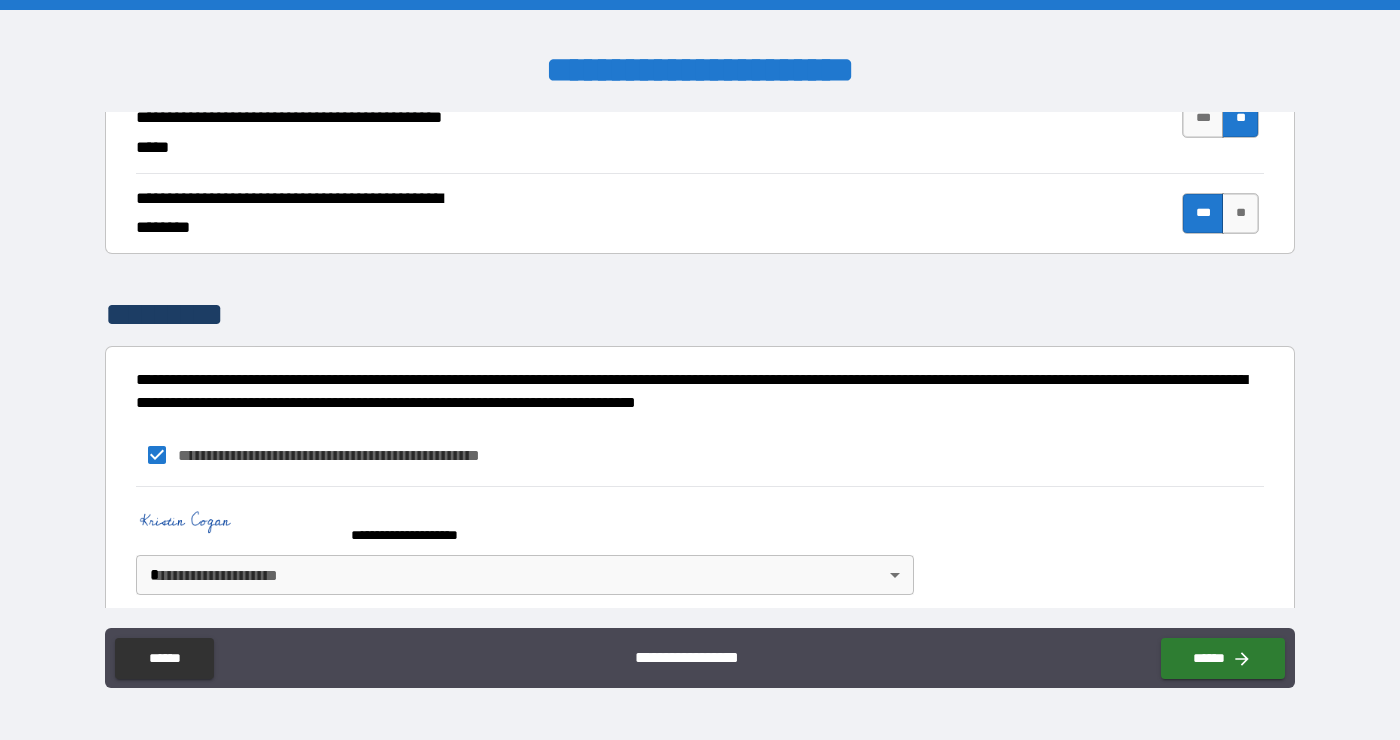 click on "**********" at bounding box center [700, 370] 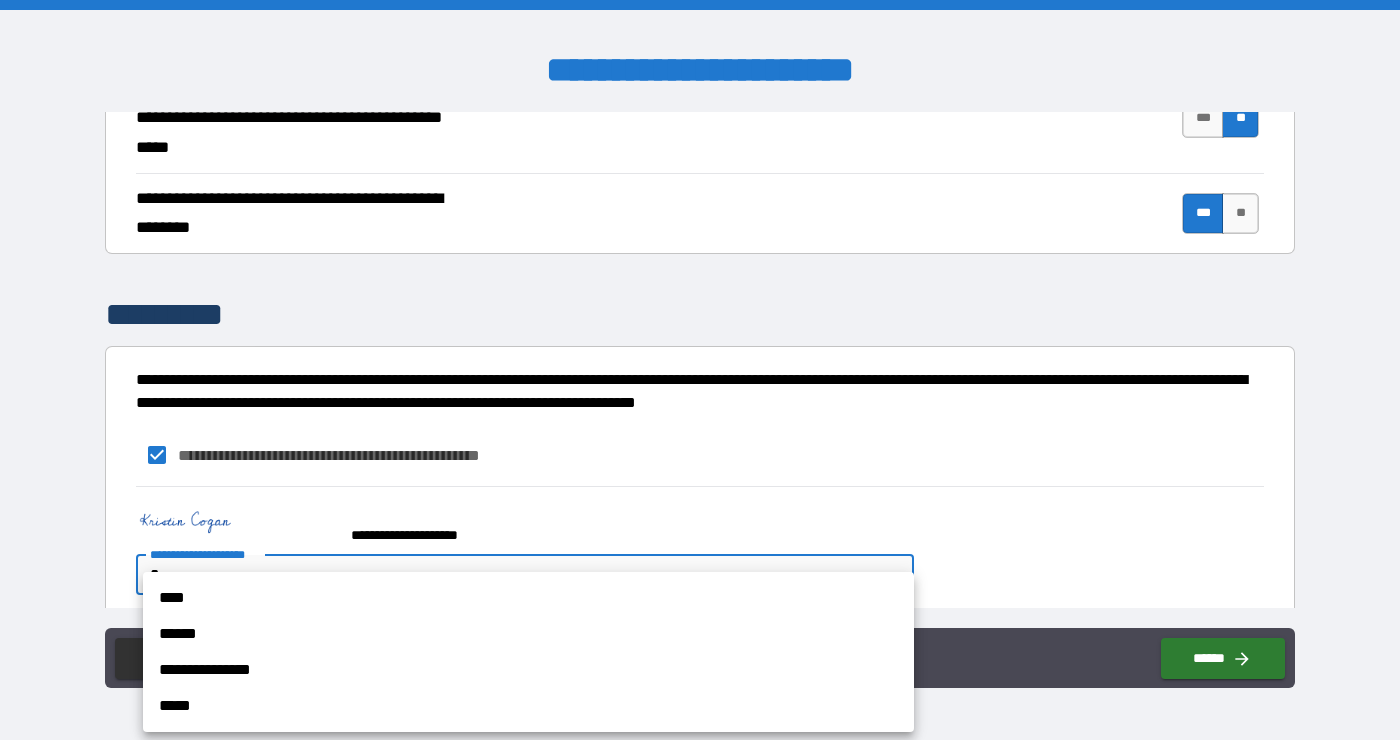 click on "**********" at bounding box center [528, 670] 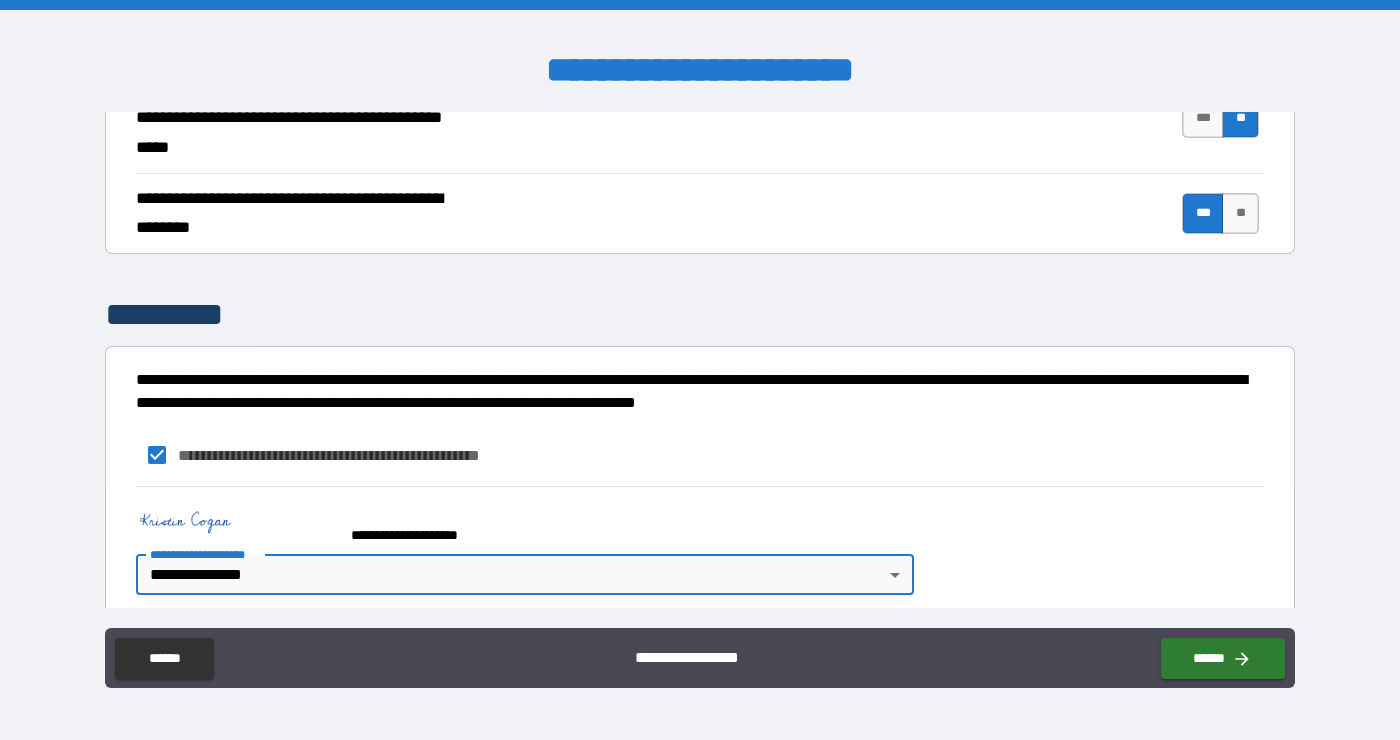 type on "*" 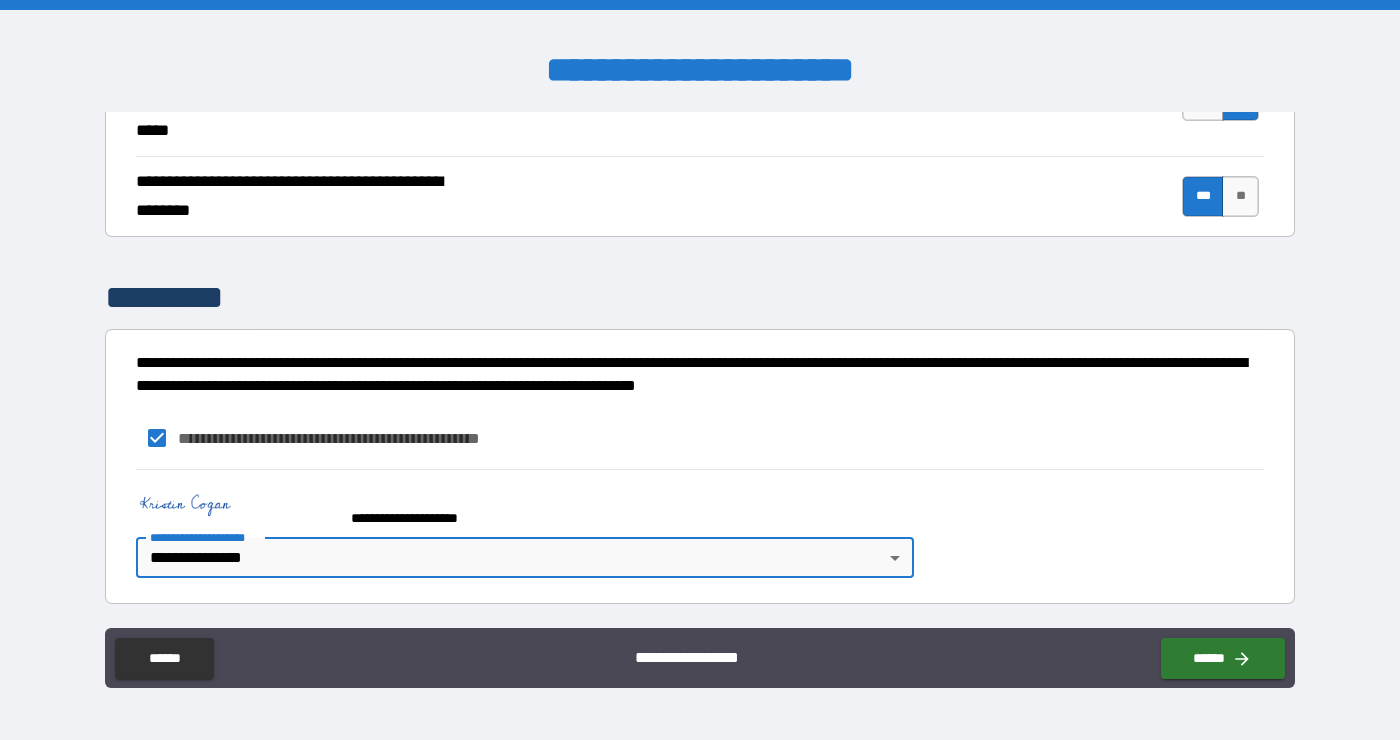 click on "**********" at bounding box center (700, 658) 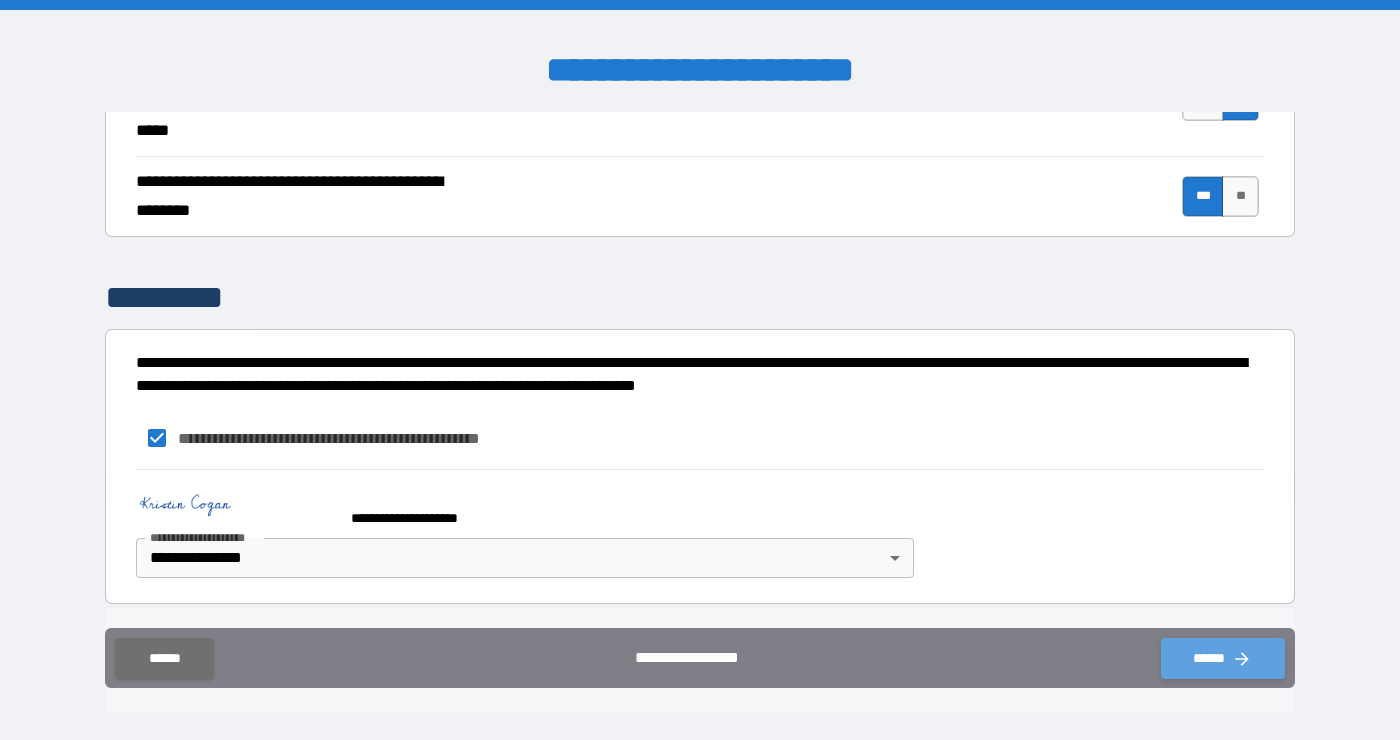 click on "******" at bounding box center [1223, 658] 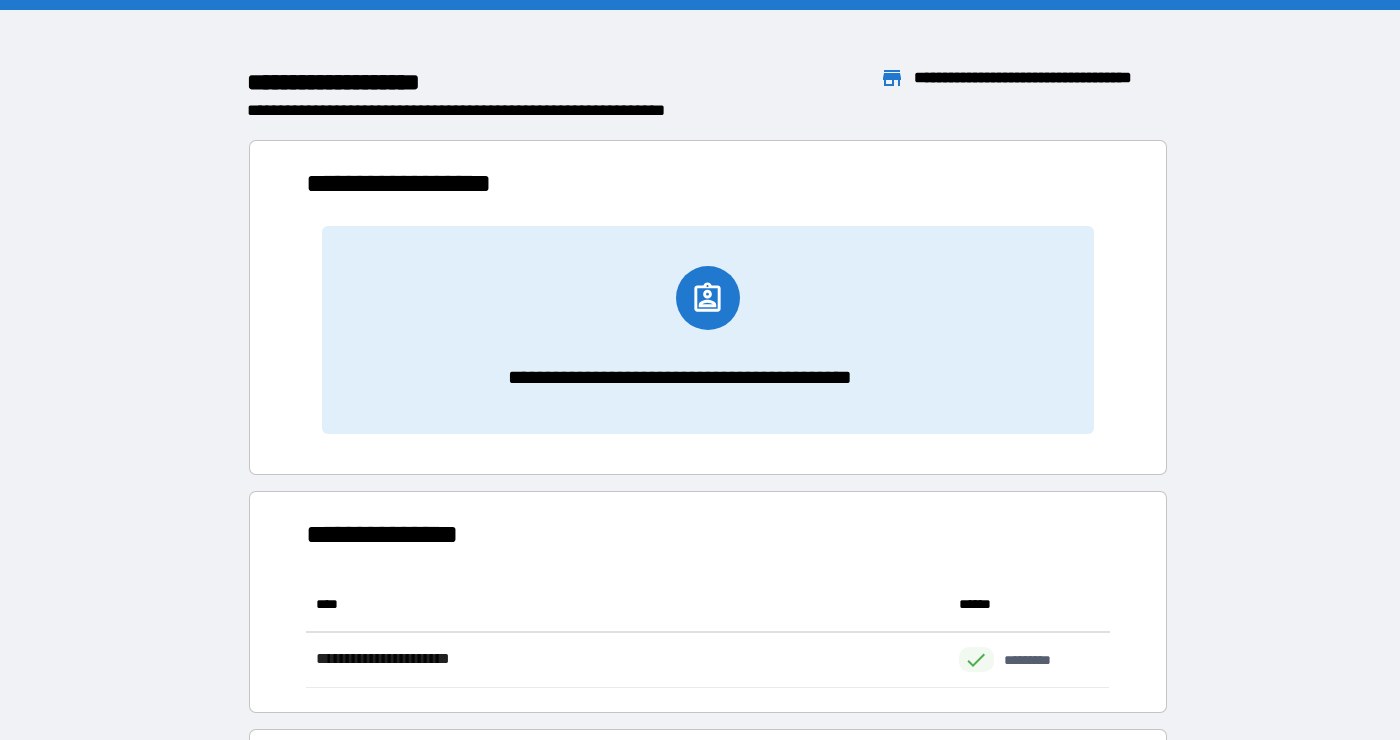 scroll, scrollTop: 1, scrollLeft: 0, axis: vertical 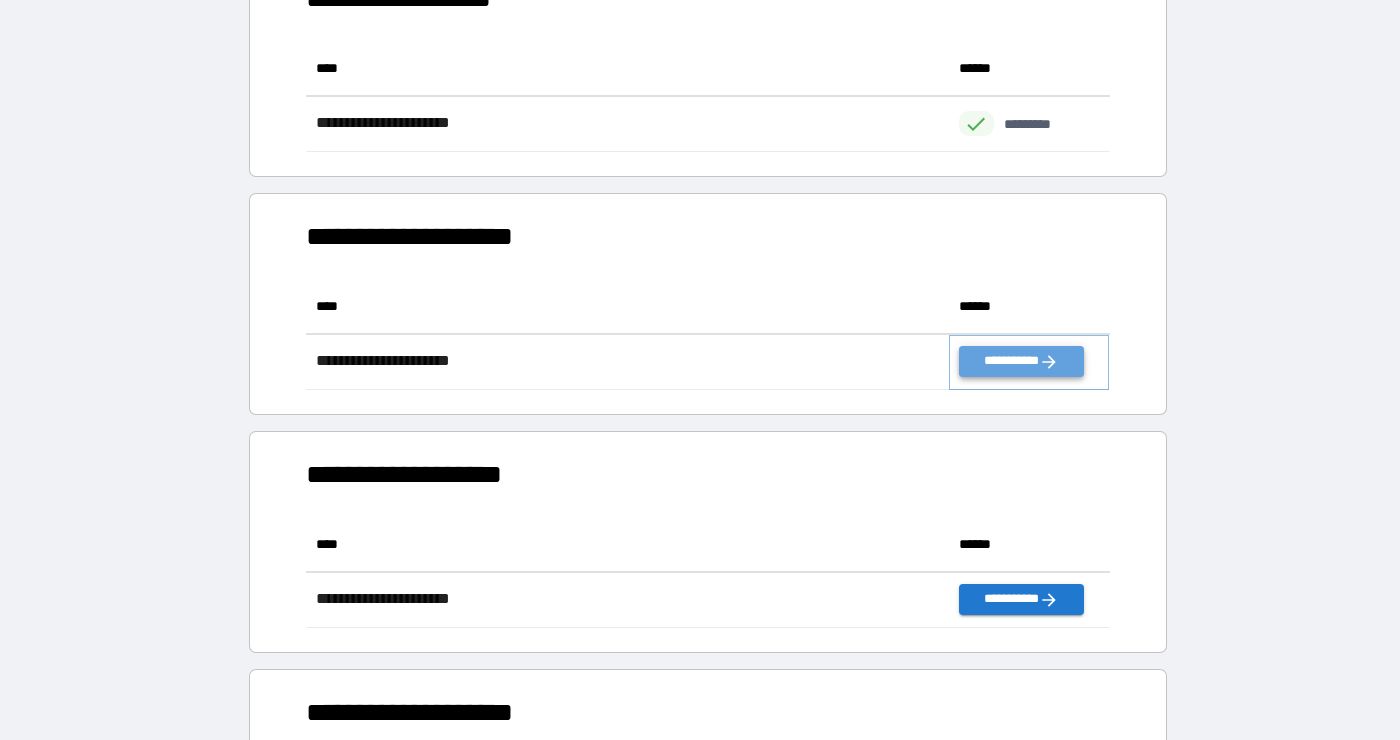 click on "**********" at bounding box center [1021, 361] 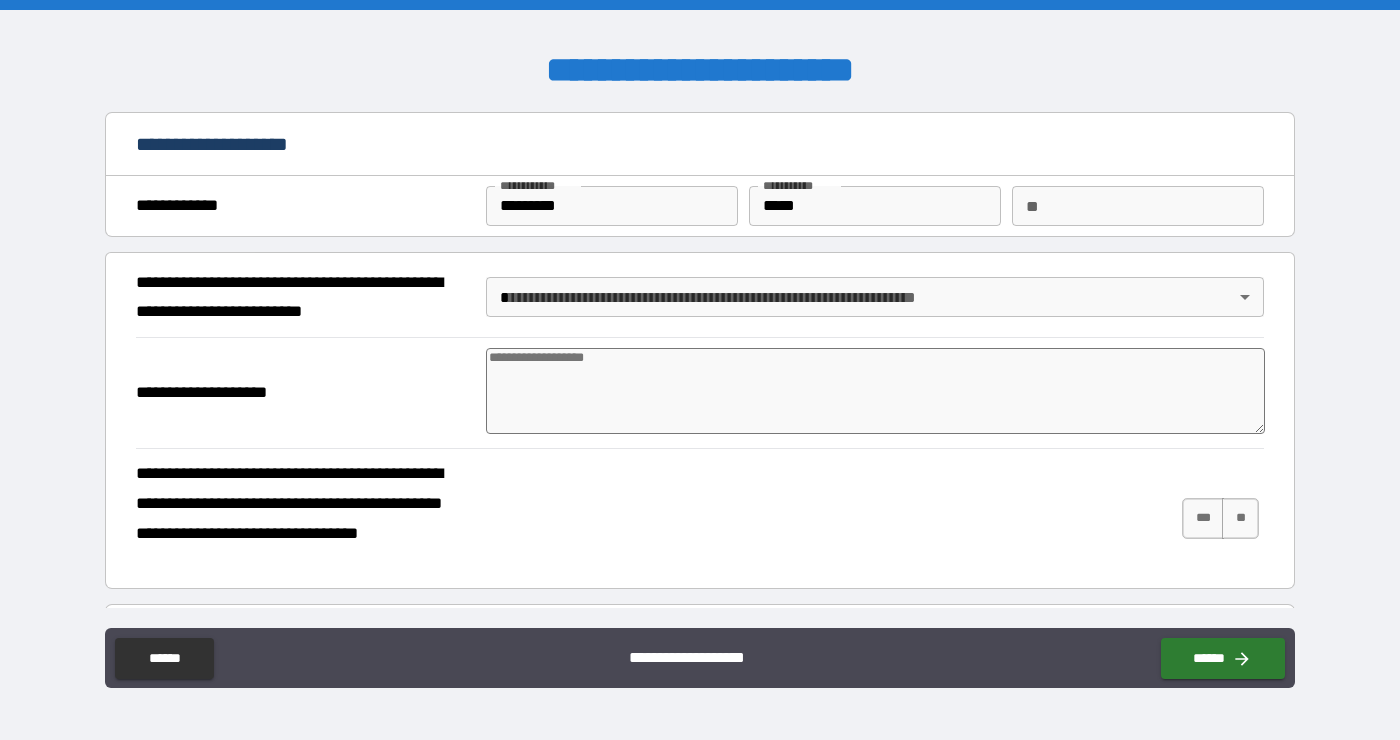 type on "*" 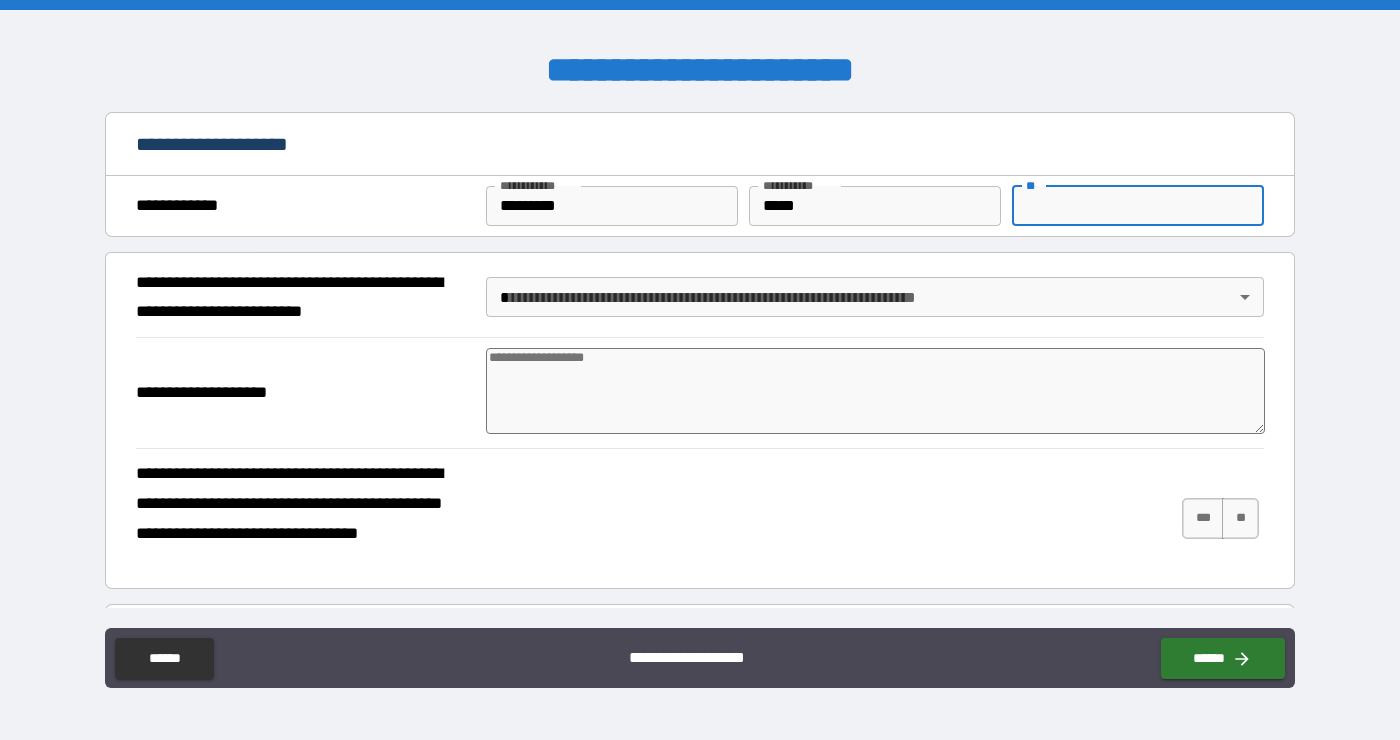 type on "*" 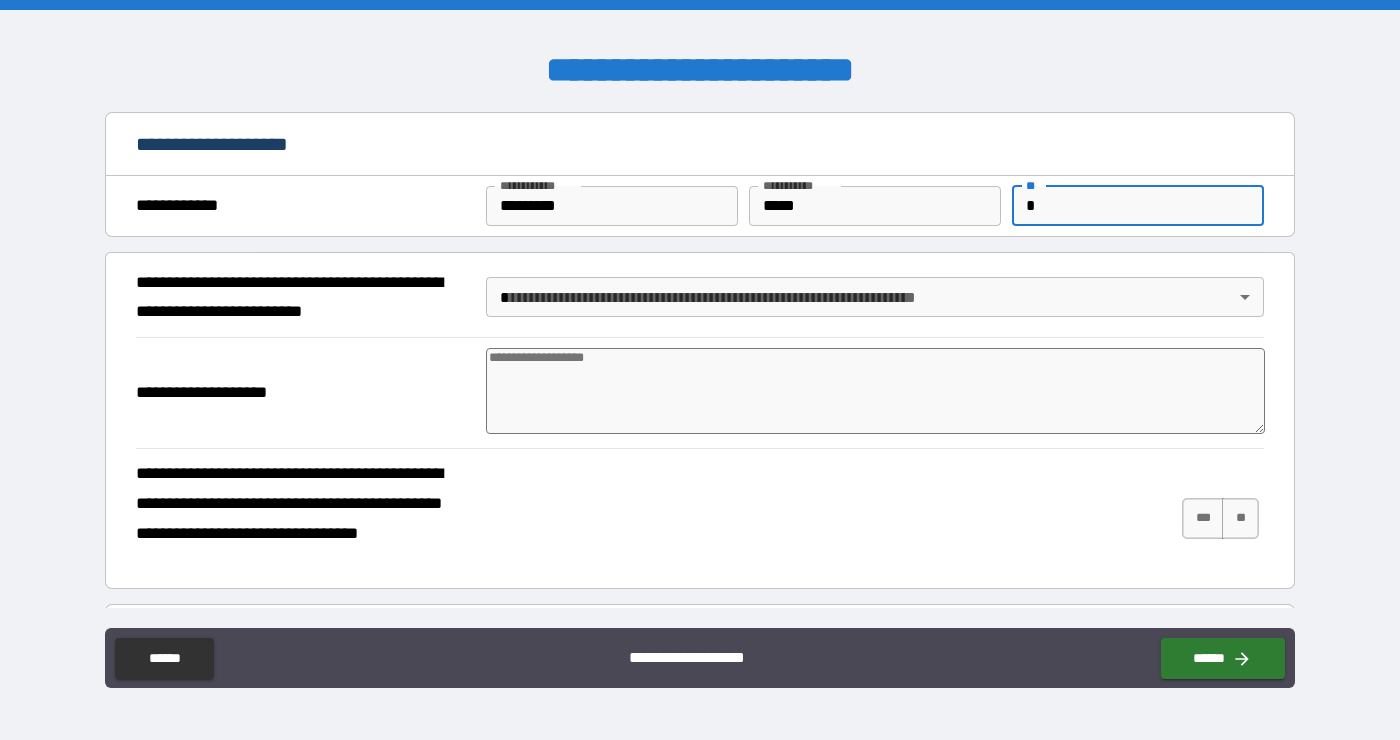 type on "*" 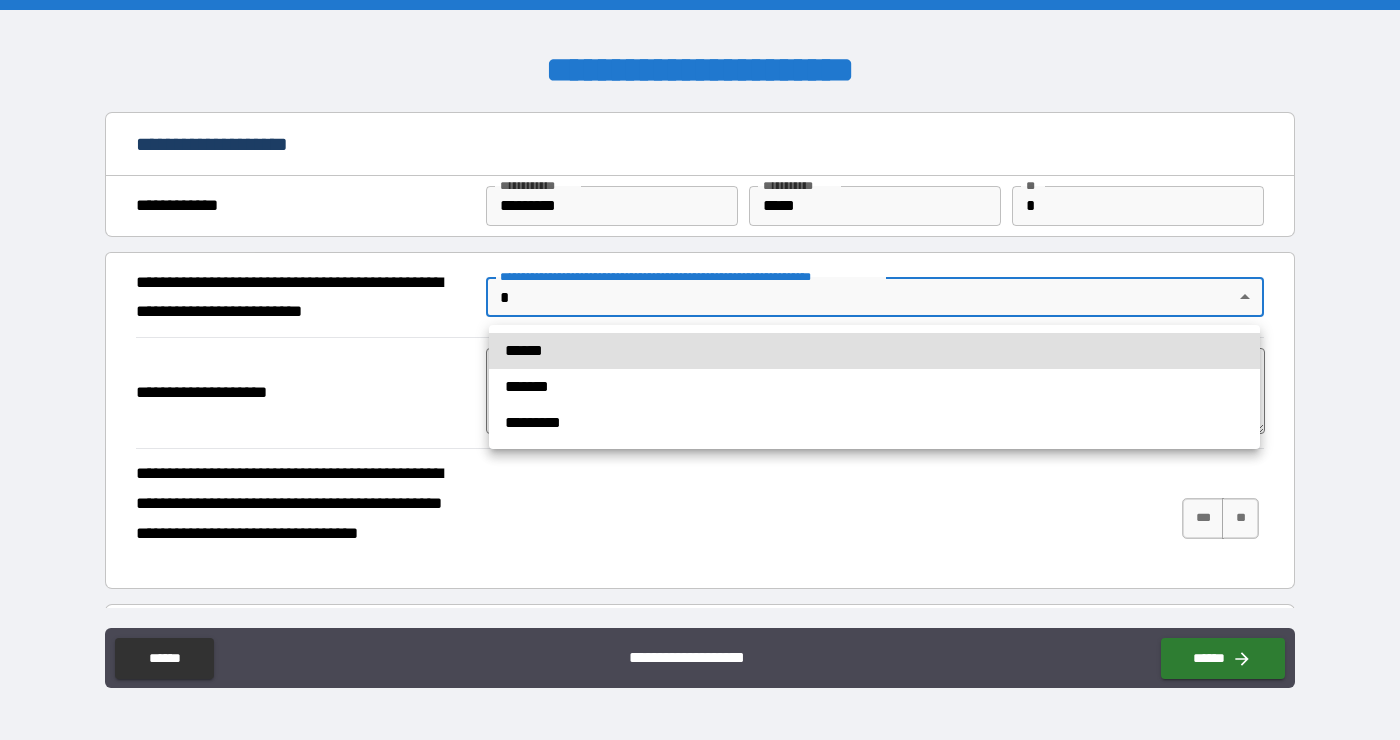 click at bounding box center [700, 370] 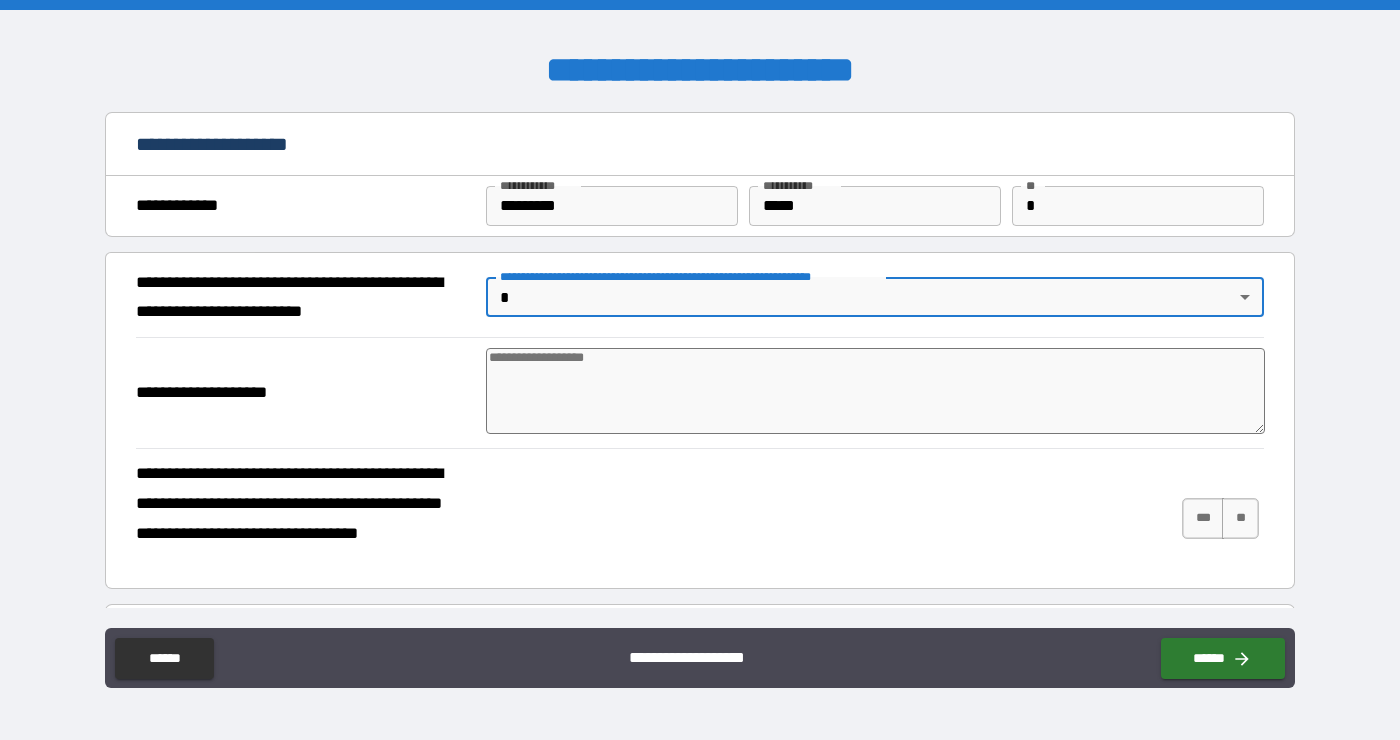 click at bounding box center [876, 391] 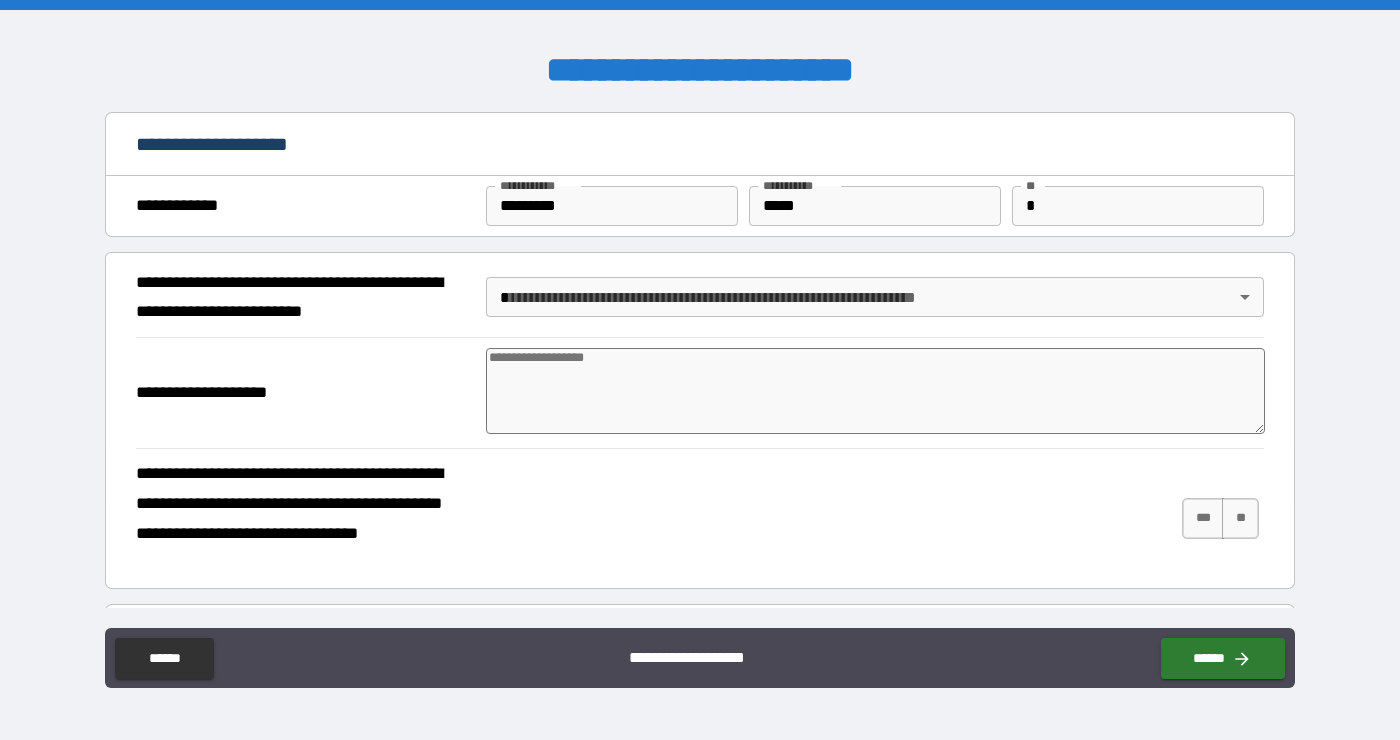 type on "*" 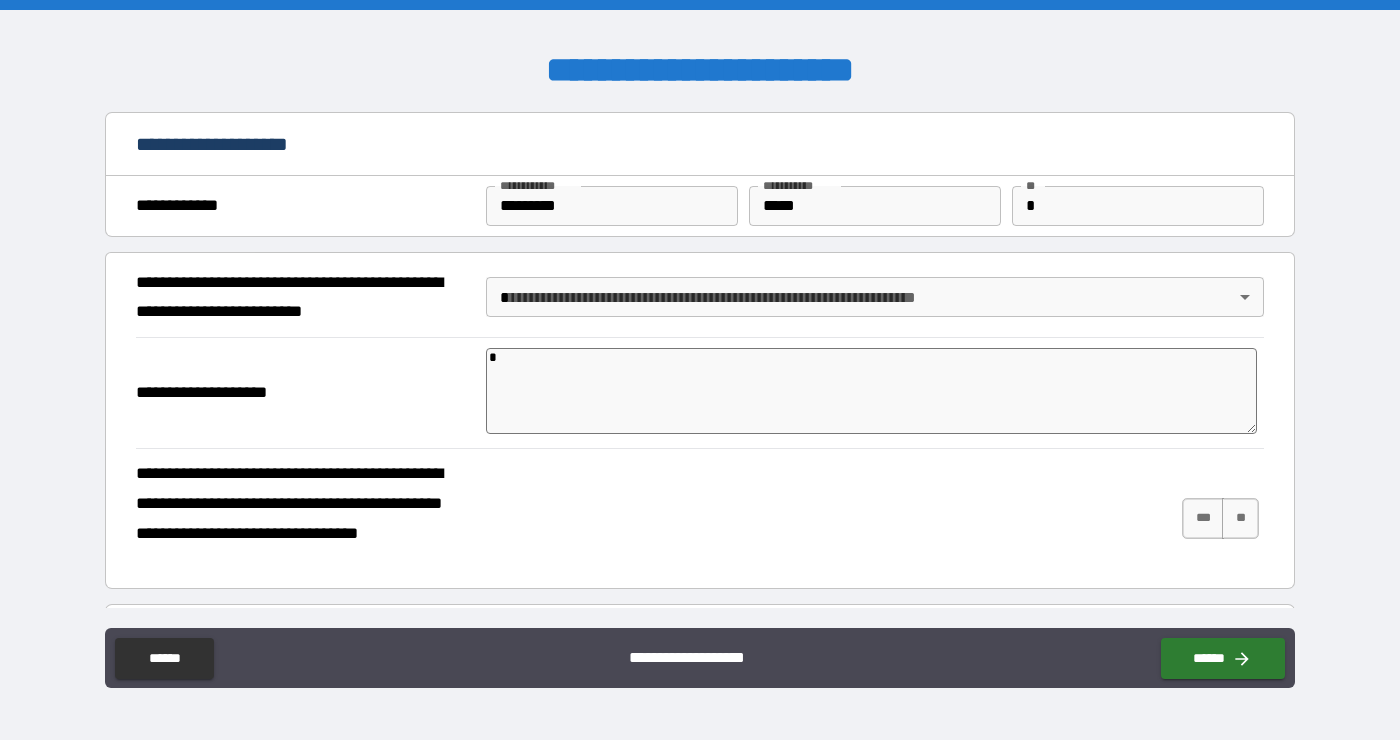 type on "**" 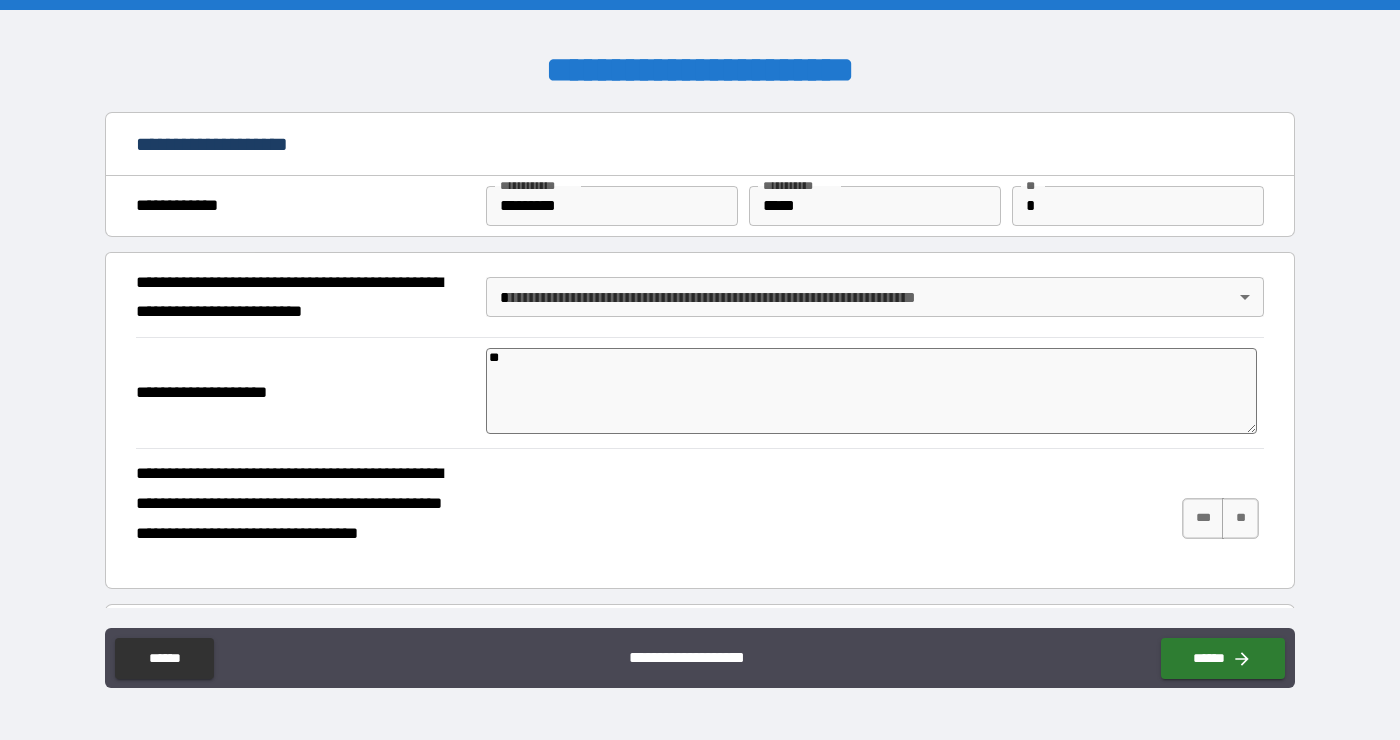 type on "*" 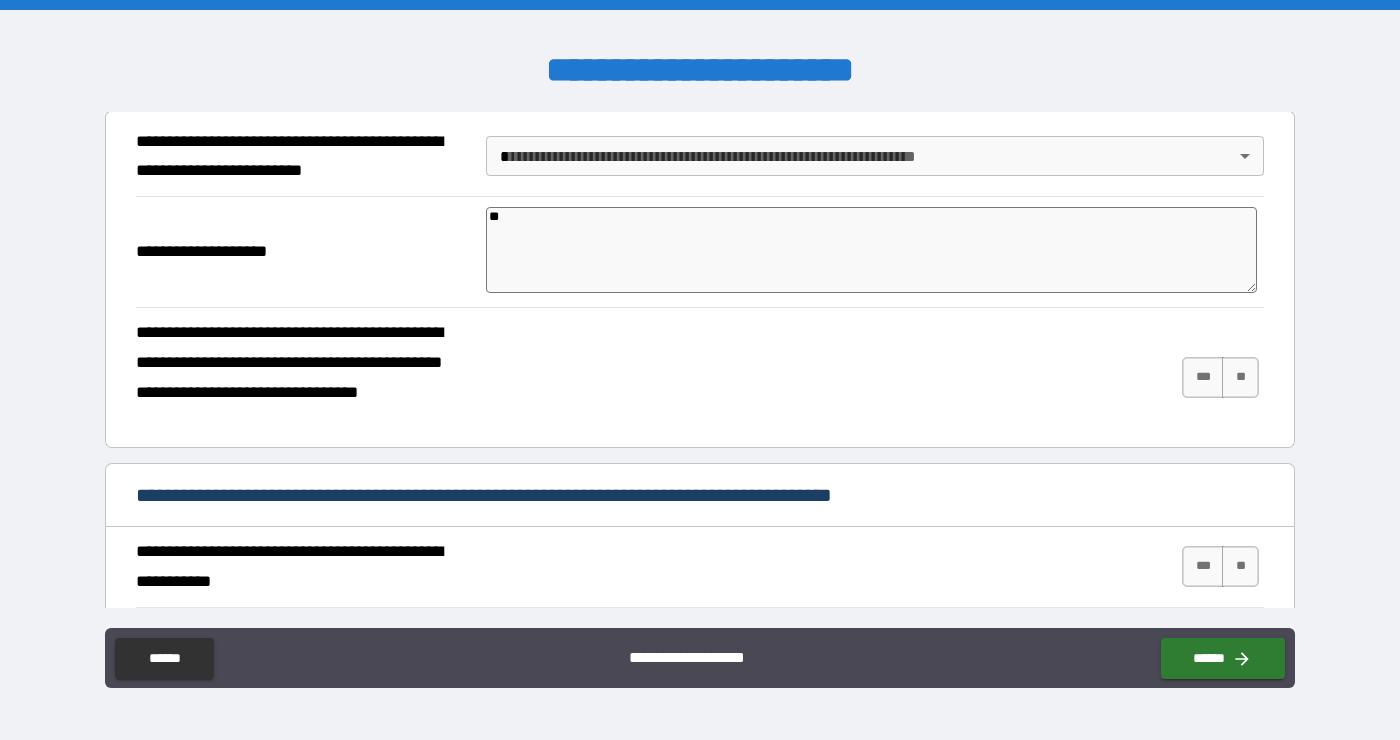 scroll, scrollTop: 151, scrollLeft: 0, axis: vertical 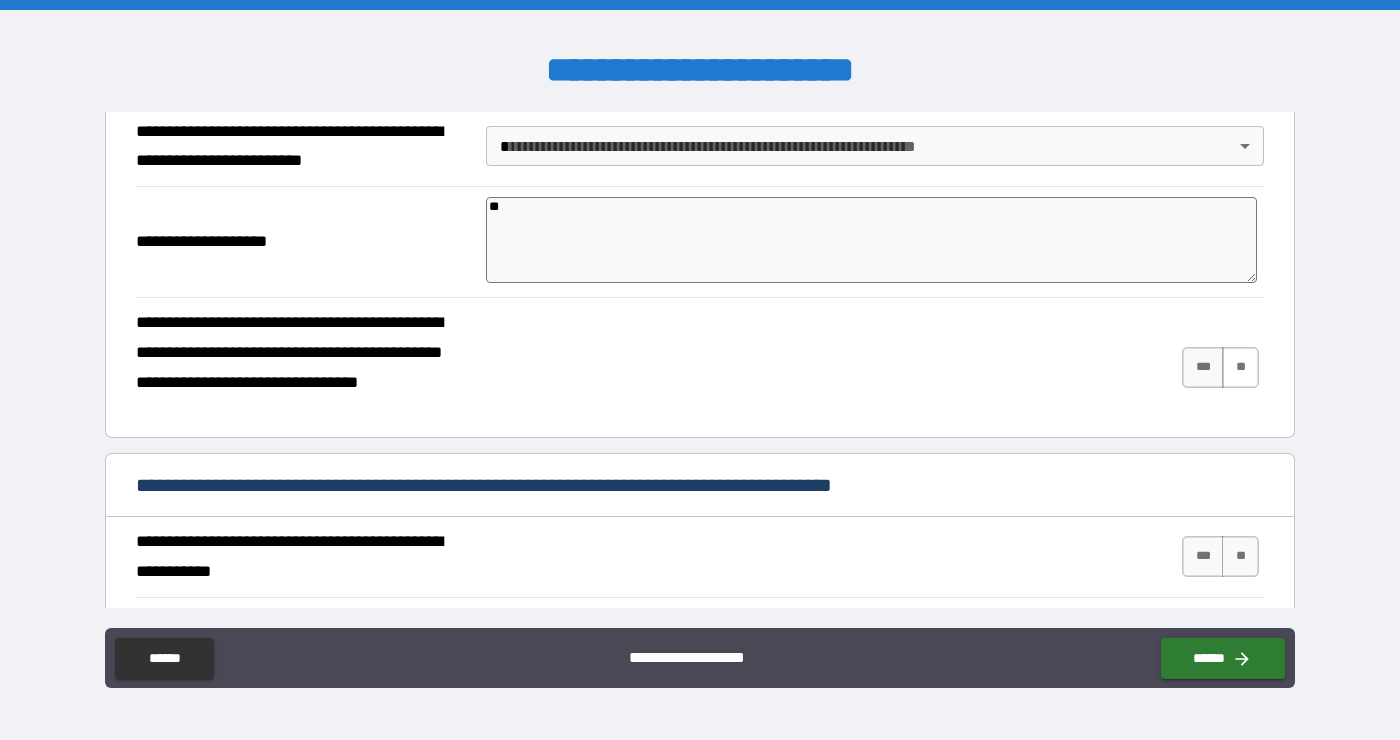 type on "**" 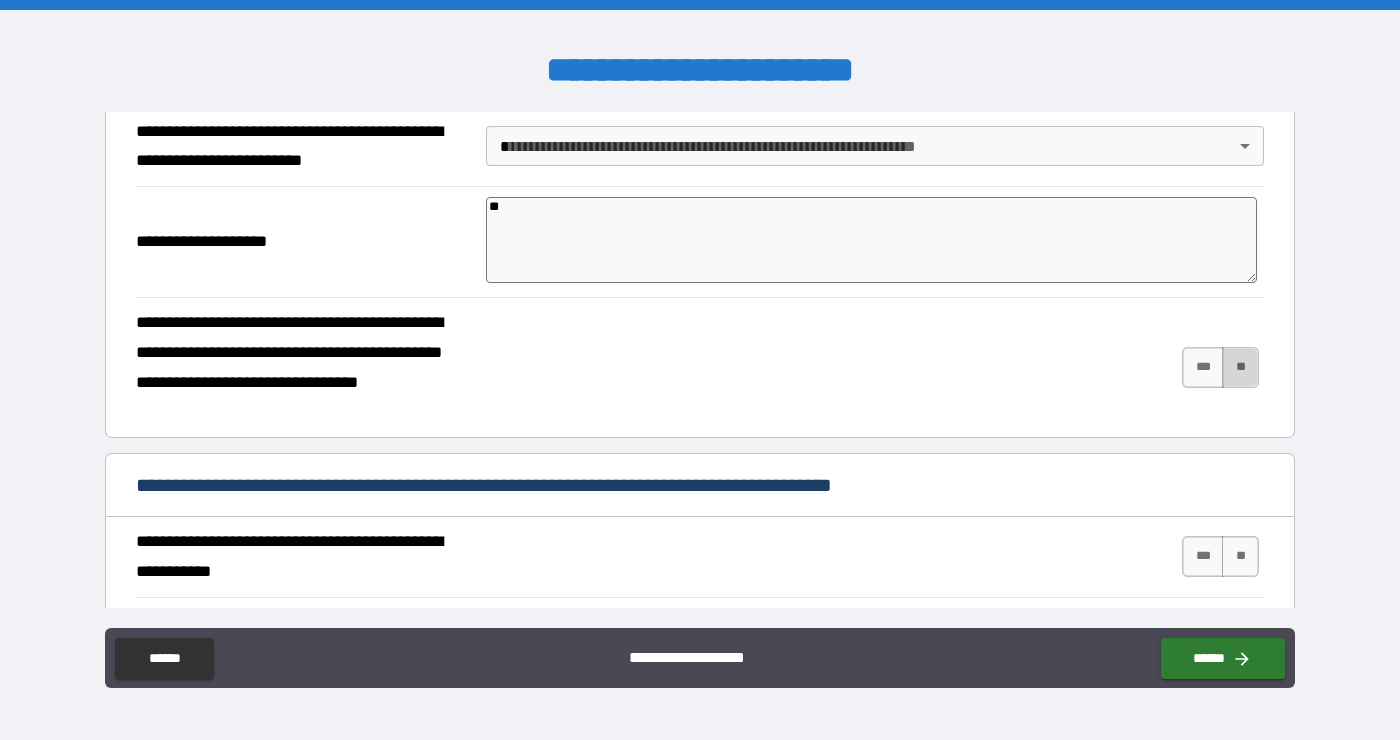 click on "**" at bounding box center (1240, 367) 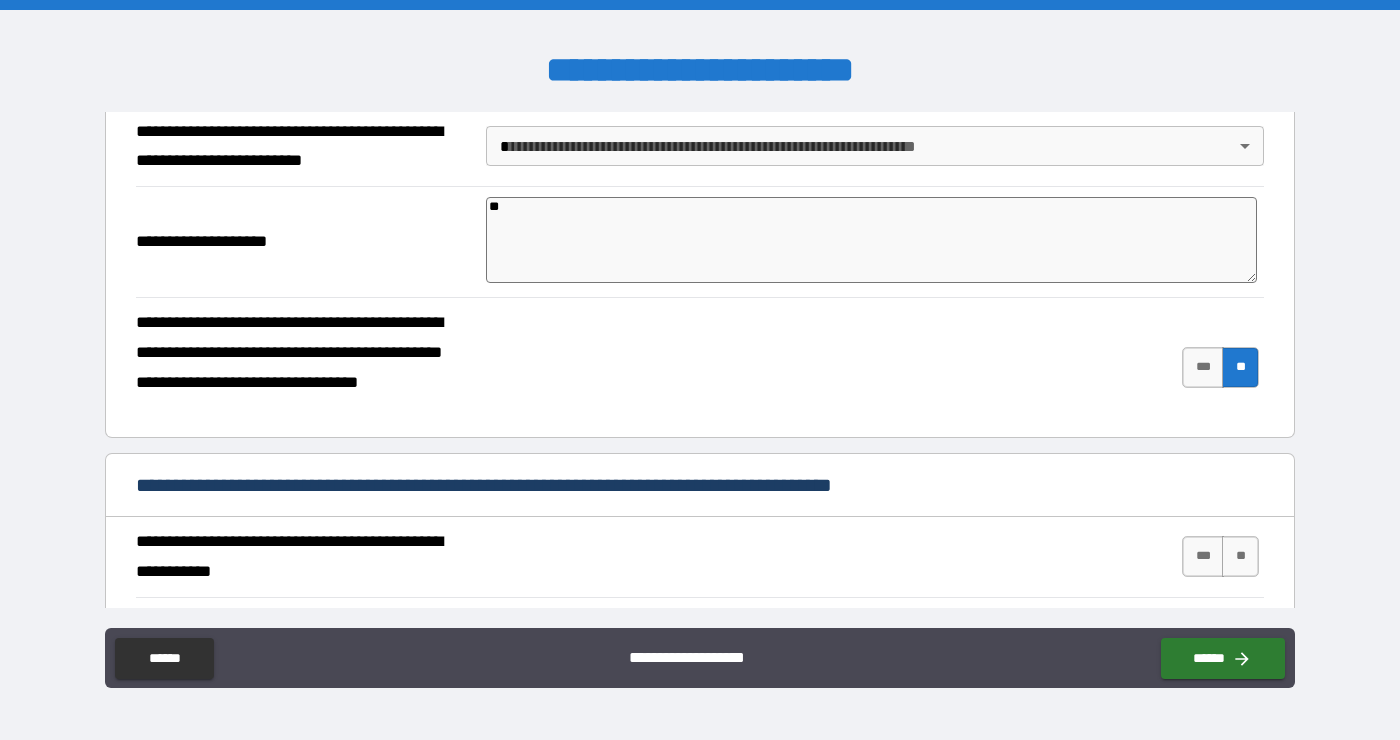 type on "*" 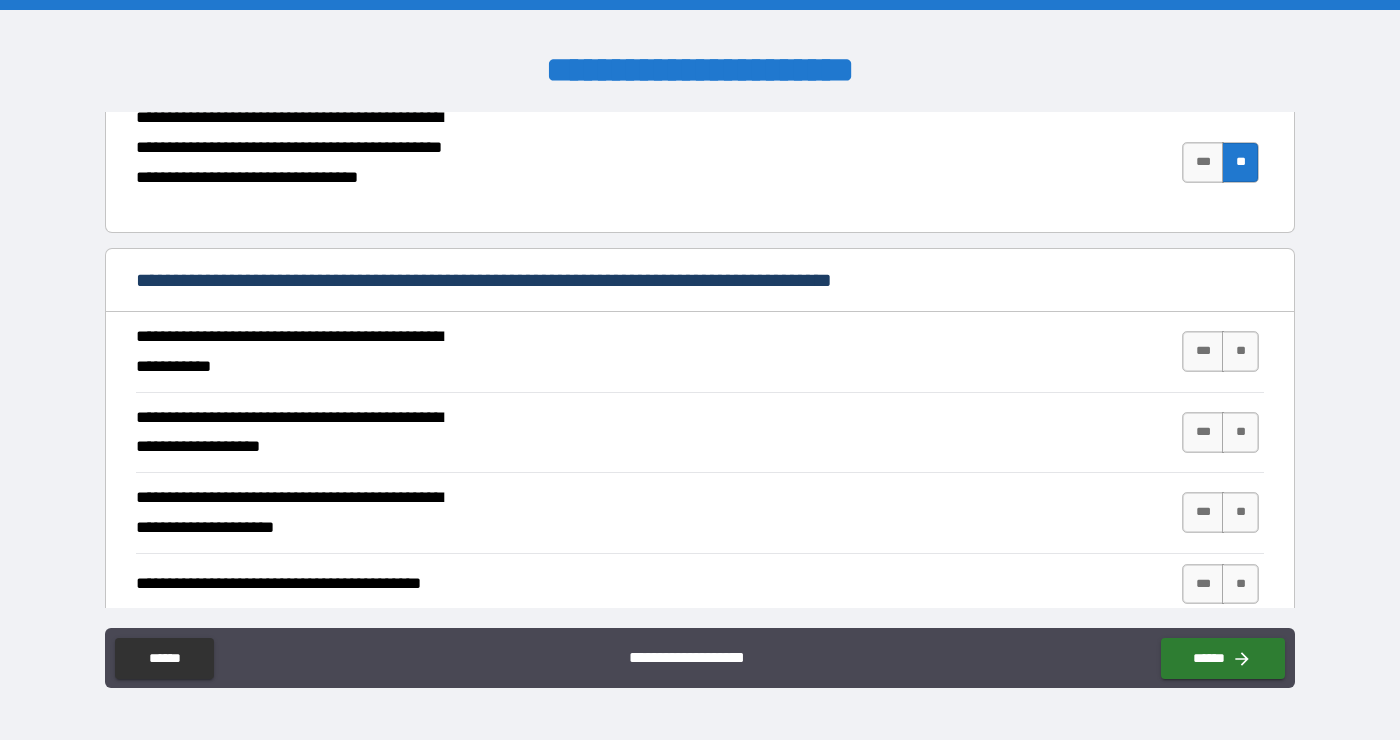 scroll, scrollTop: 373, scrollLeft: 0, axis: vertical 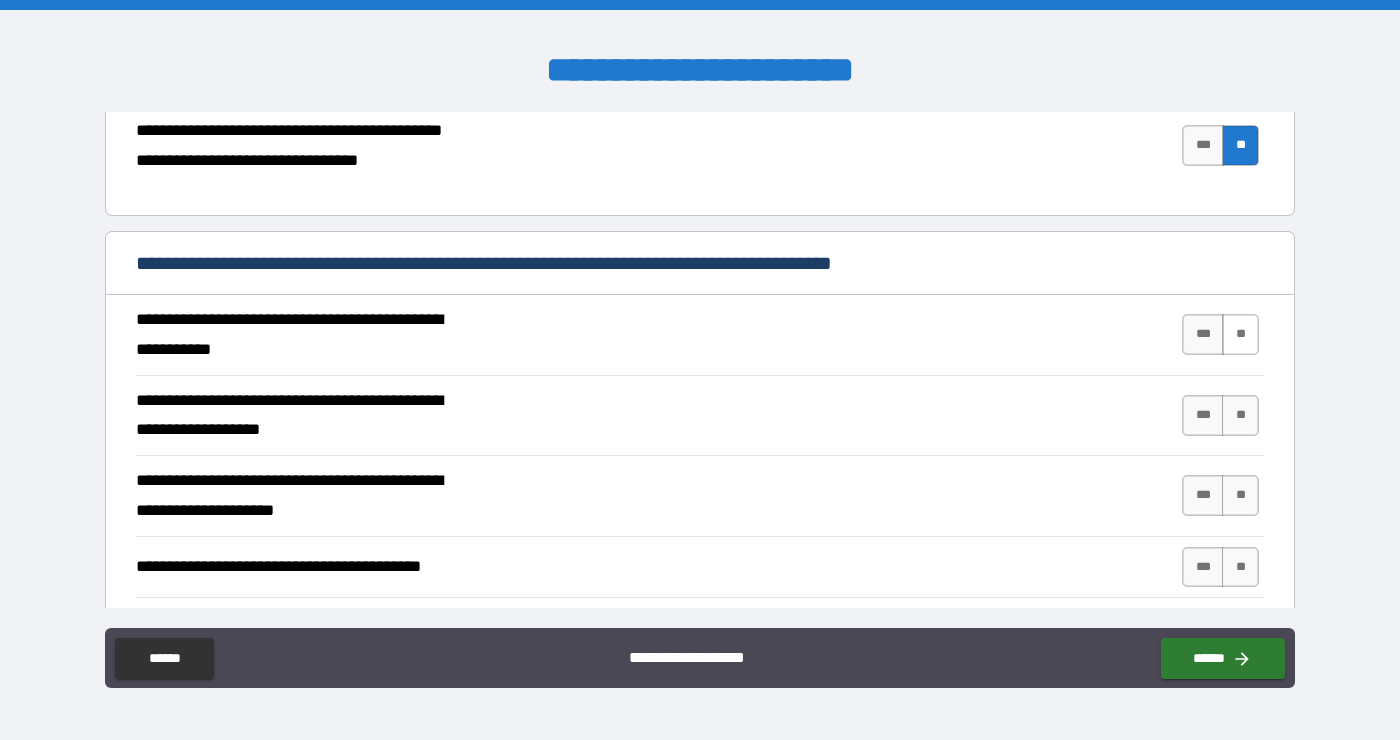 click on "**" at bounding box center [1240, 334] 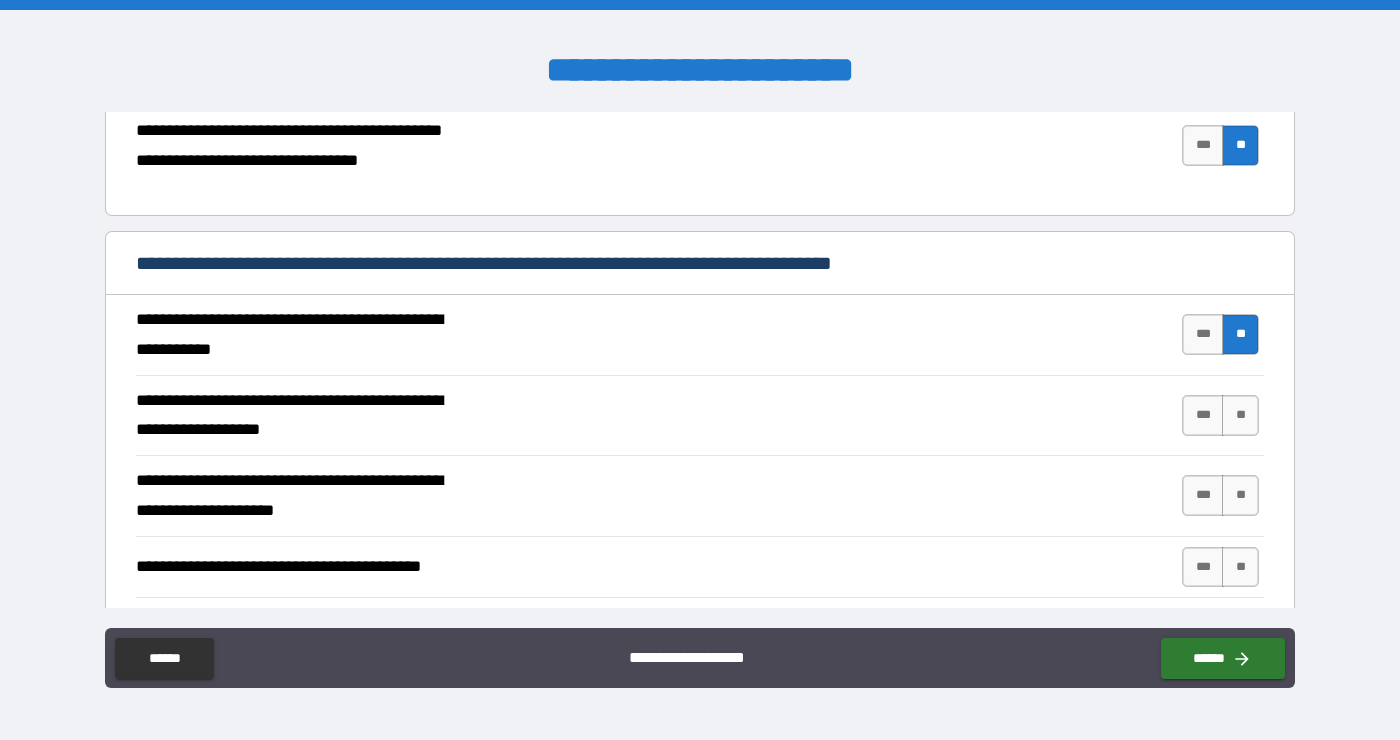 type on "*" 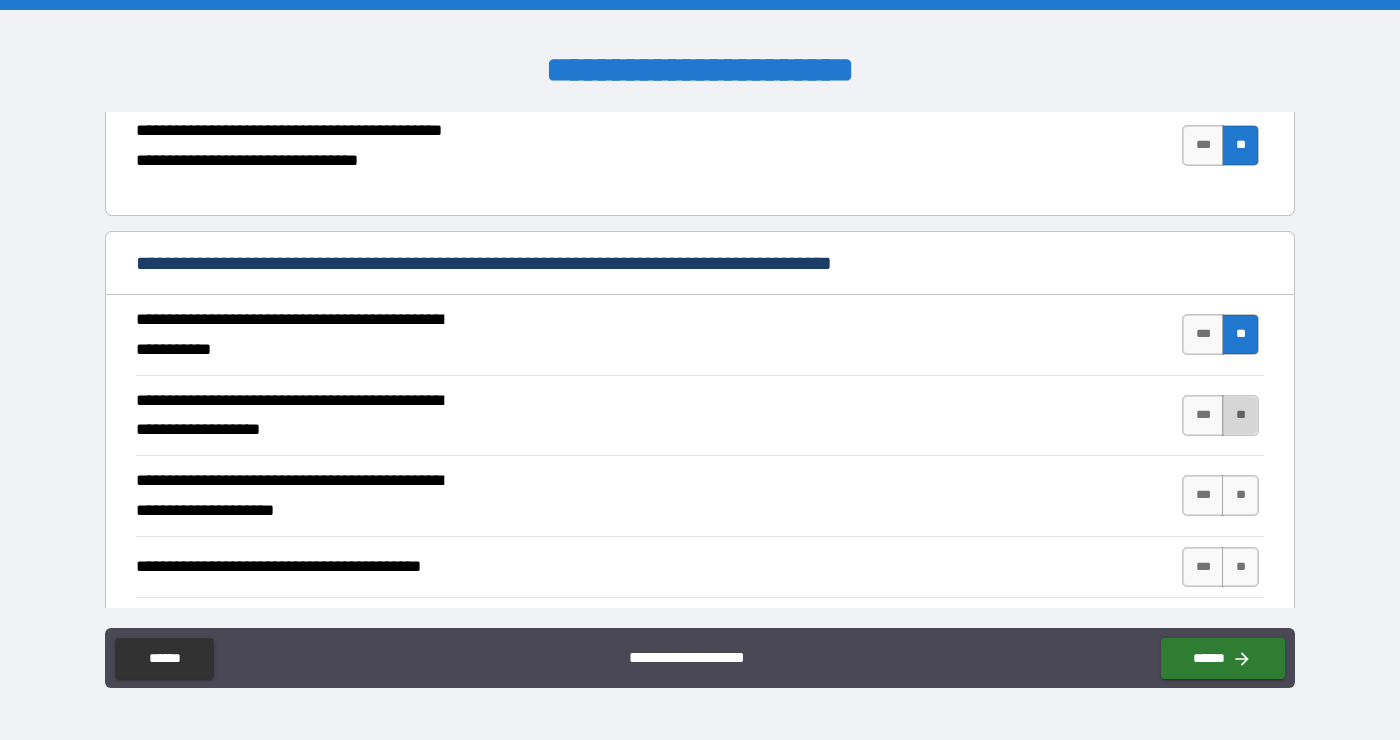 click on "**" at bounding box center (1240, 415) 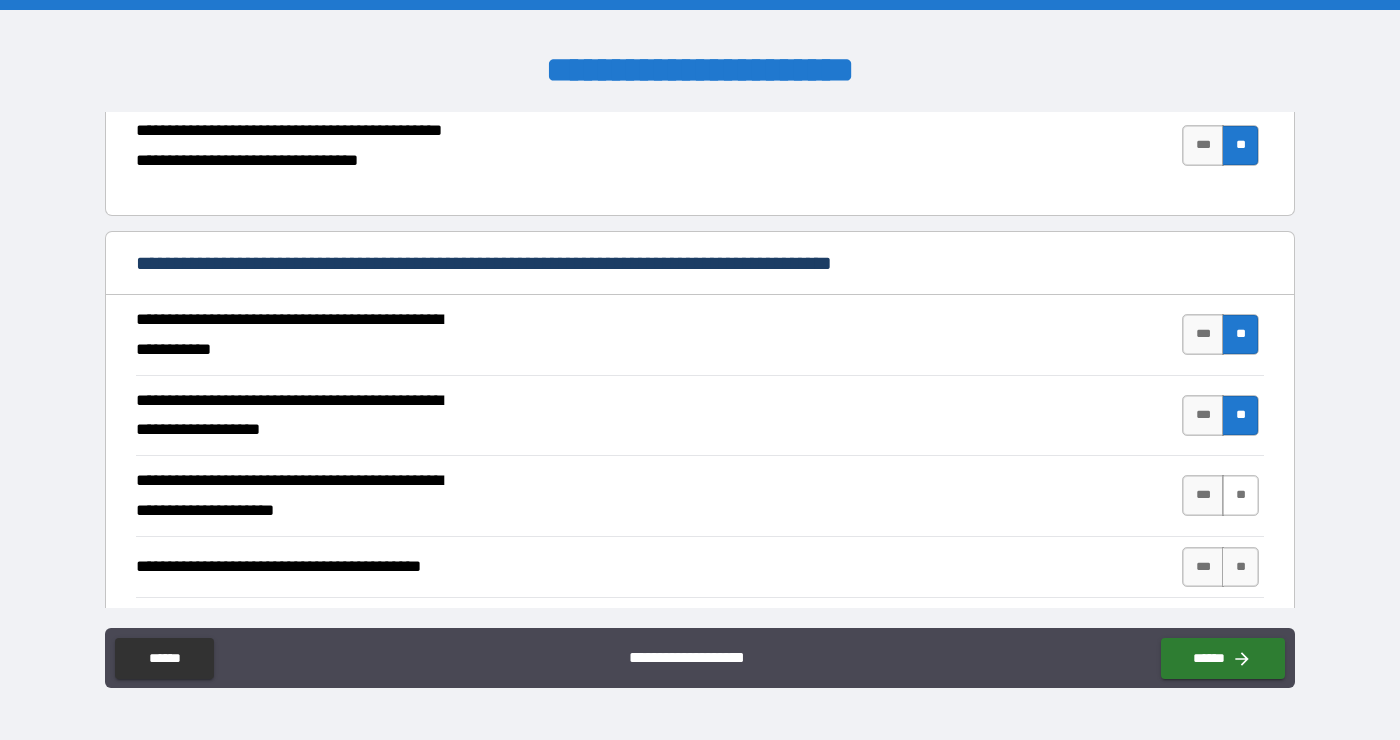 click on "**" at bounding box center (1240, 495) 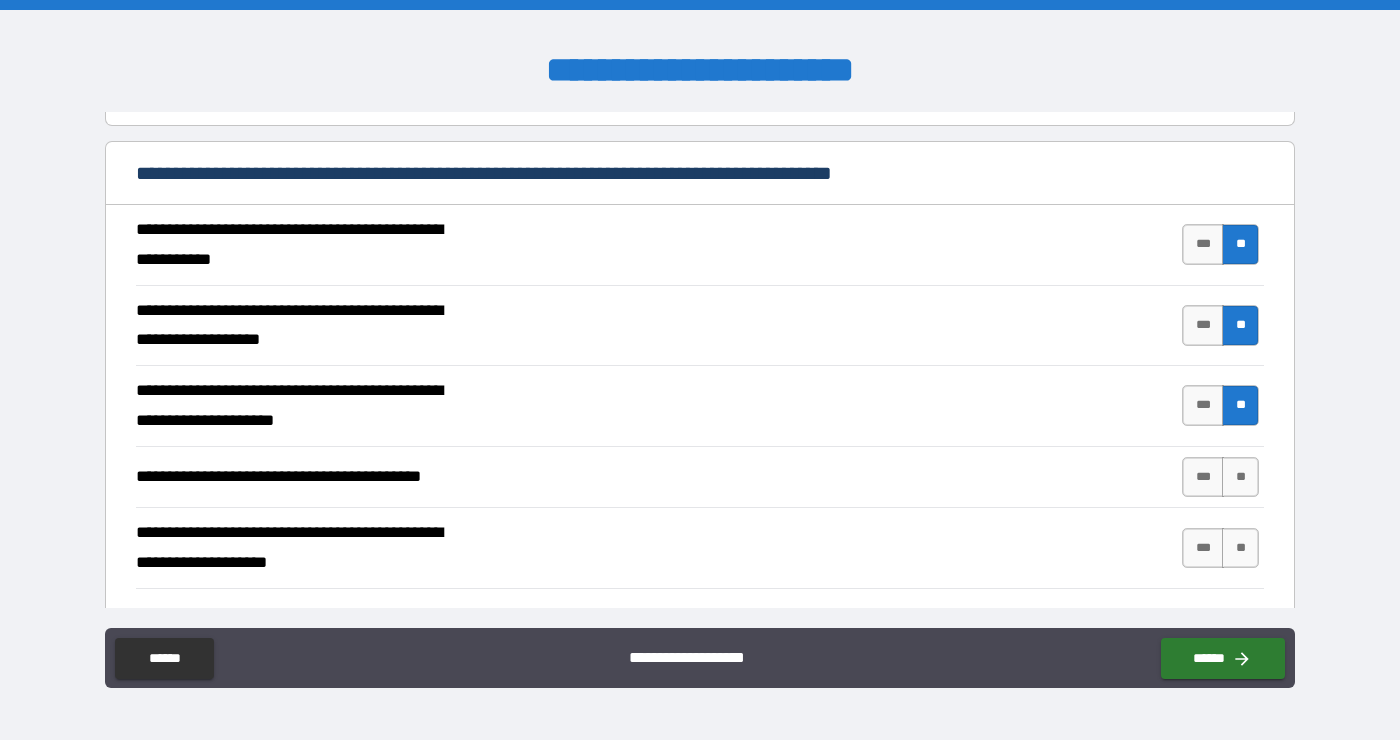 scroll, scrollTop: 498, scrollLeft: 0, axis: vertical 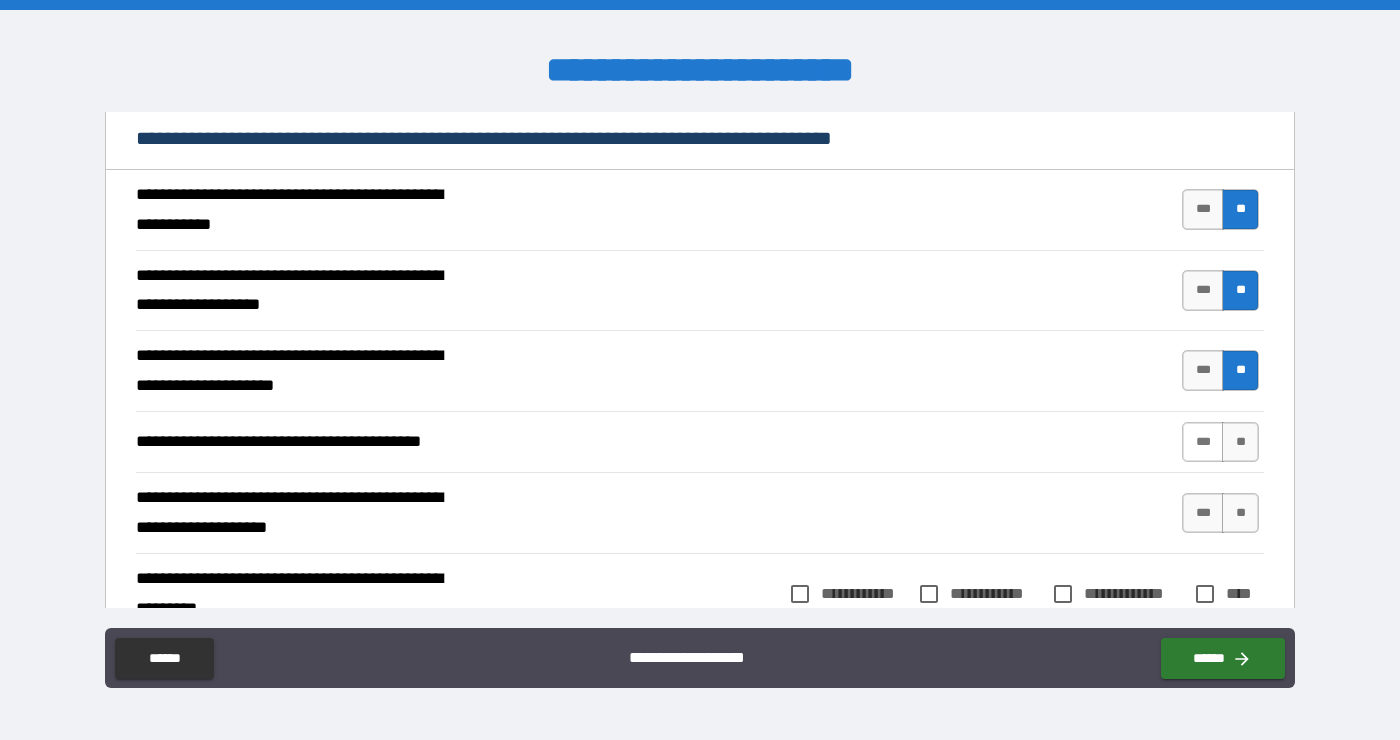 click on "***" at bounding box center (1203, 442) 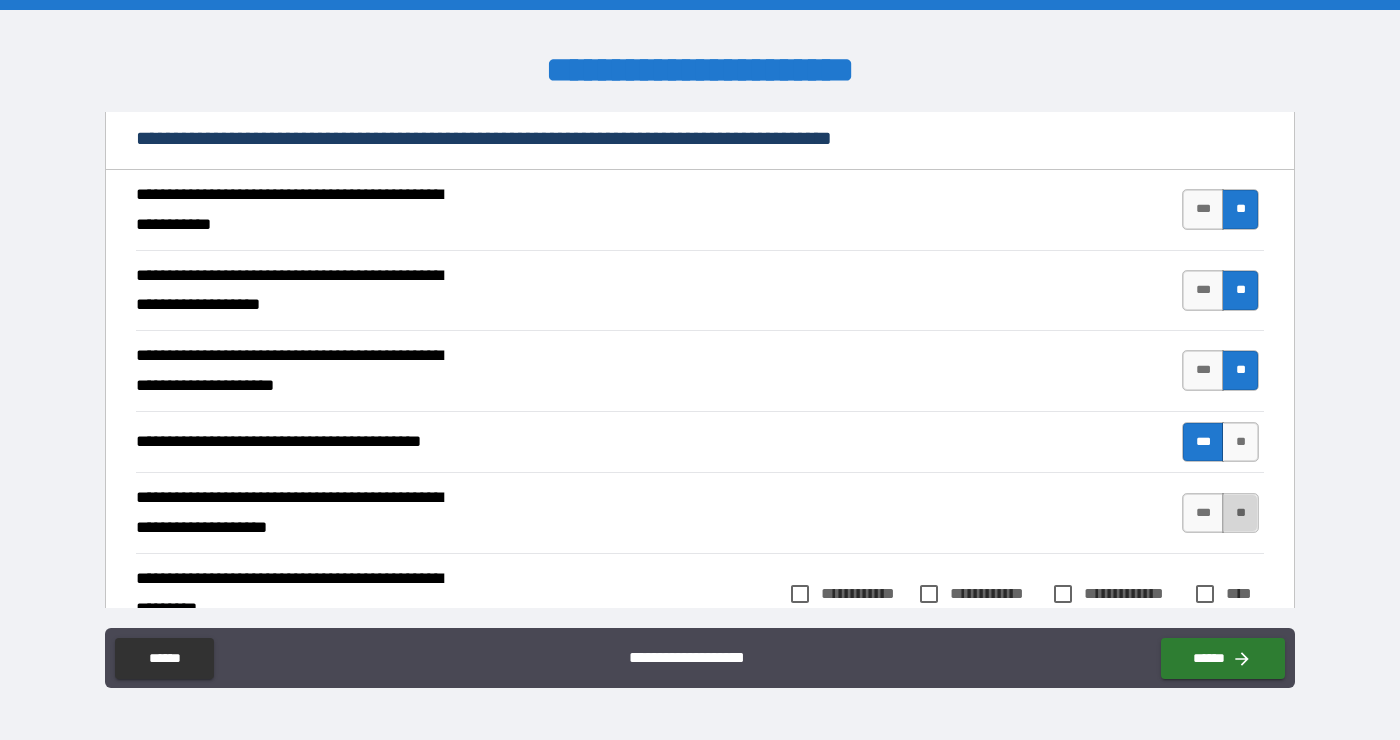 click on "**" at bounding box center (1240, 513) 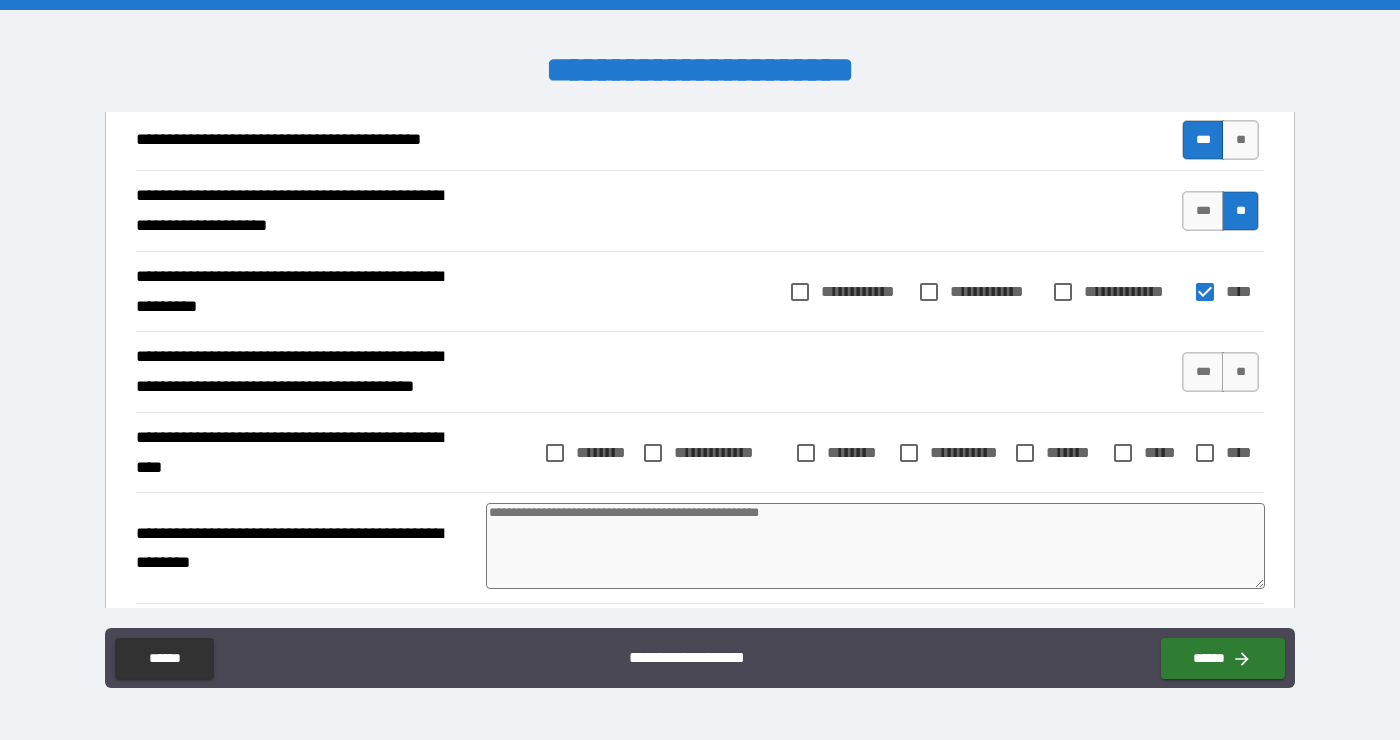 scroll, scrollTop: 810, scrollLeft: 0, axis: vertical 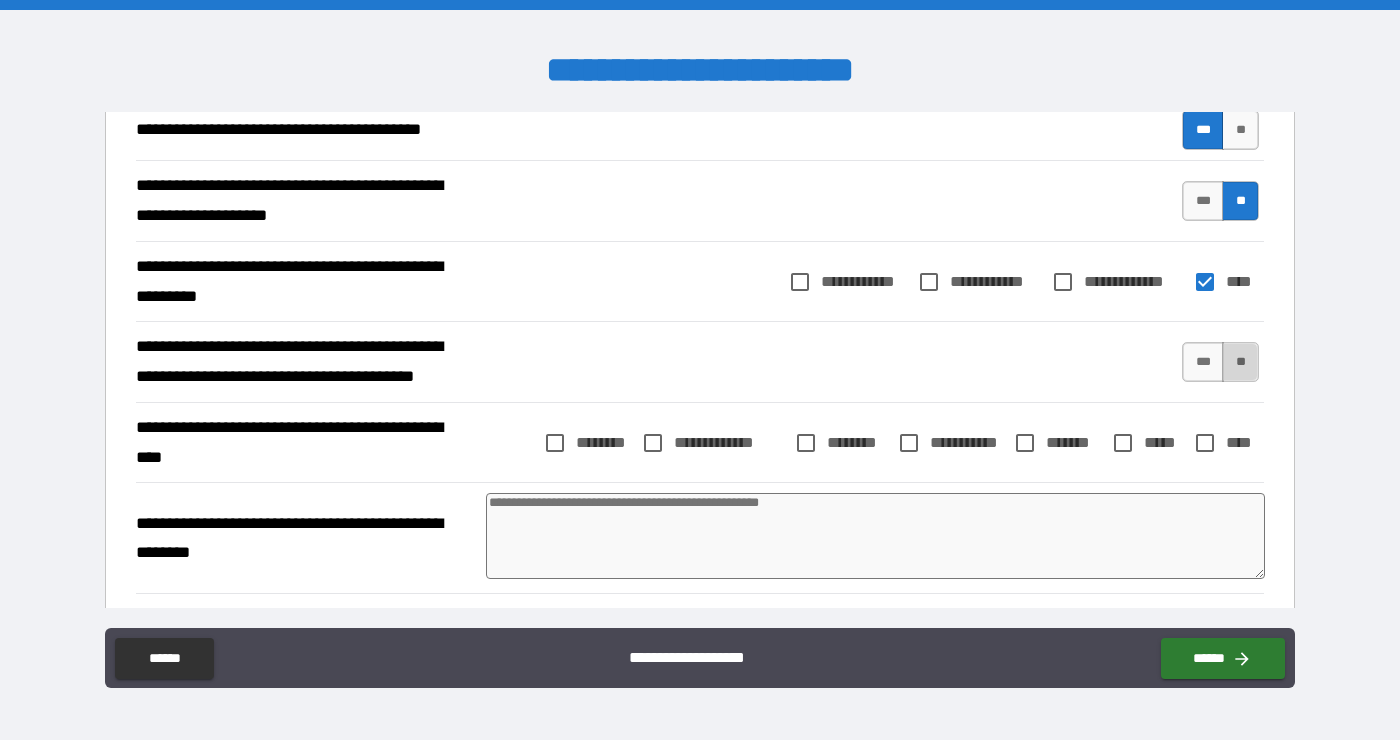 click on "**" at bounding box center [1240, 362] 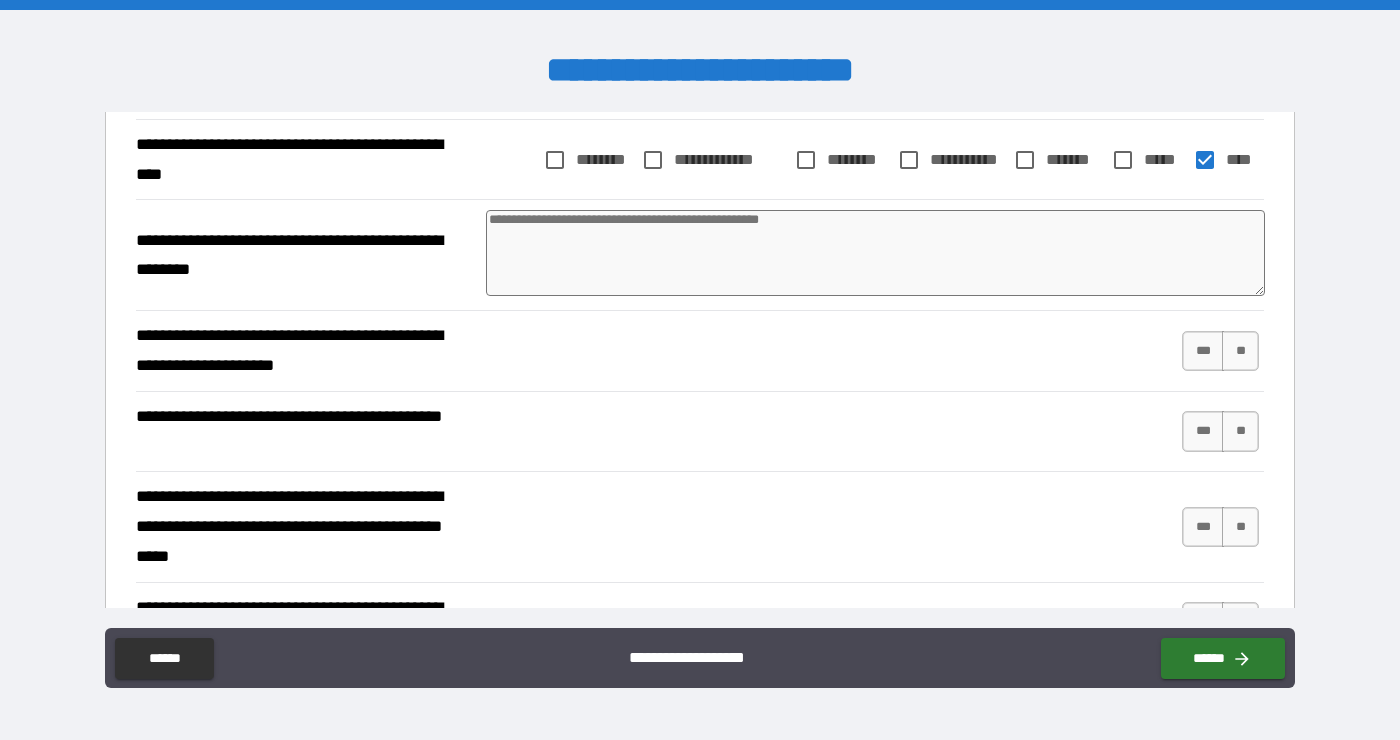 scroll, scrollTop: 1098, scrollLeft: 0, axis: vertical 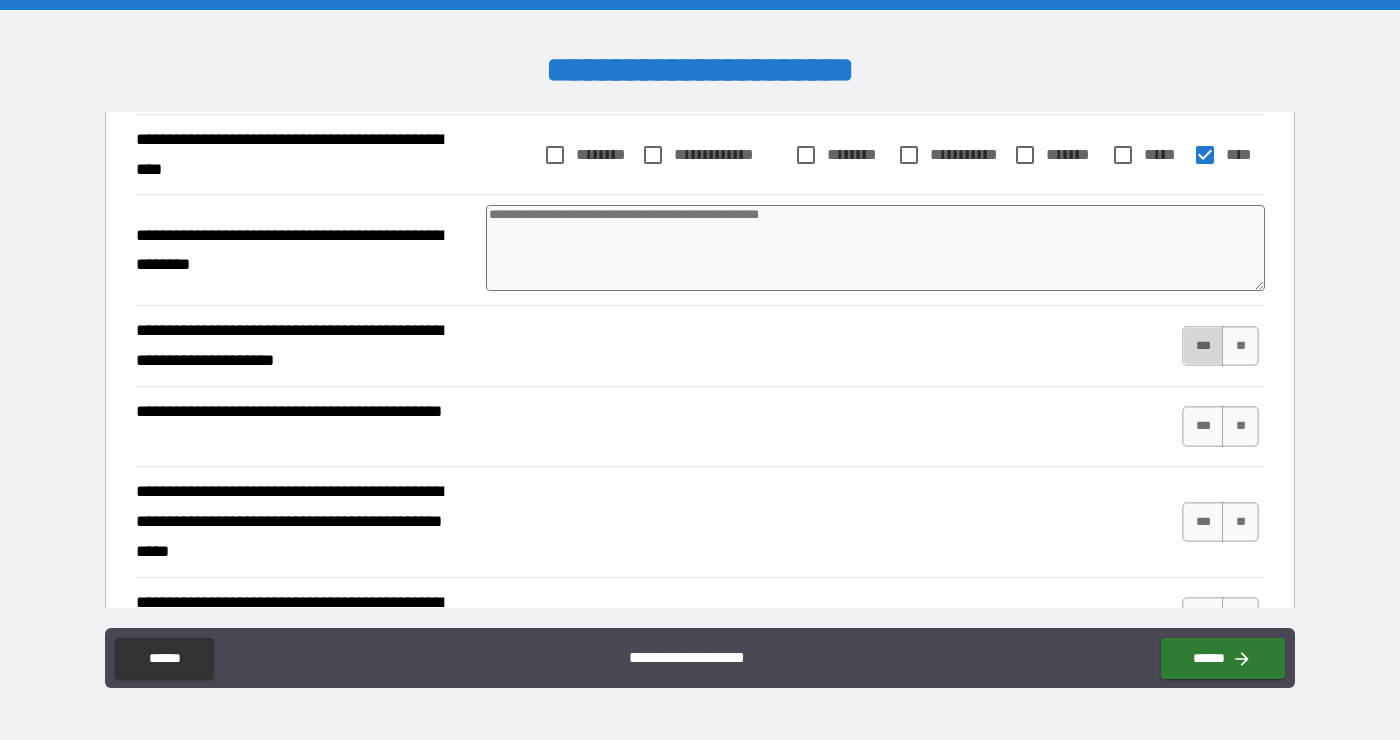 click on "***" at bounding box center [1203, 346] 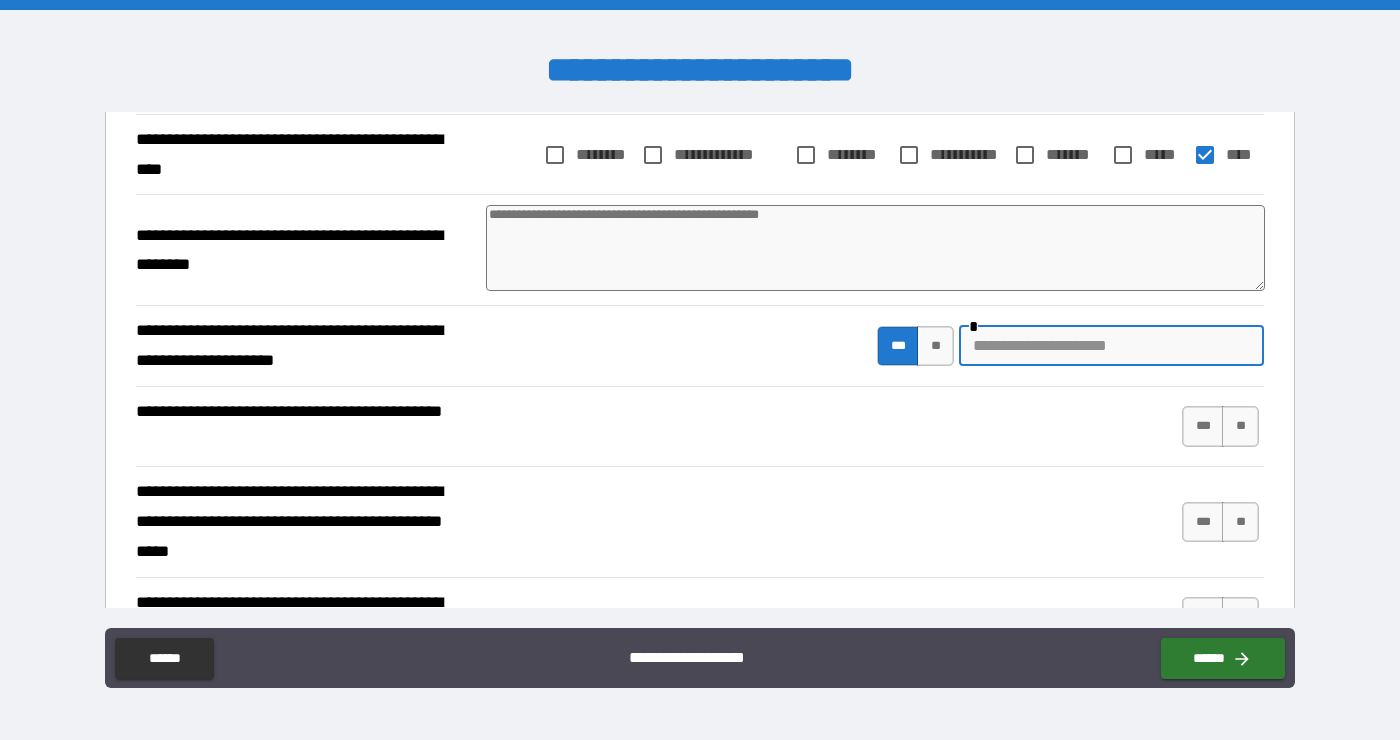 click at bounding box center (1111, 346) 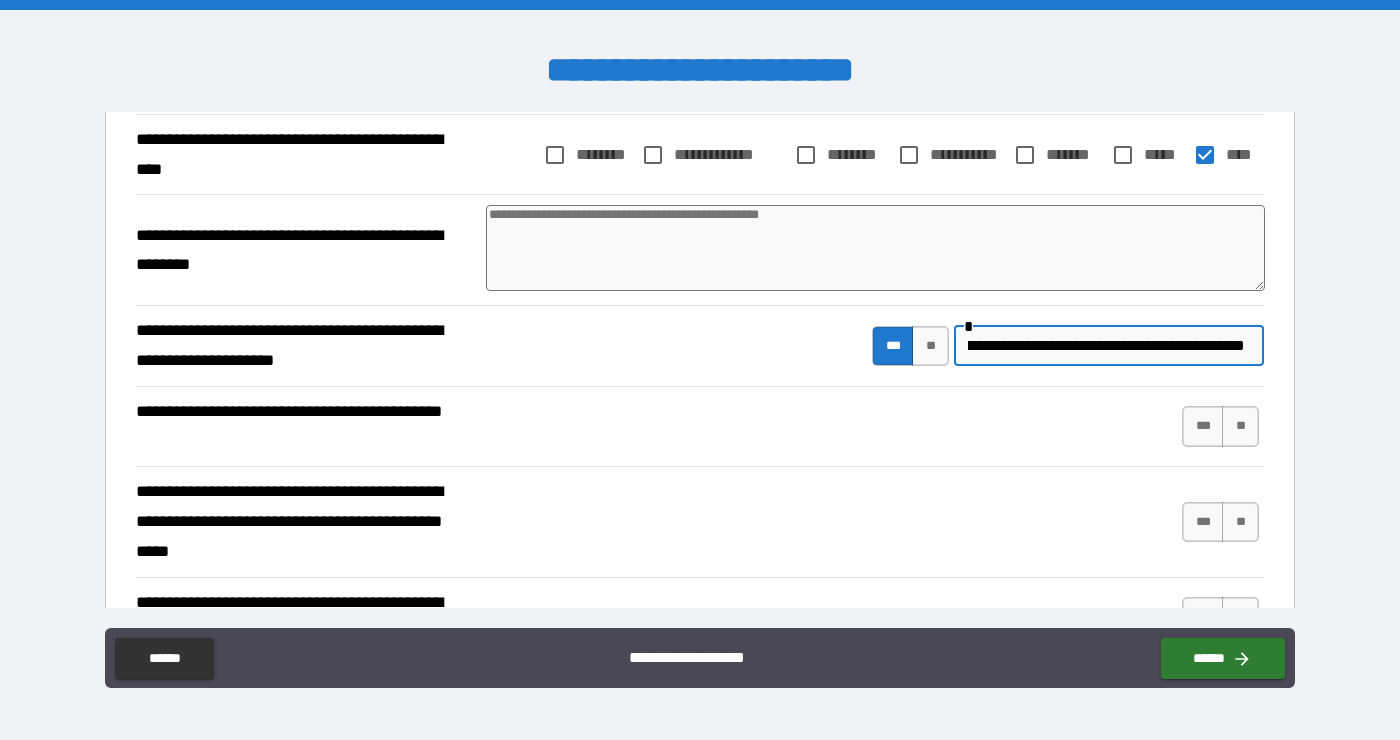 scroll, scrollTop: 0, scrollLeft: 98, axis: horizontal 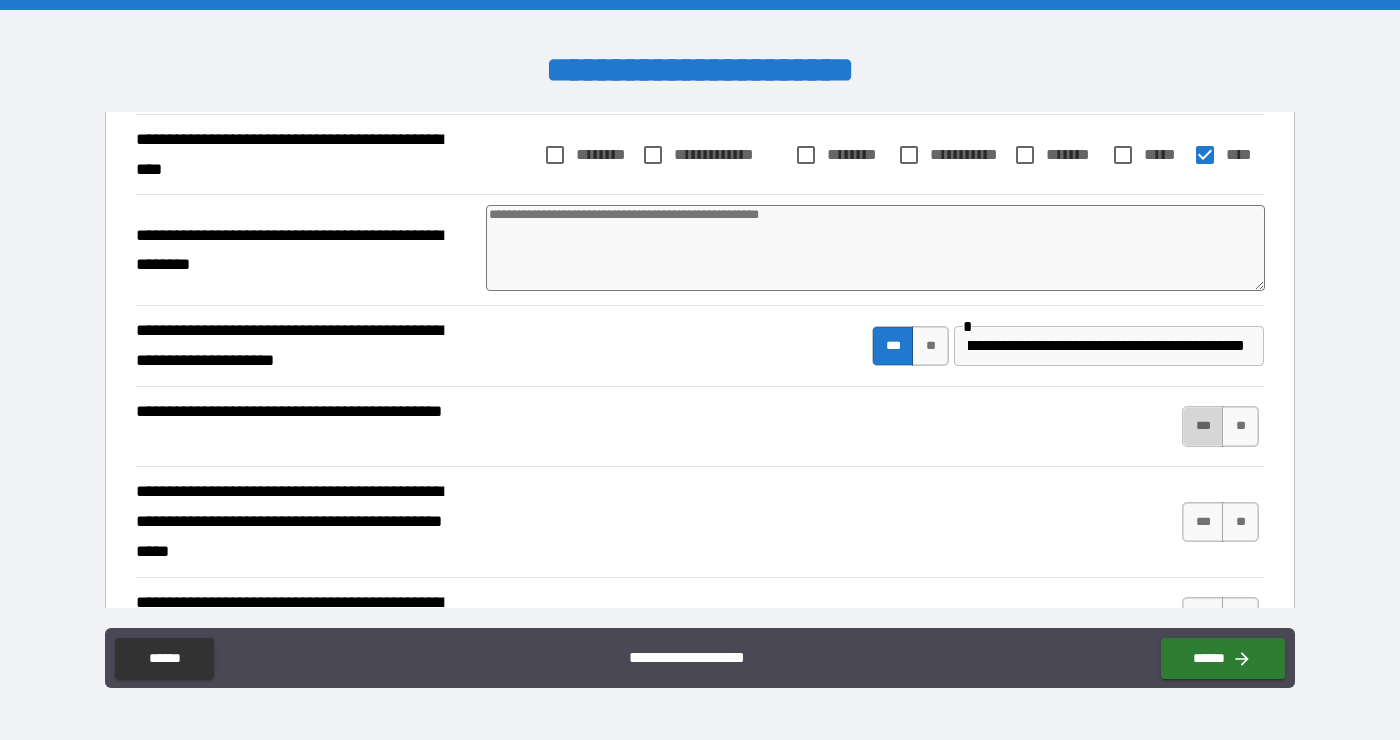 click on "***" at bounding box center [1203, 426] 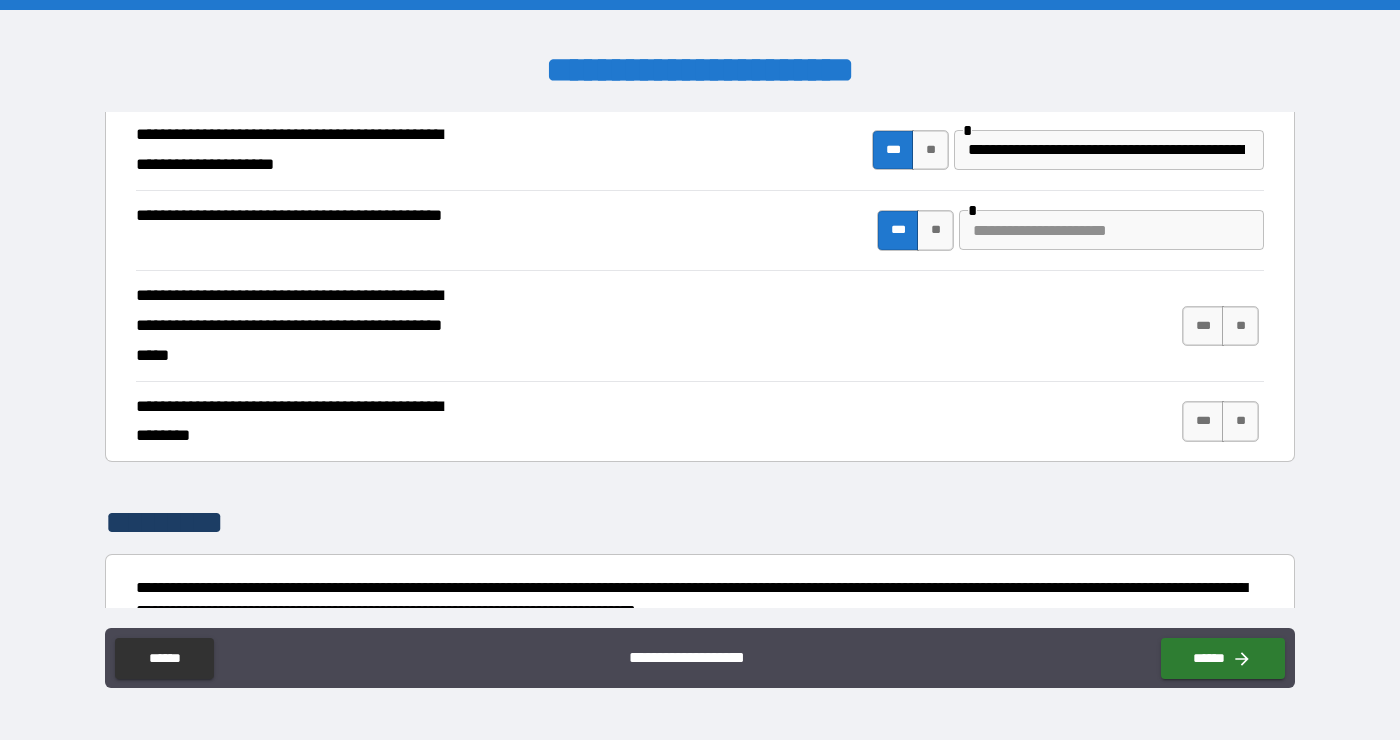 scroll, scrollTop: 1302, scrollLeft: 0, axis: vertical 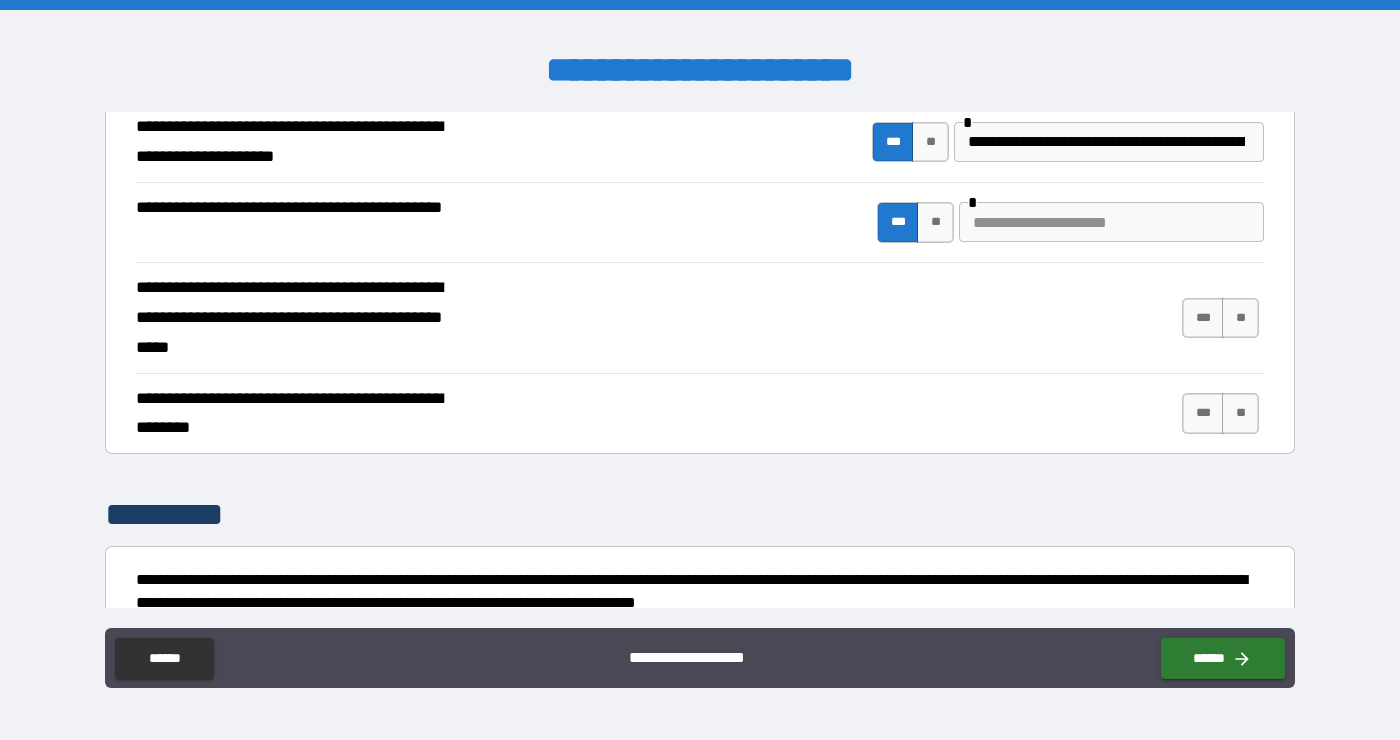 click at bounding box center (1111, 222) 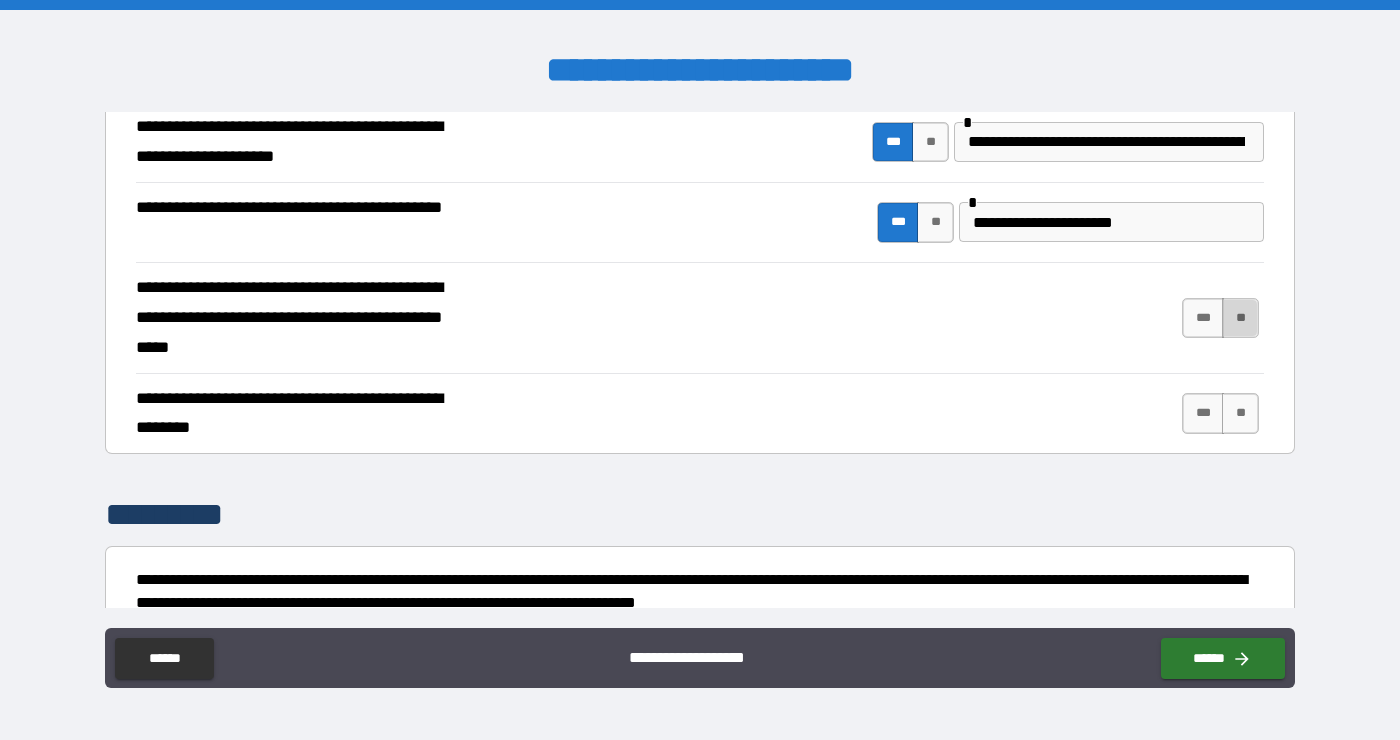 click on "**" at bounding box center (1240, 318) 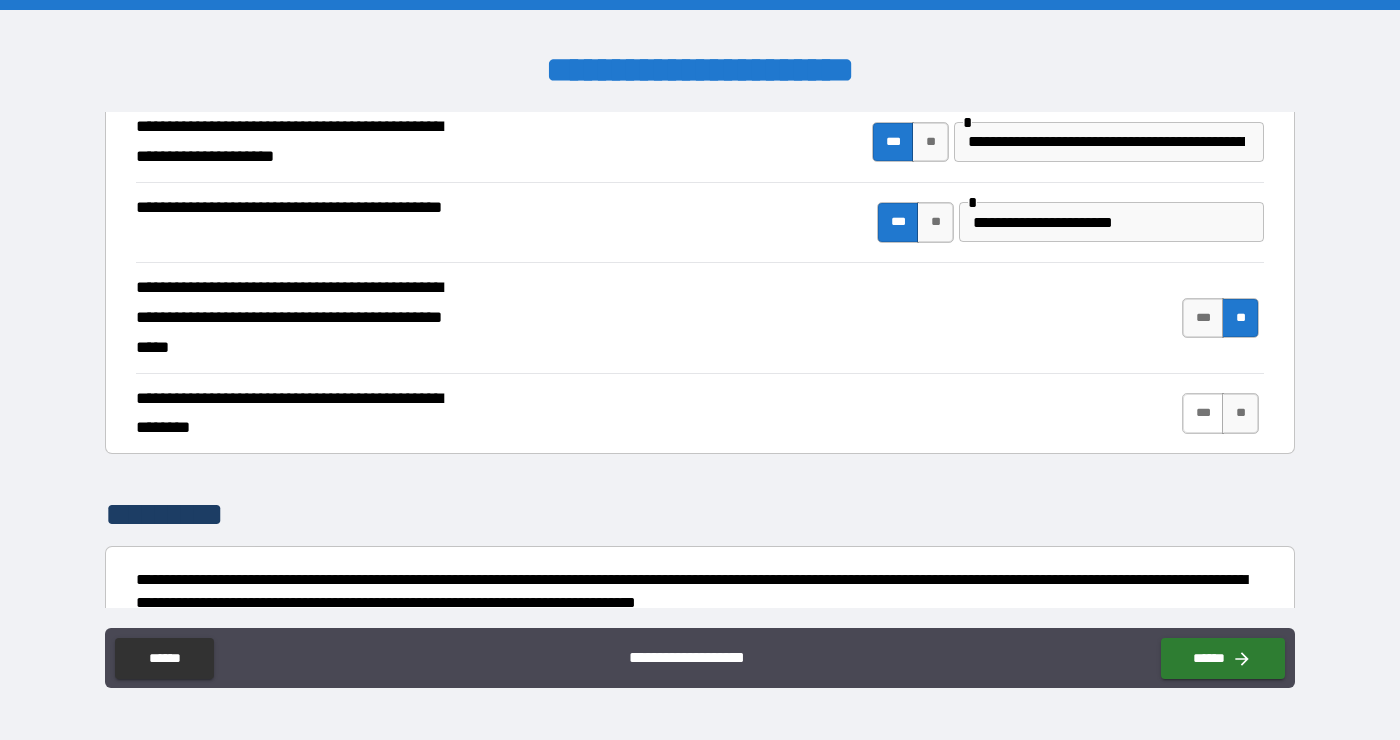 click on "***" at bounding box center [1203, 413] 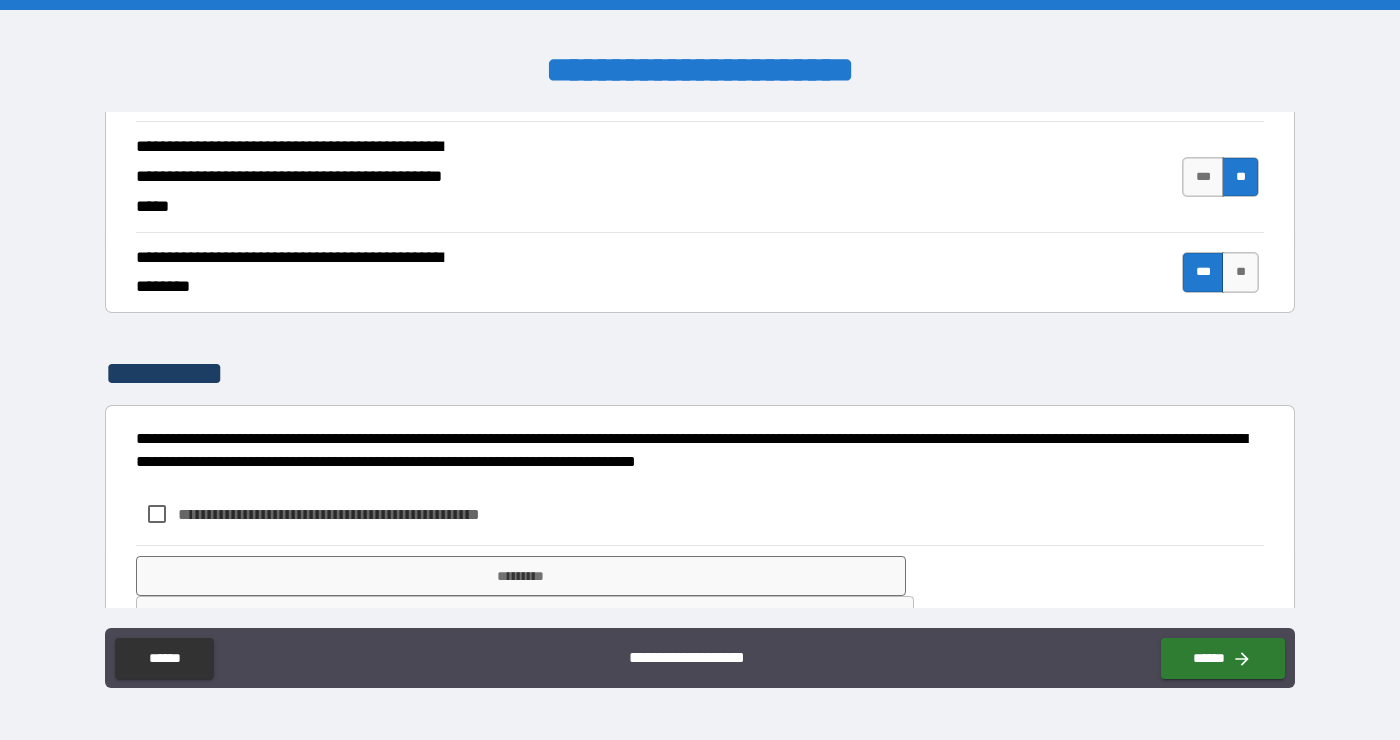 scroll, scrollTop: 1445, scrollLeft: 0, axis: vertical 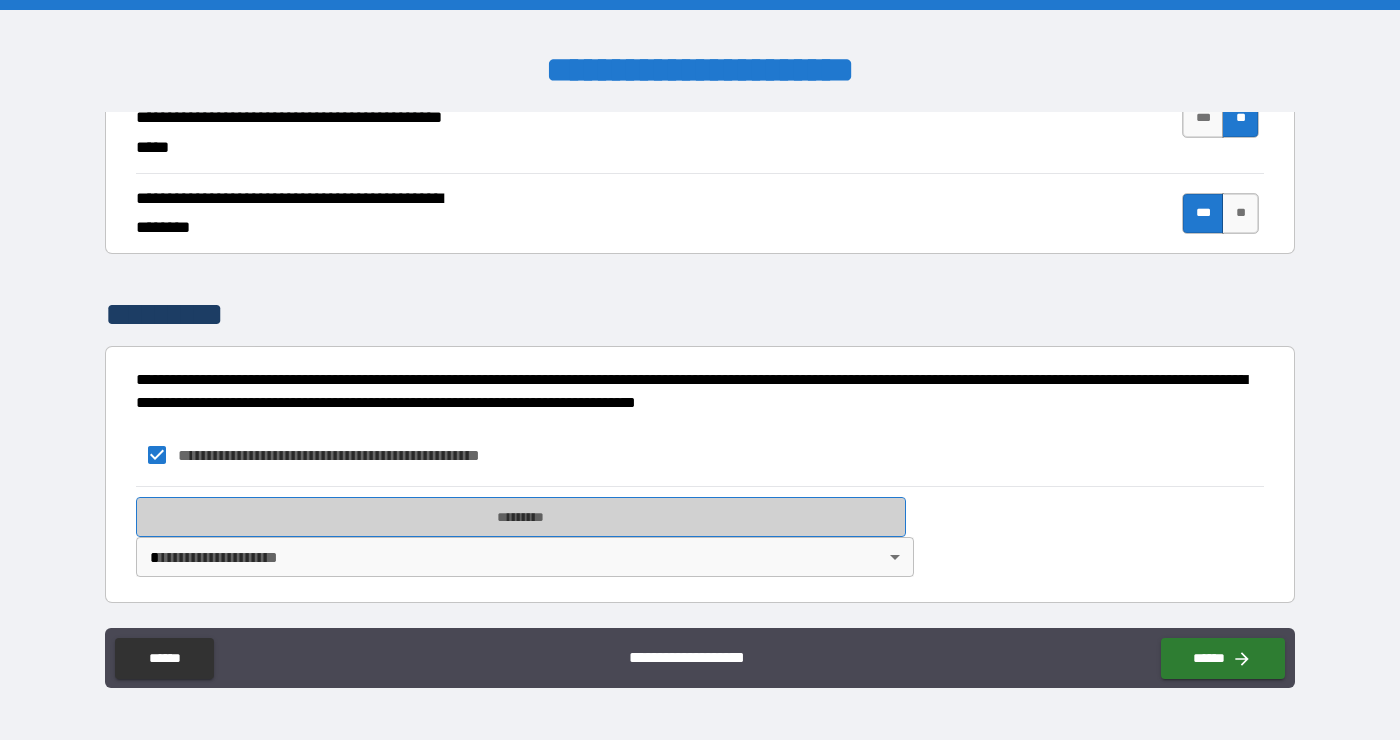 click on "*********" at bounding box center [521, 517] 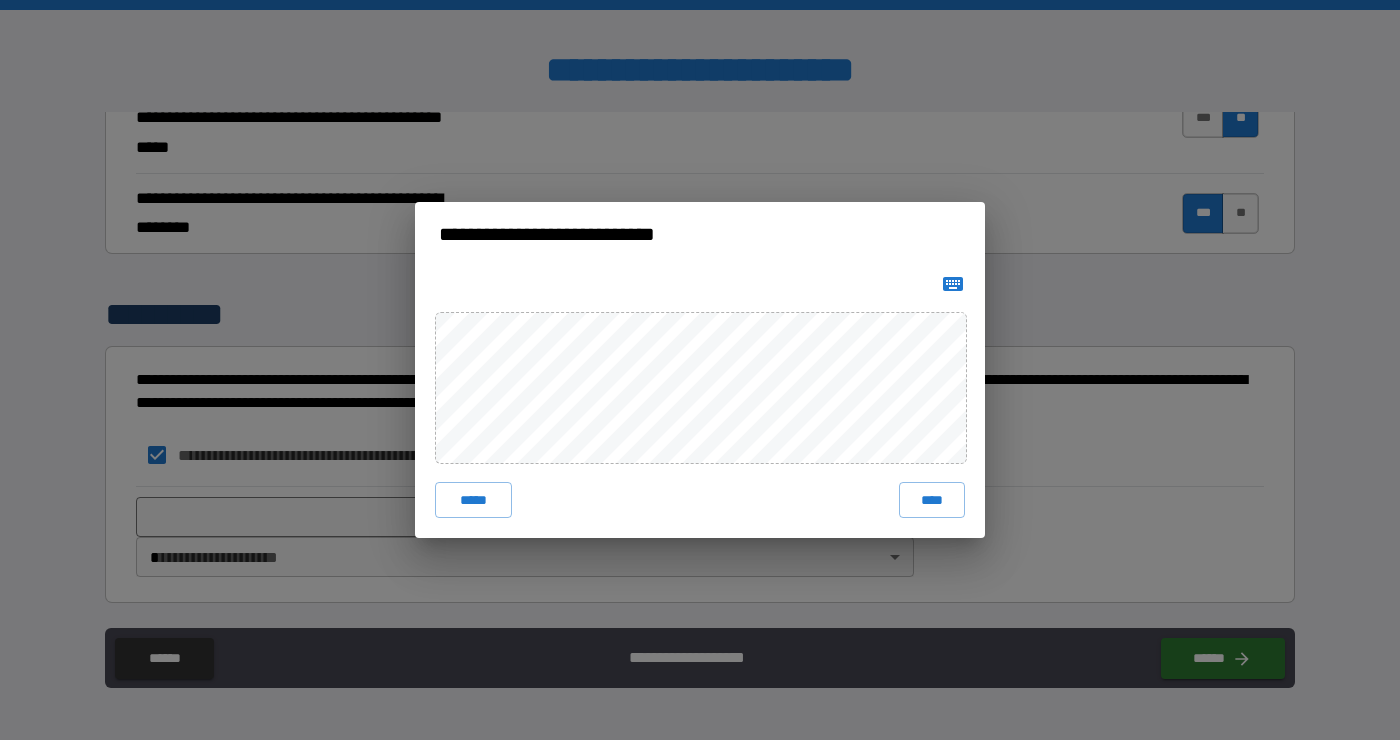 click 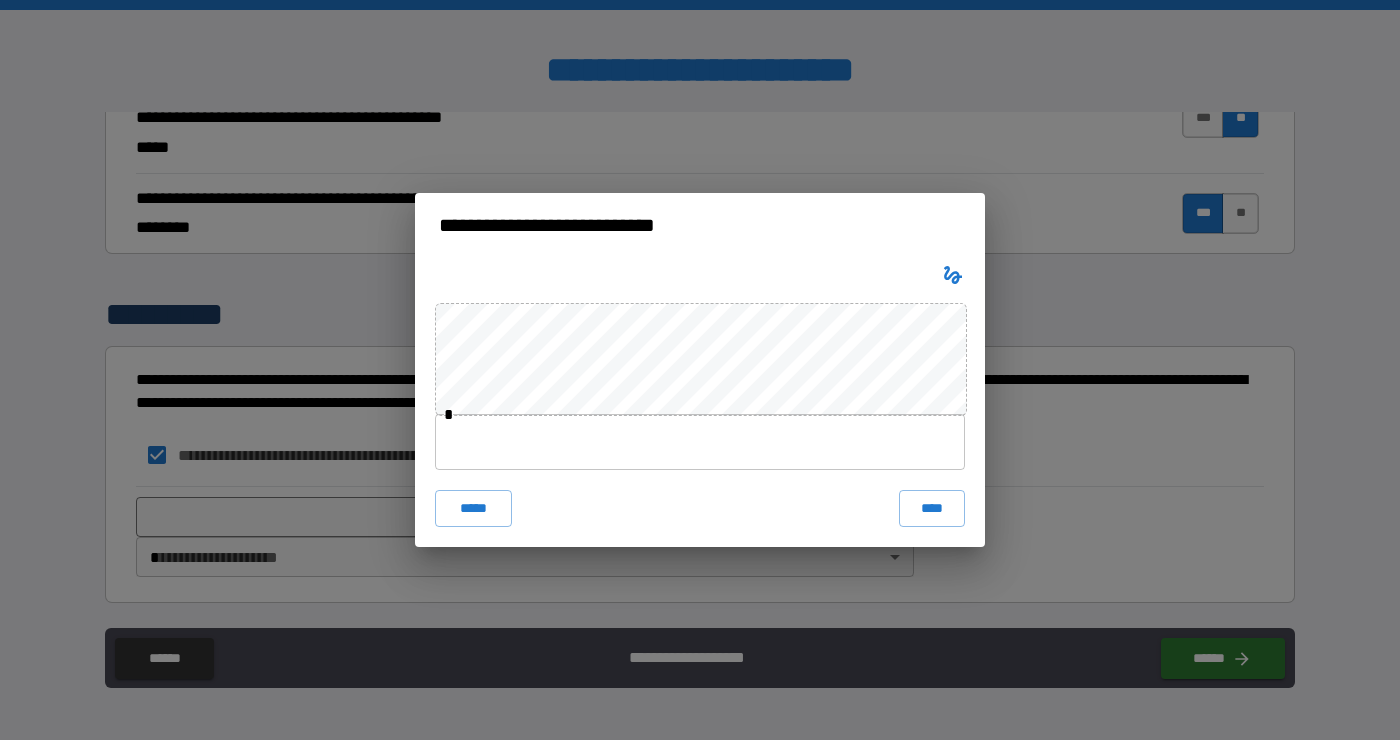 click at bounding box center [700, 442] 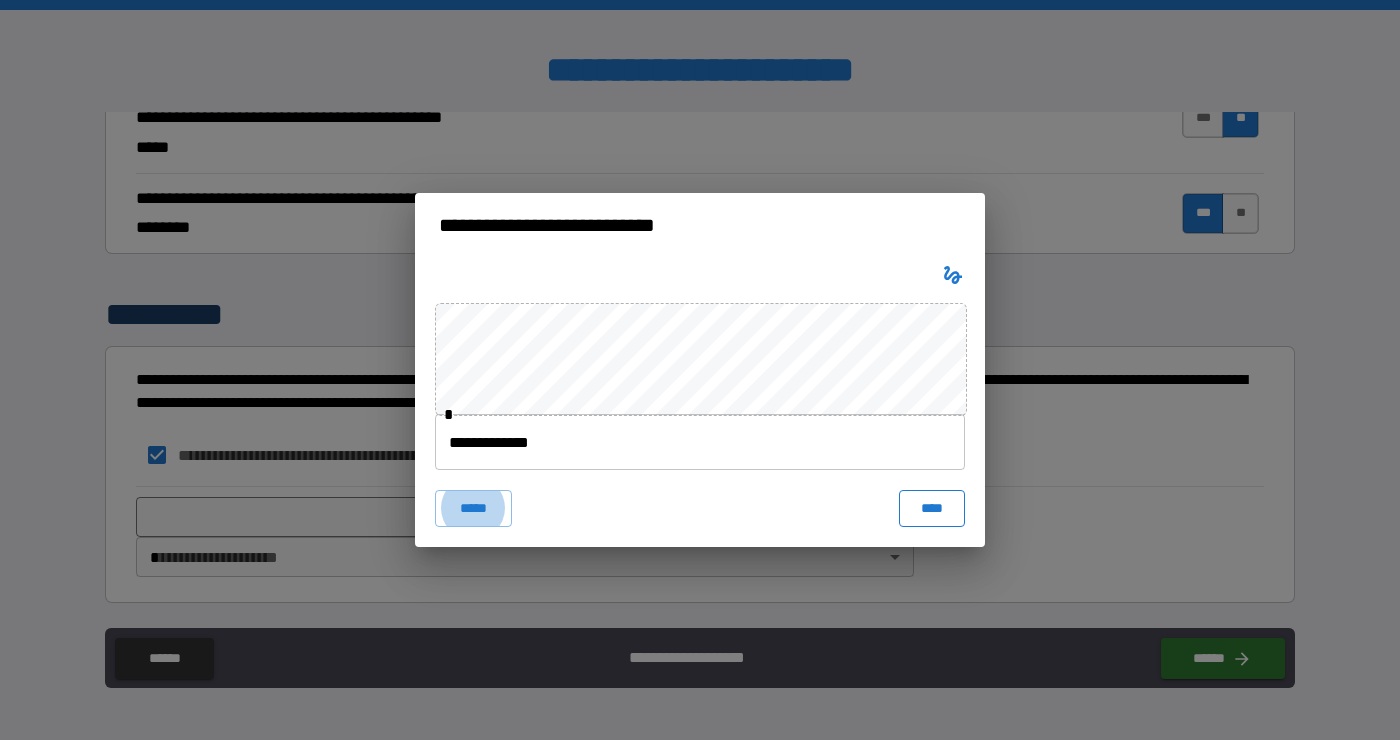 click on "****" at bounding box center [932, 508] 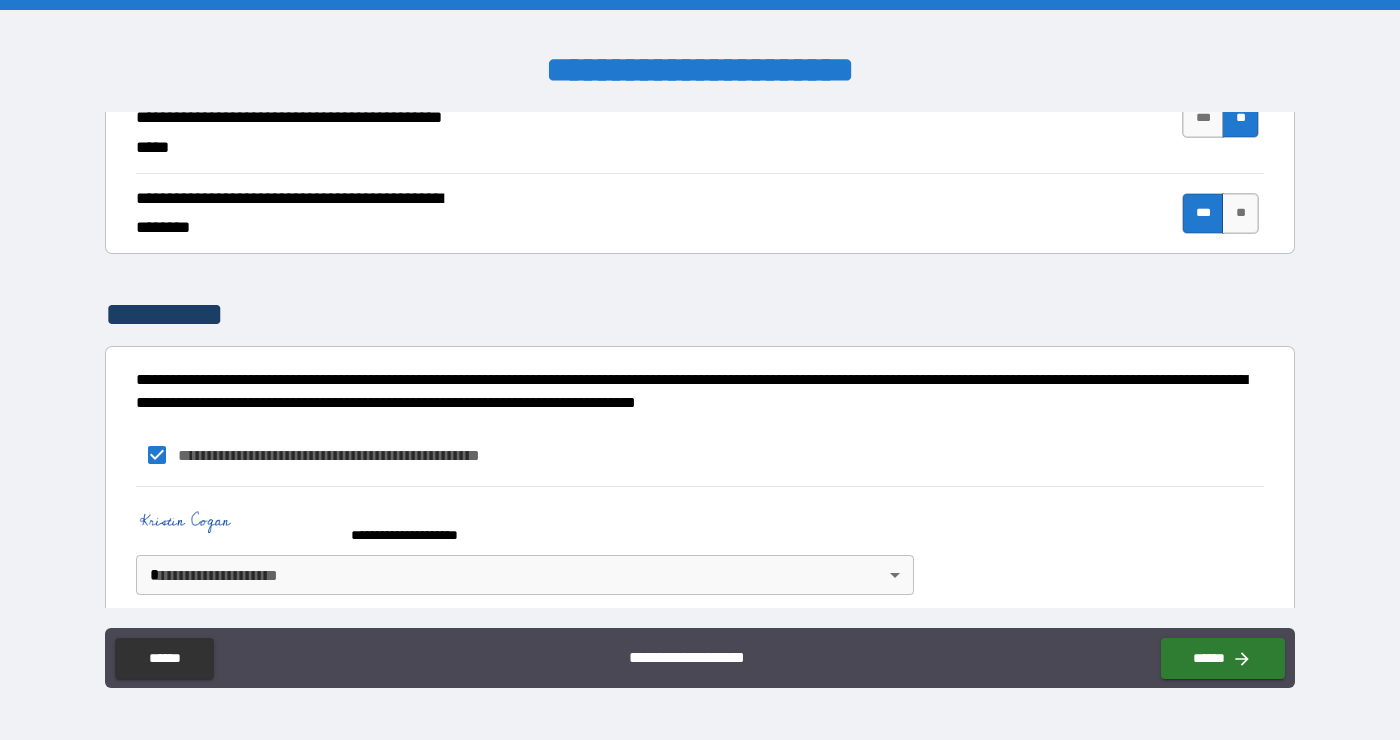 click on "**********" at bounding box center [700, 370] 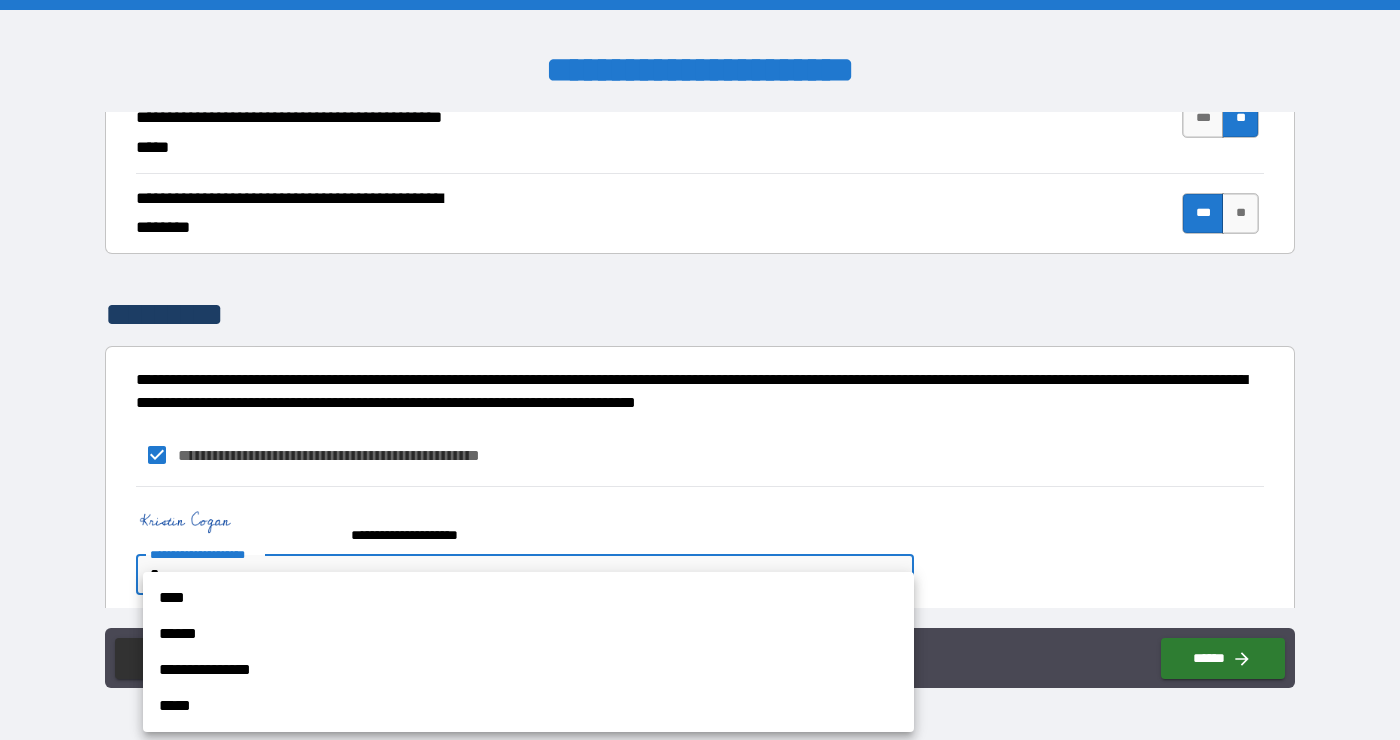 click on "**********" at bounding box center [528, 670] 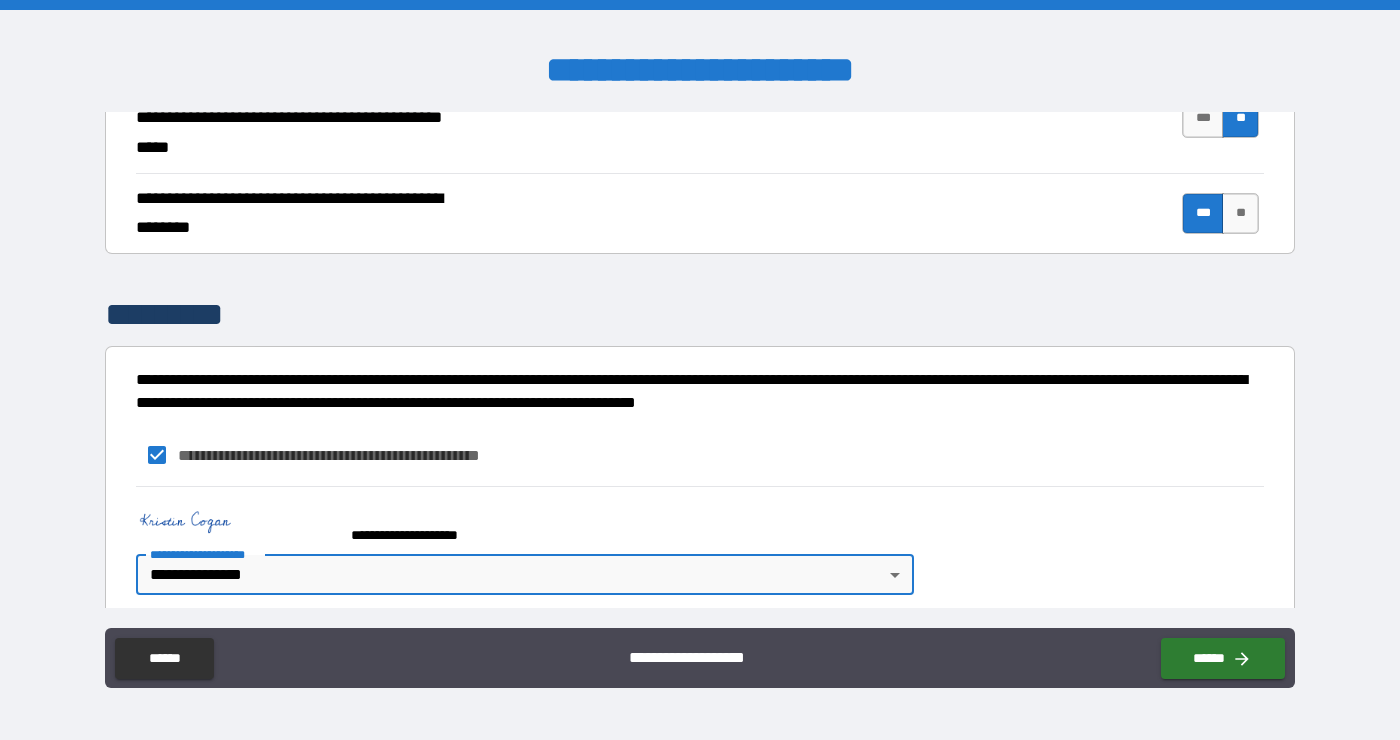 scroll, scrollTop: 1519, scrollLeft: 0, axis: vertical 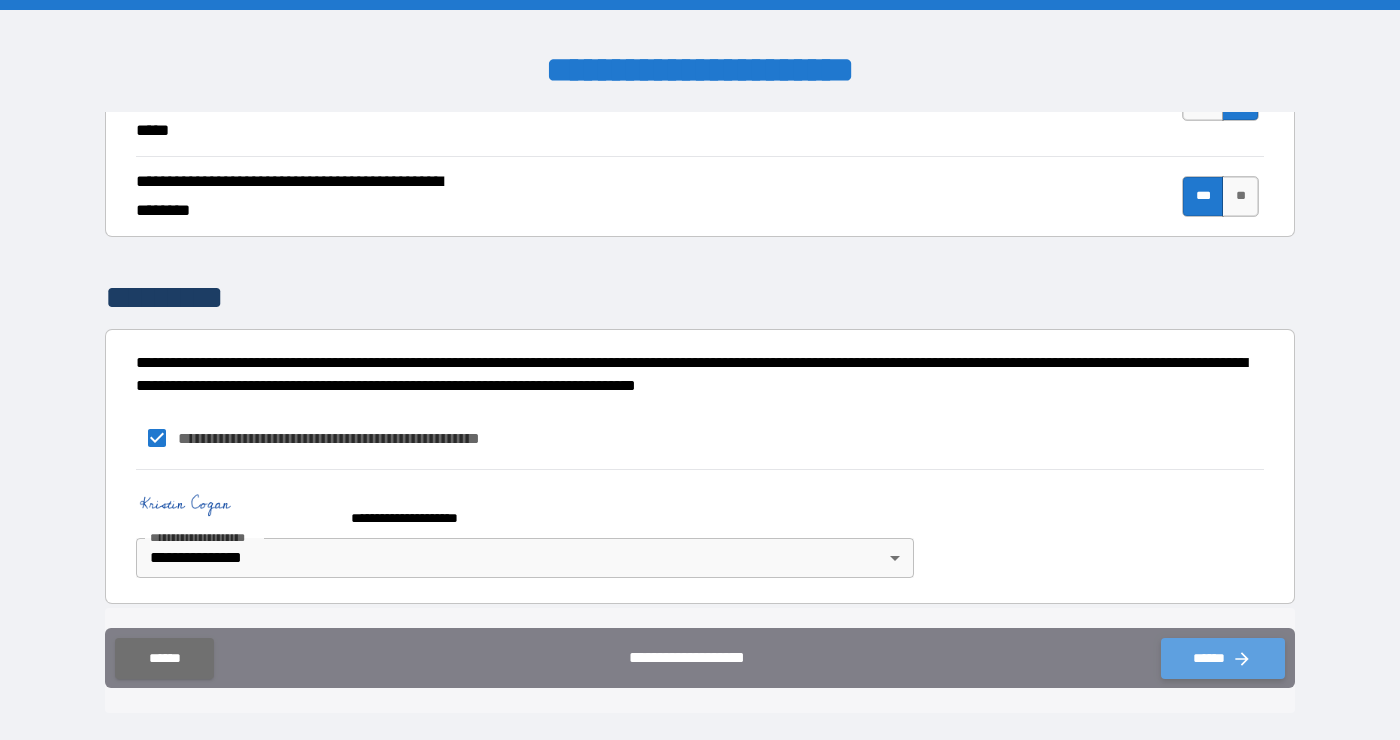 click on "******" at bounding box center [1223, 658] 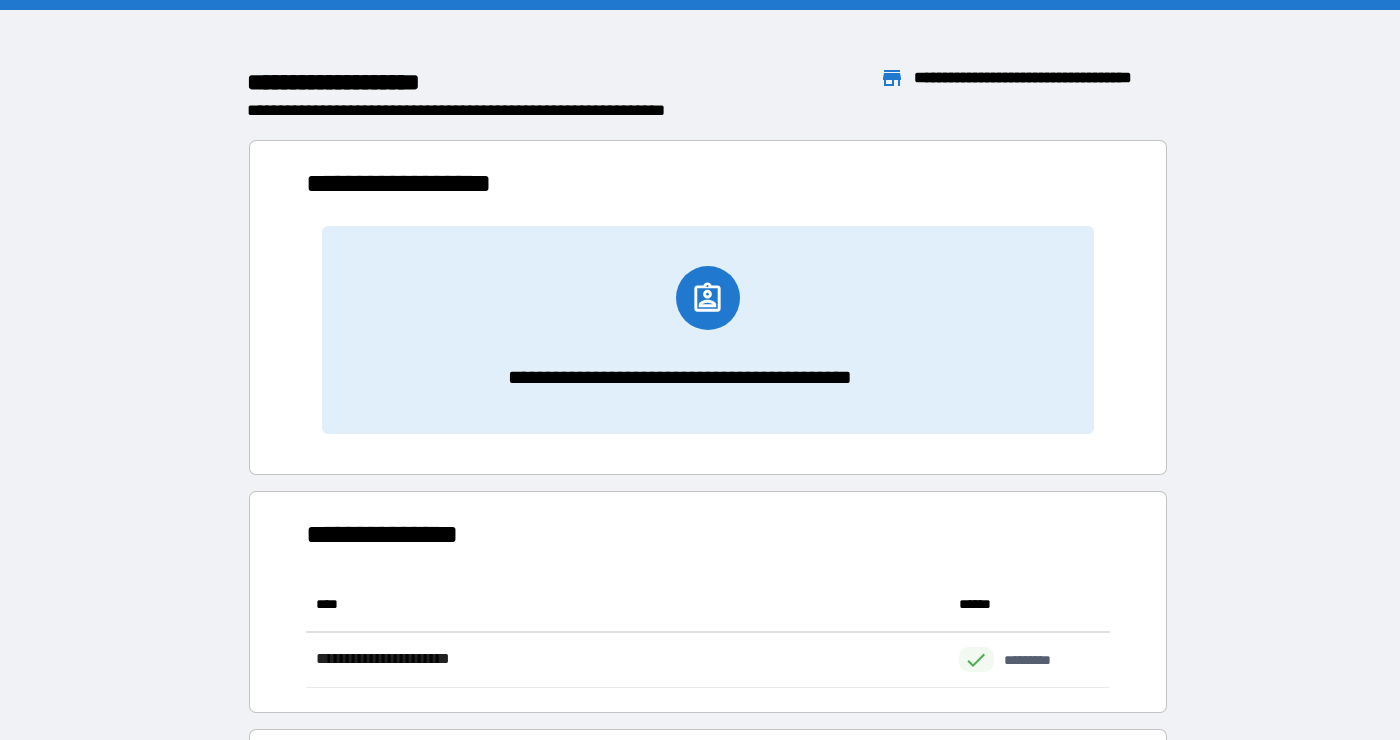 scroll, scrollTop: 1, scrollLeft: 0, axis: vertical 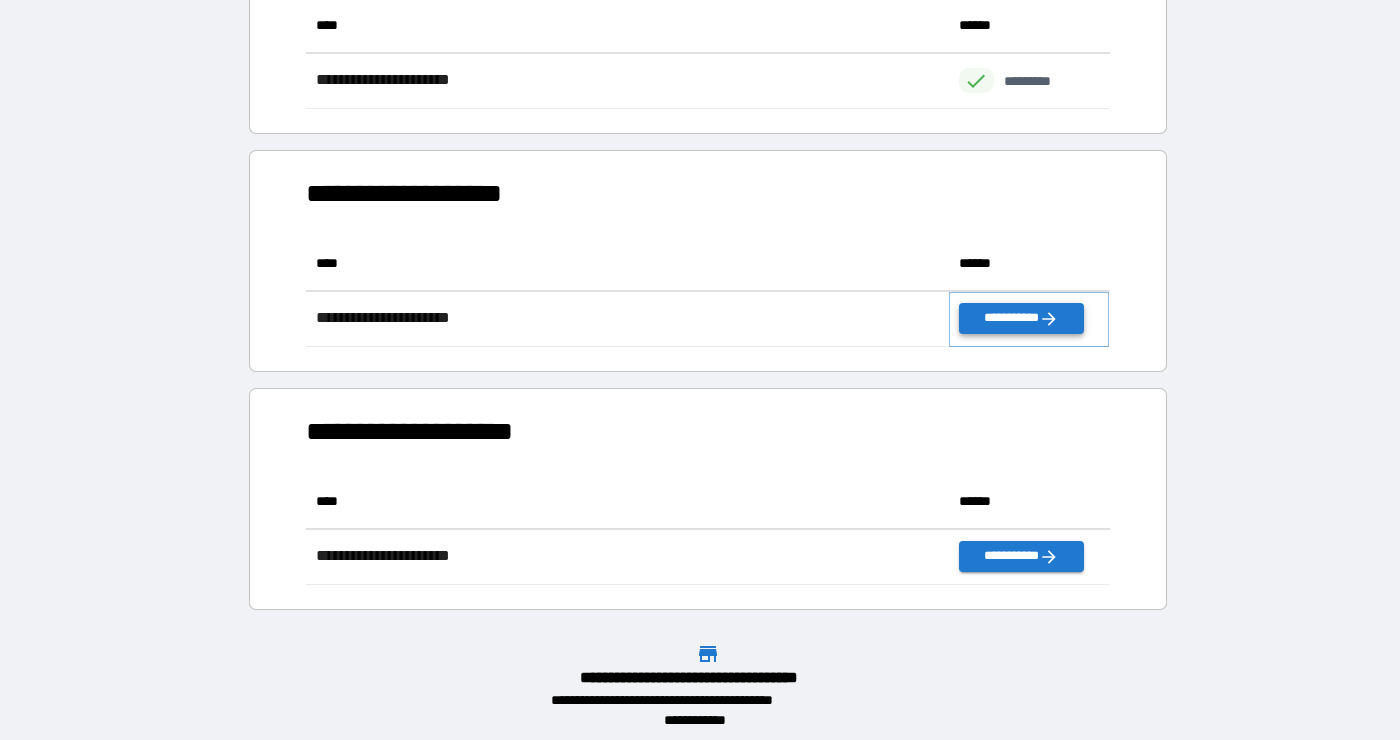 click on "**********" at bounding box center (1021, 318) 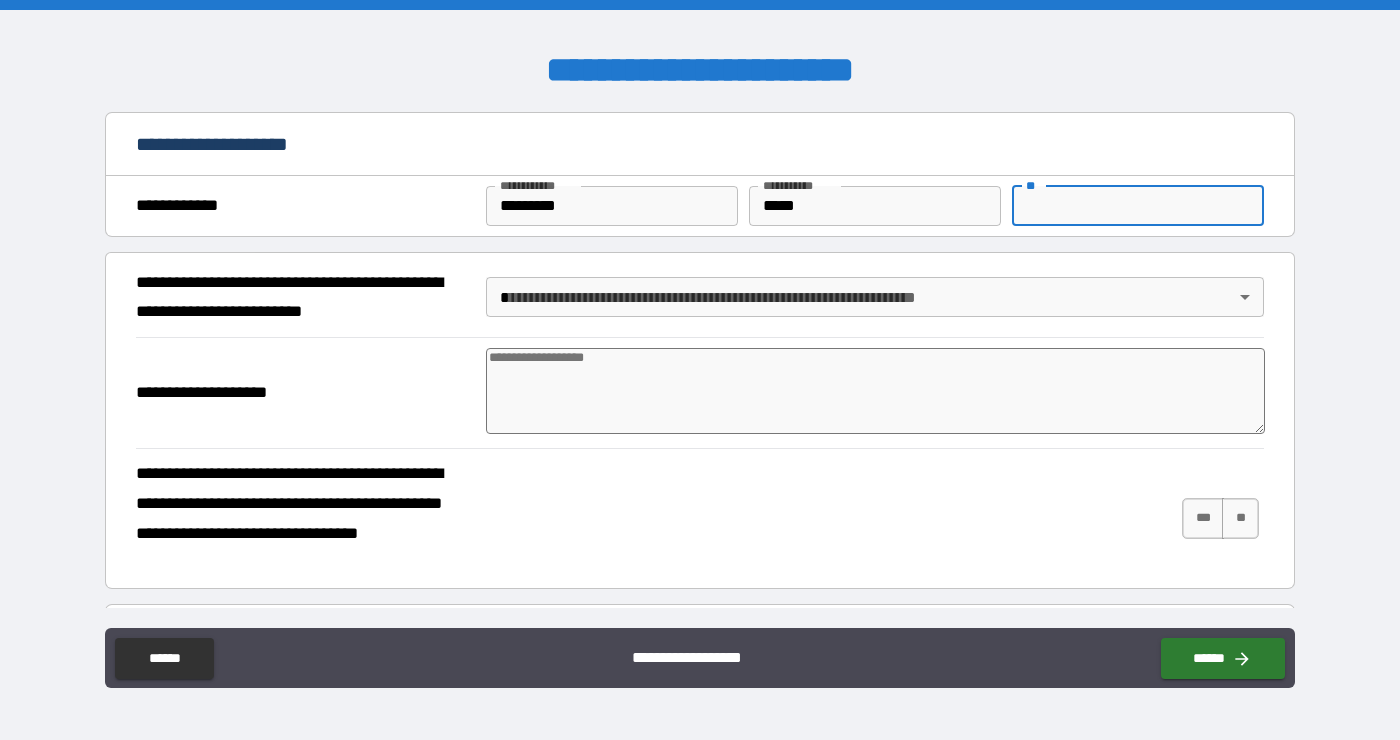 click on "**" at bounding box center [1138, 206] 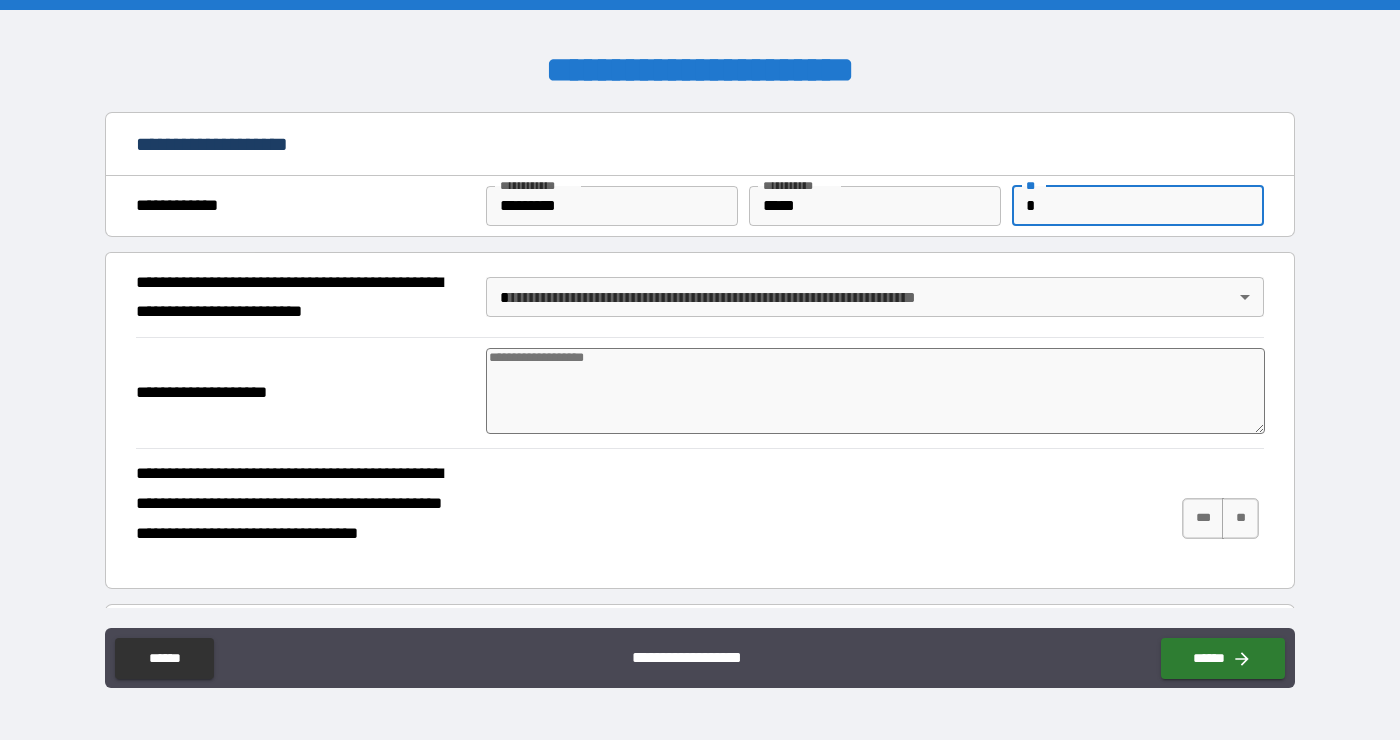 click at bounding box center [876, 391] 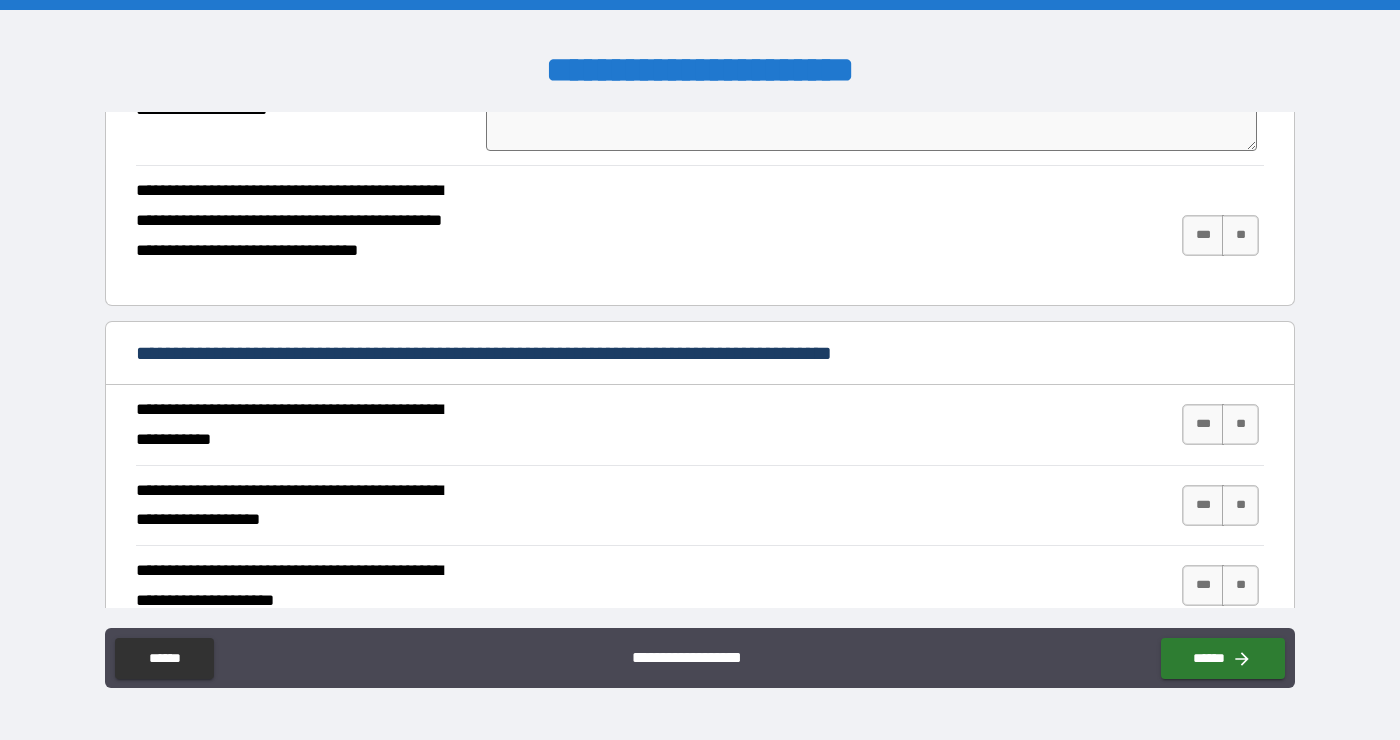 scroll, scrollTop: 296, scrollLeft: 0, axis: vertical 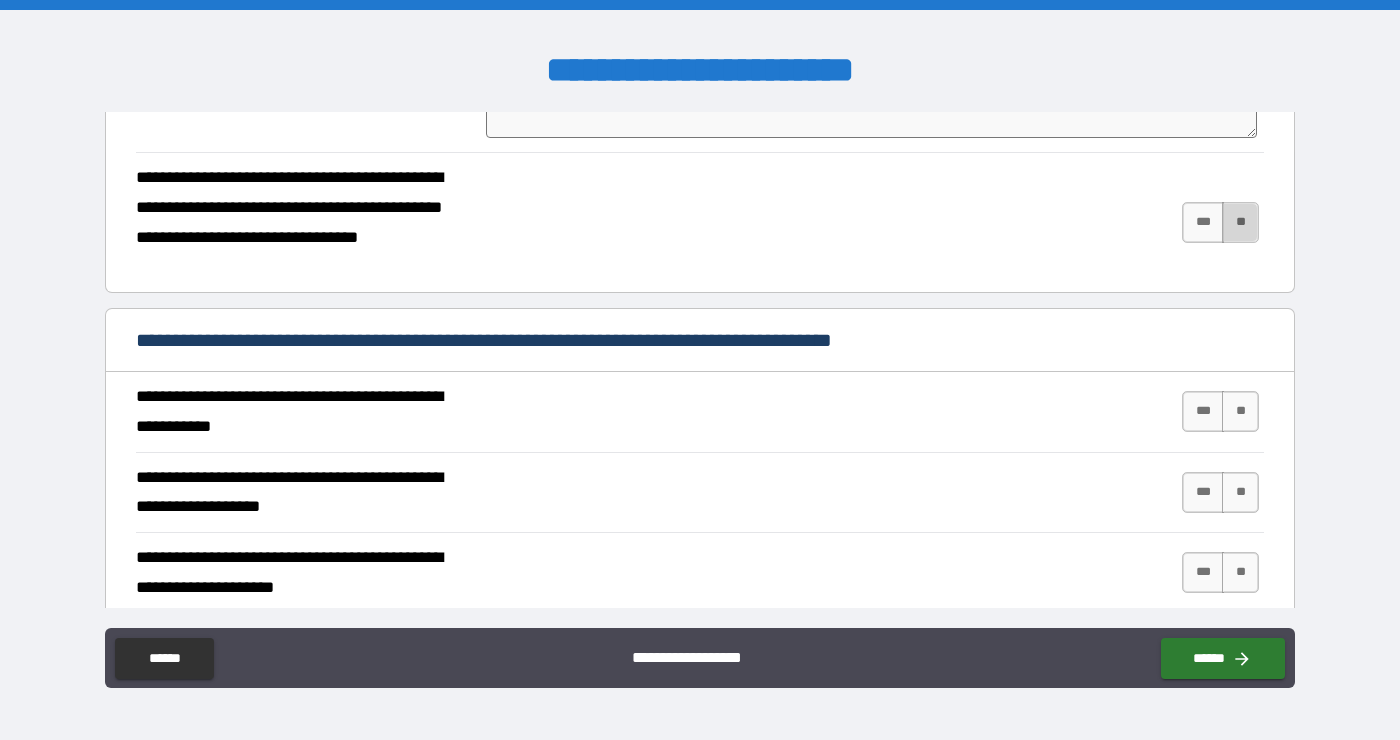 click on "**" at bounding box center (1240, 222) 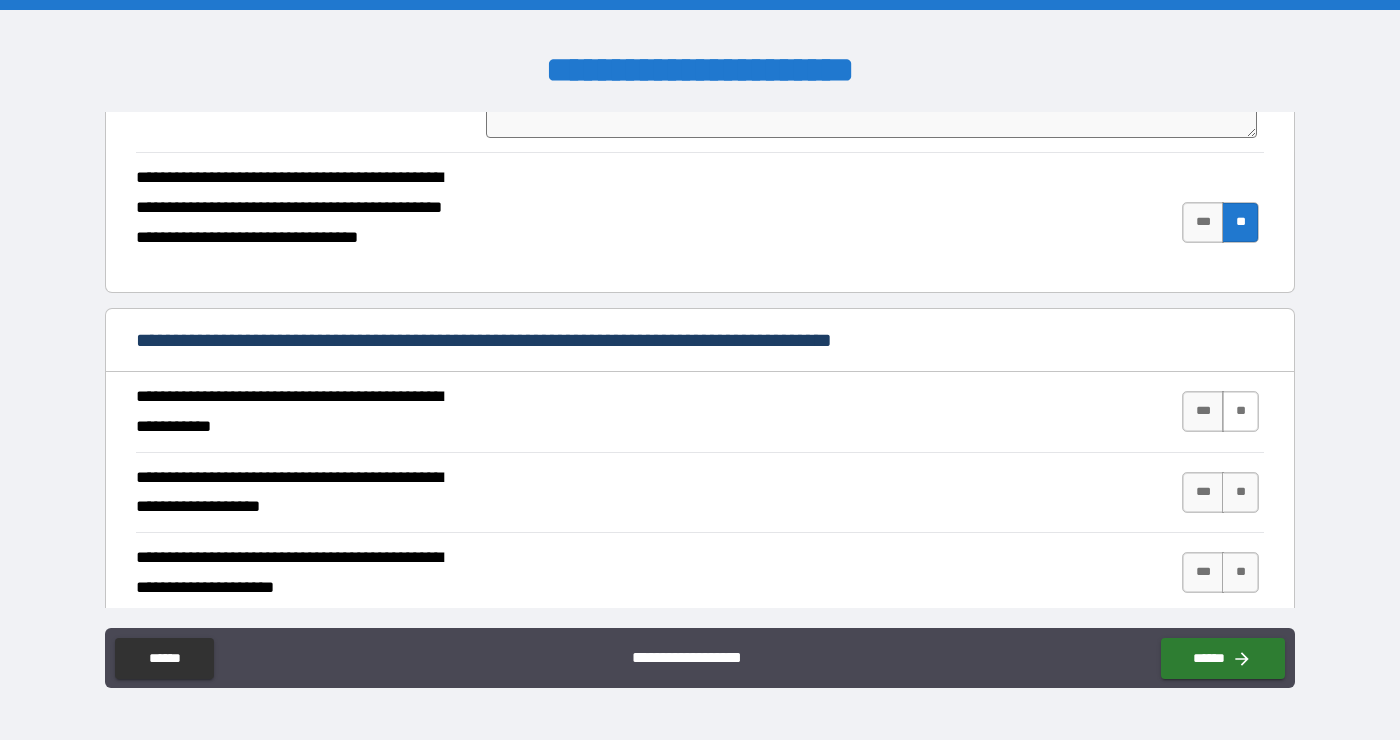 click on "**" at bounding box center (1240, 411) 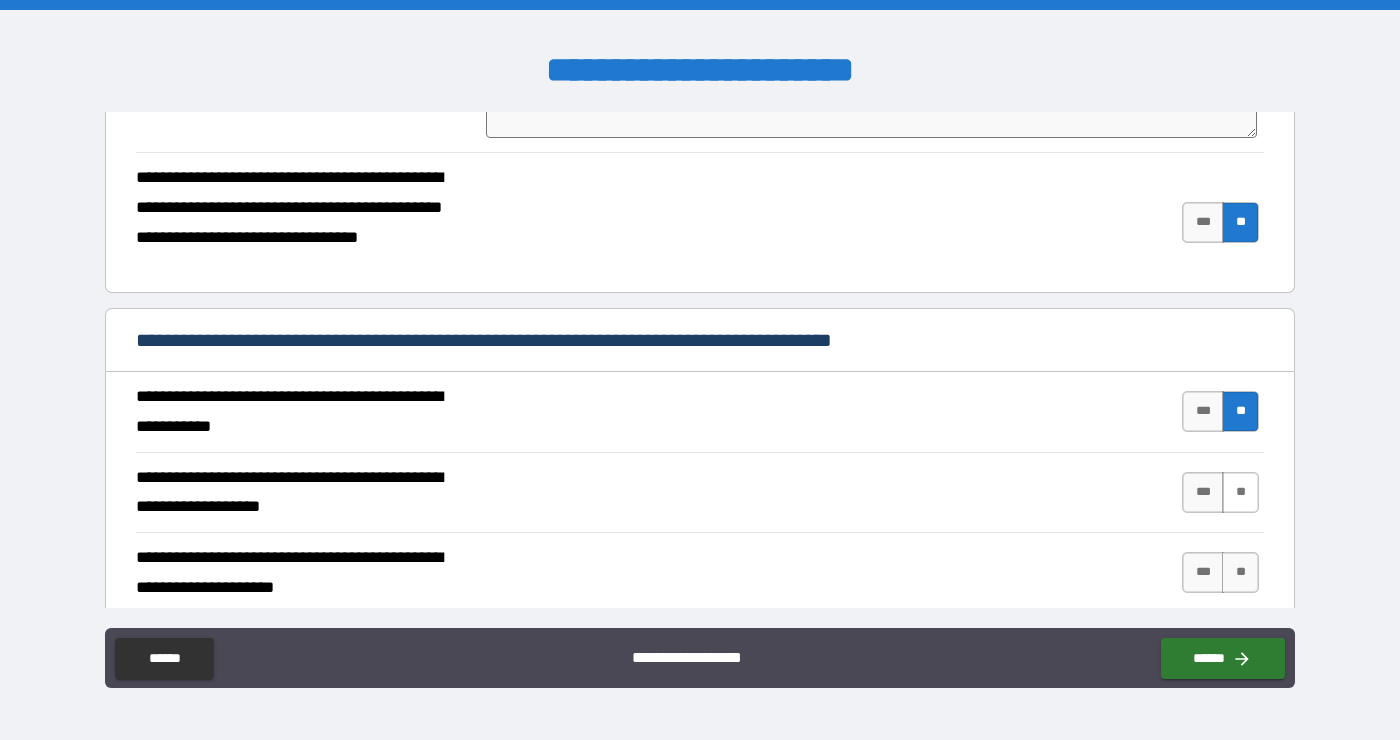 click on "**" at bounding box center [1240, 492] 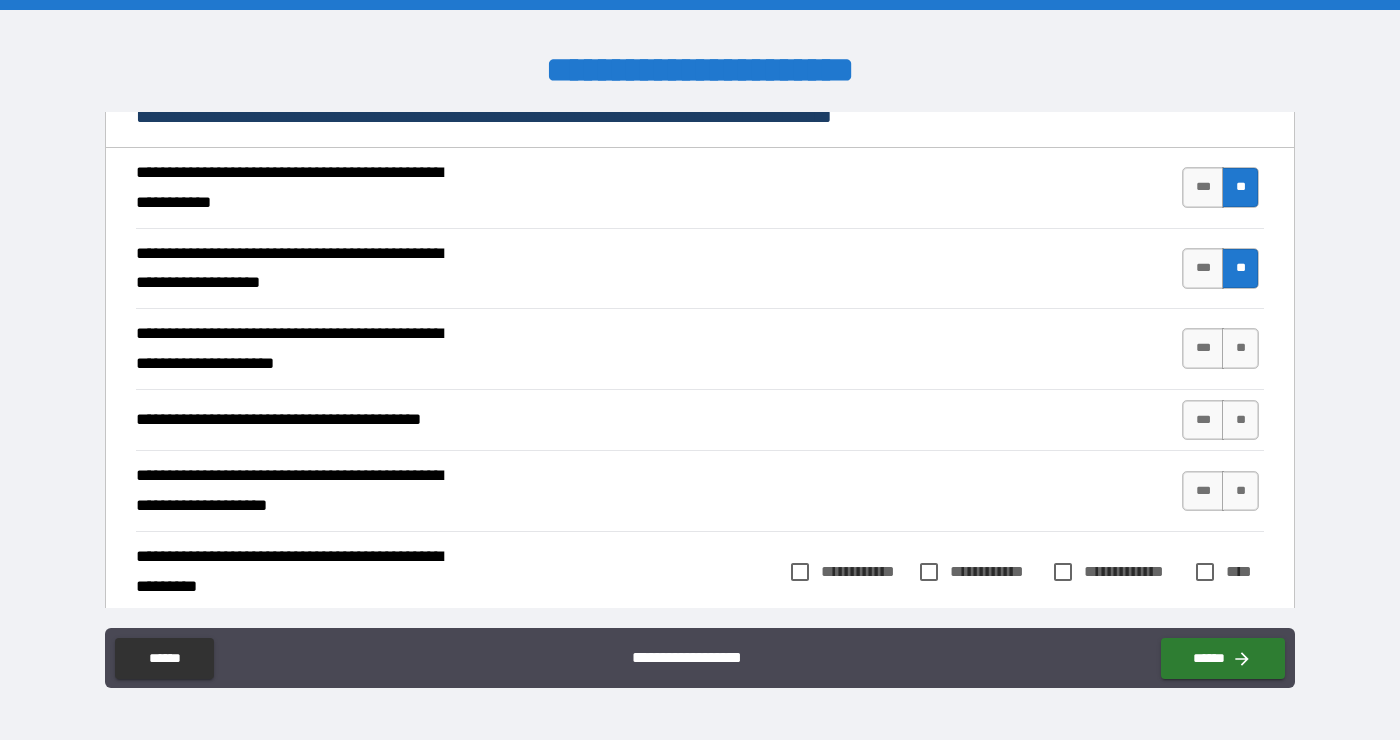 scroll, scrollTop: 540, scrollLeft: 0, axis: vertical 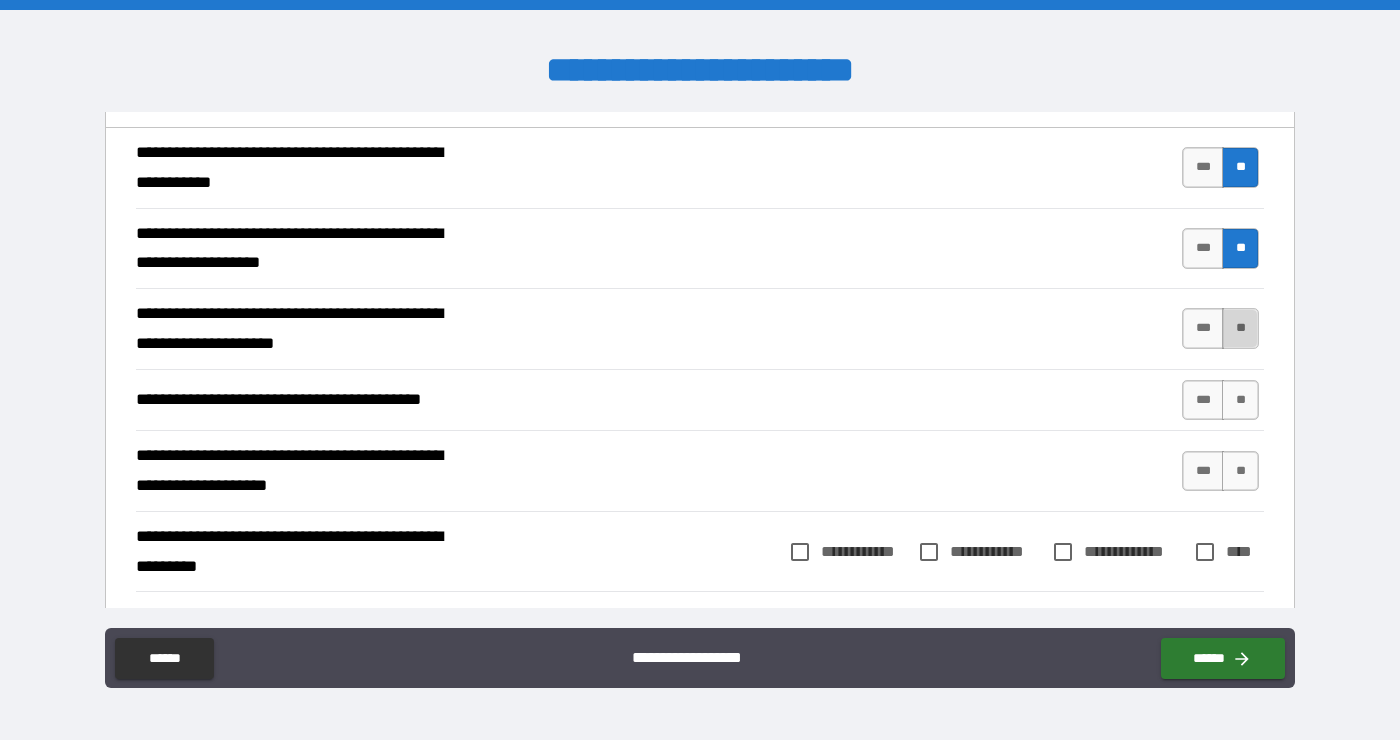 click on "**" at bounding box center [1240, 328] 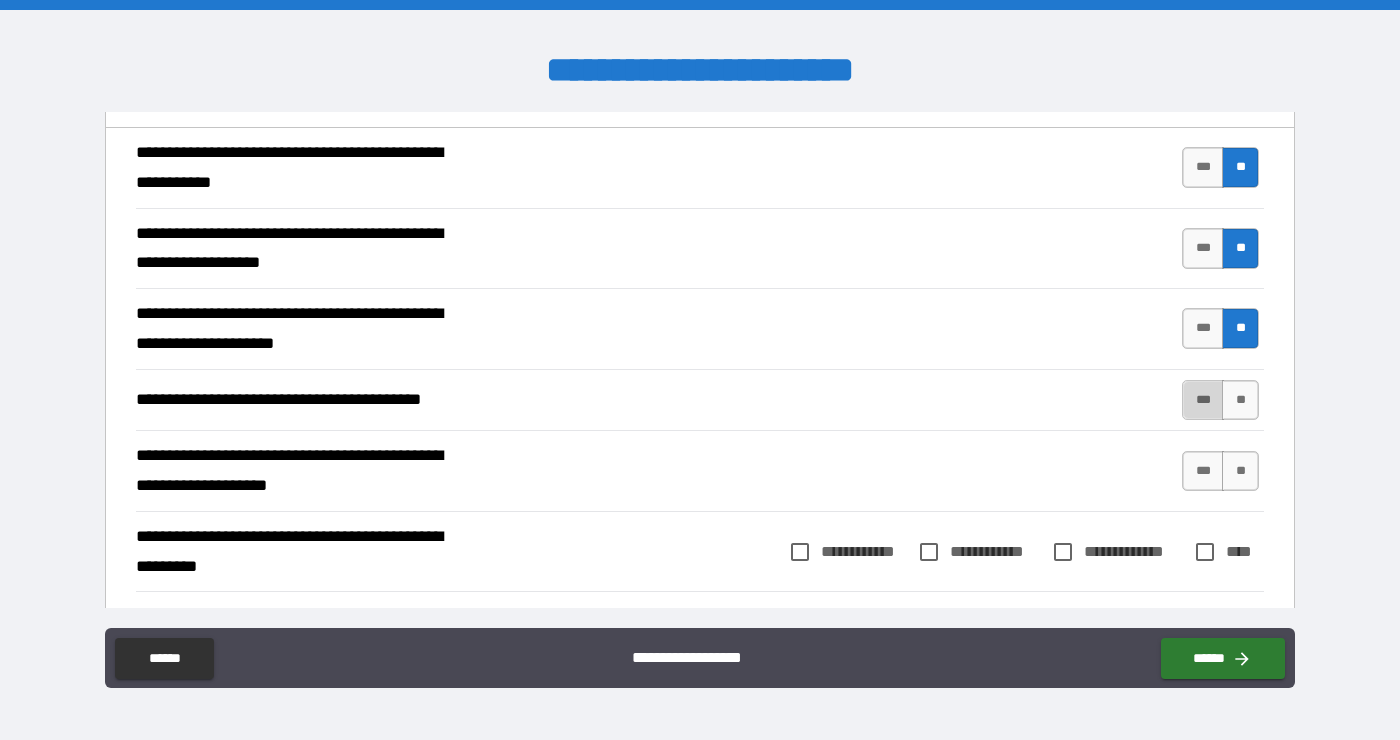 click on "***" at bounding box center [1203, 400] 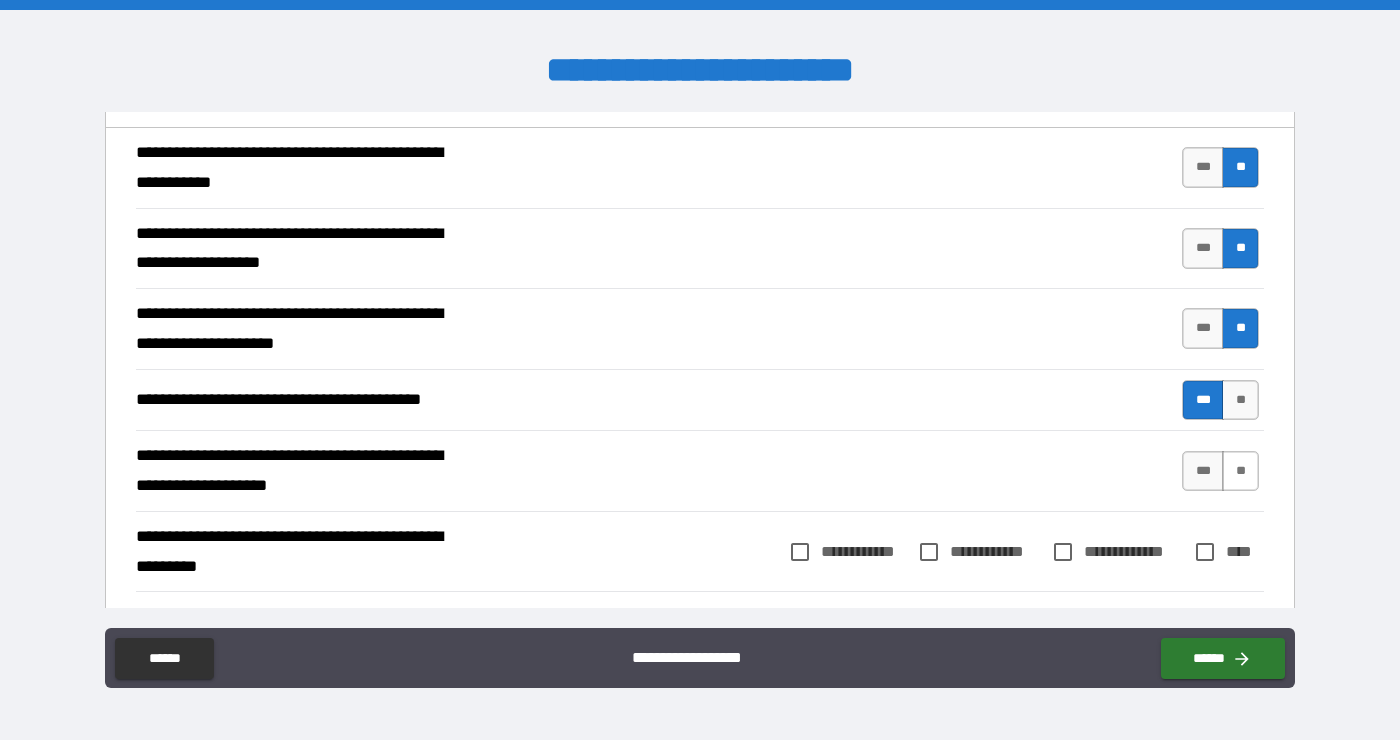 click on "**" at bounding box center [1240, 471] 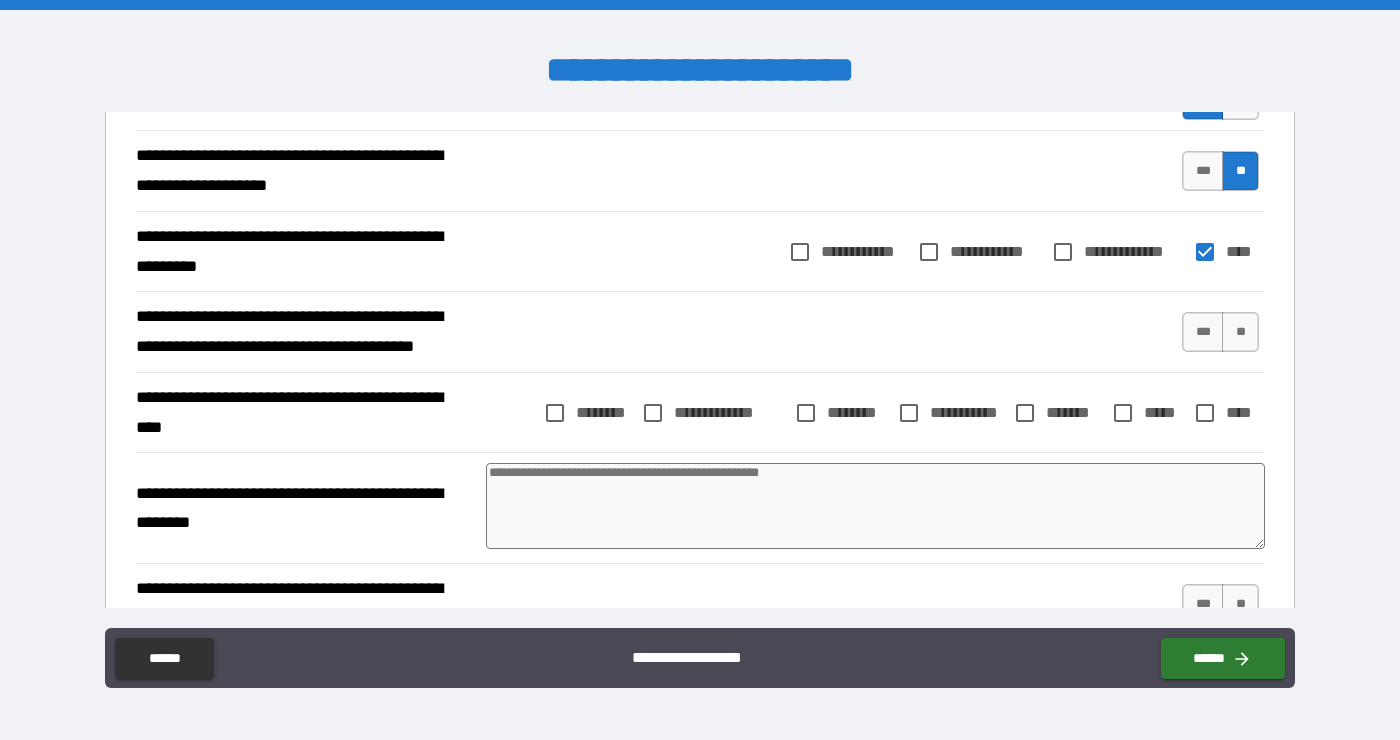 scroll, scrollTop: 844, scrollLeft: 0, axis: vertical 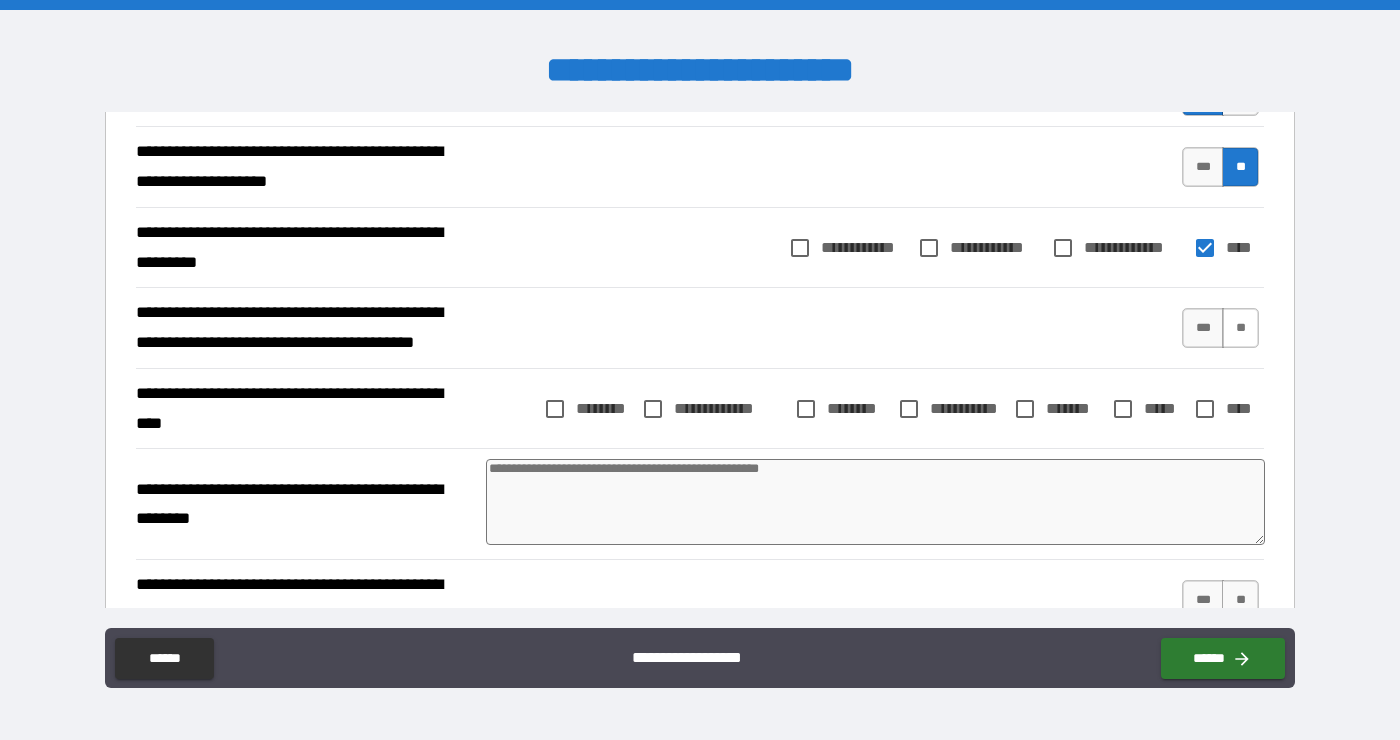 click on "**" at bounding box center (1240, 328) 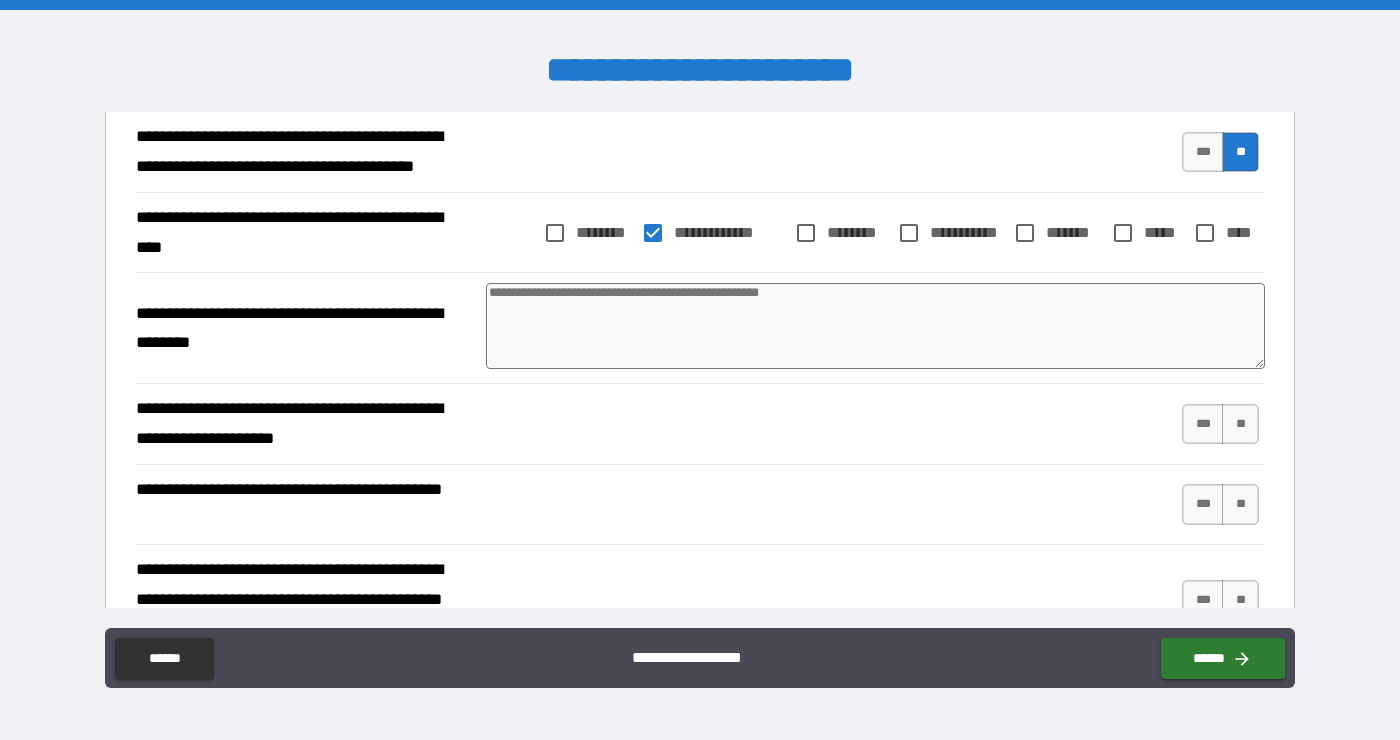 scroll, scrollTop: 1019, scrollLeft: 0, axis: vertical 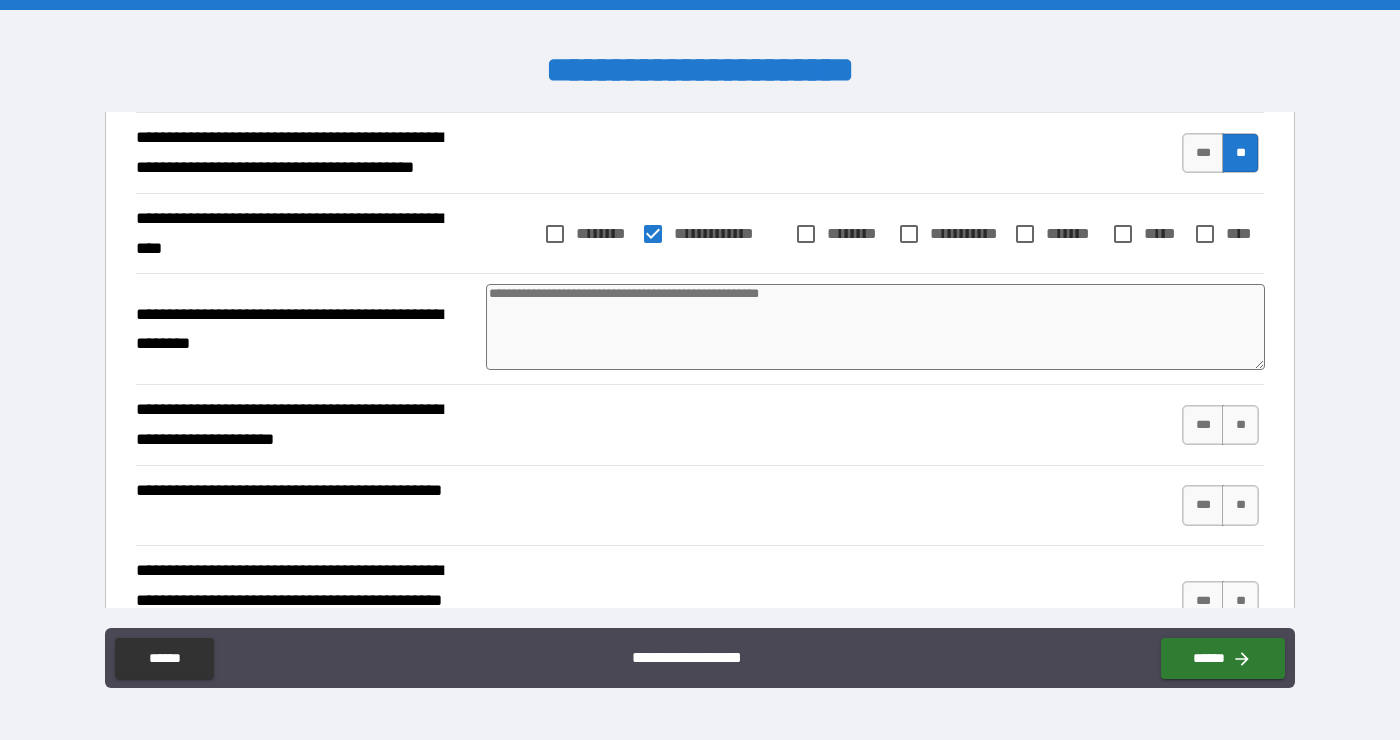 click at bounding box center [876, 327] 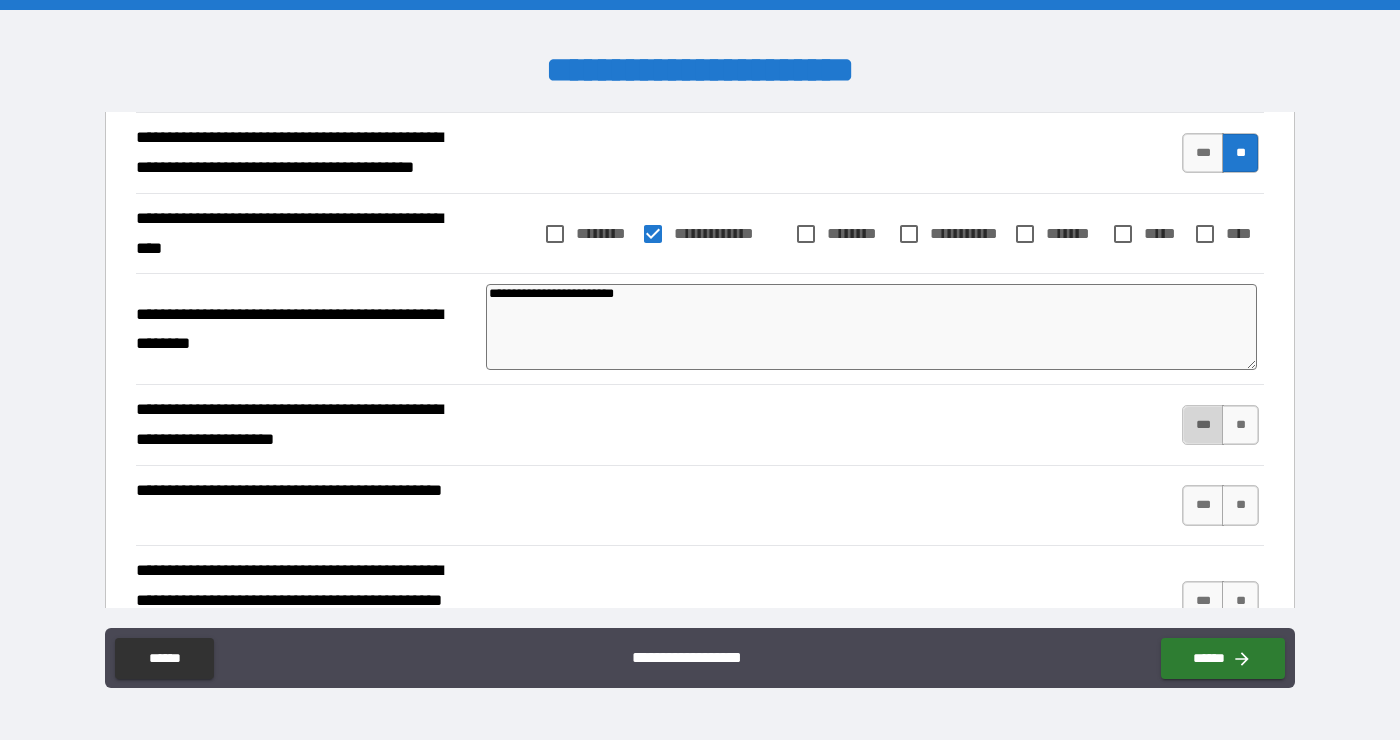 click on "***" at bounding box center (1203, 425) 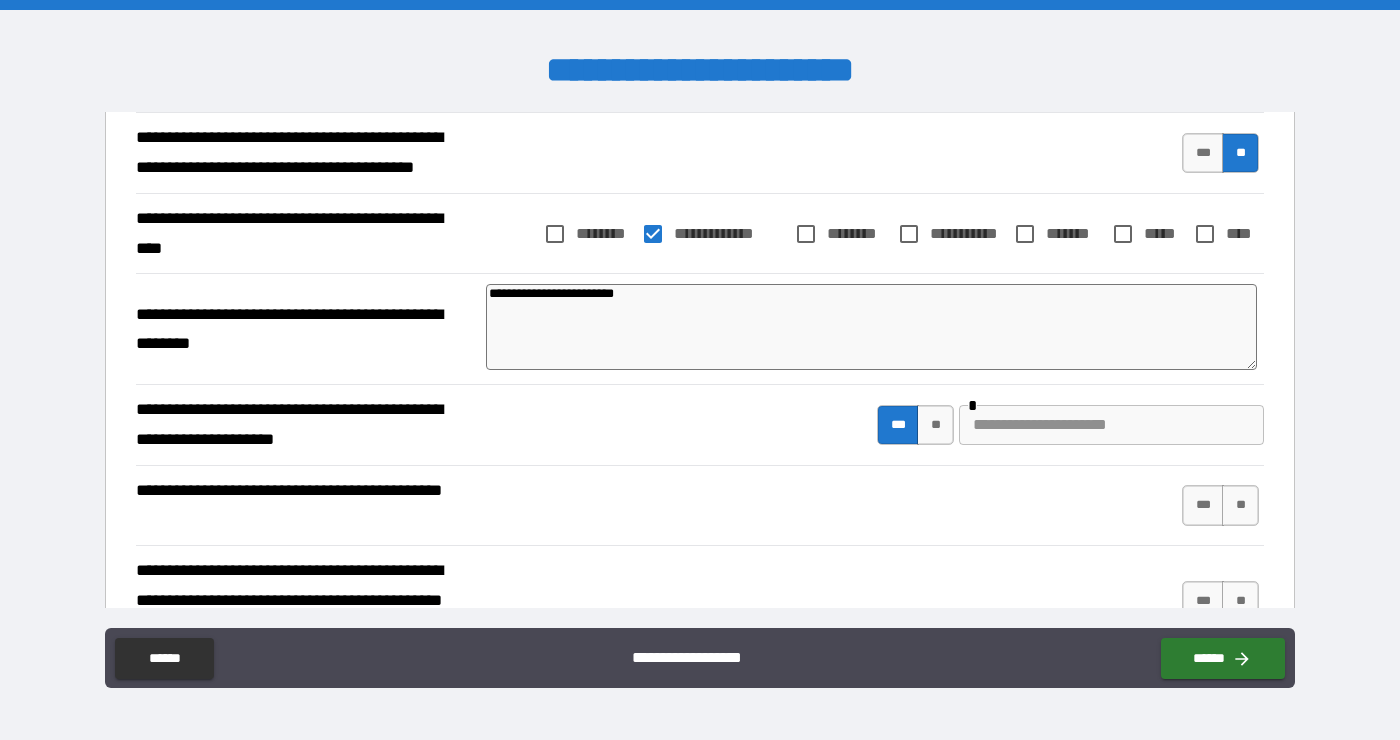 click at bounding box center (1111, 425) 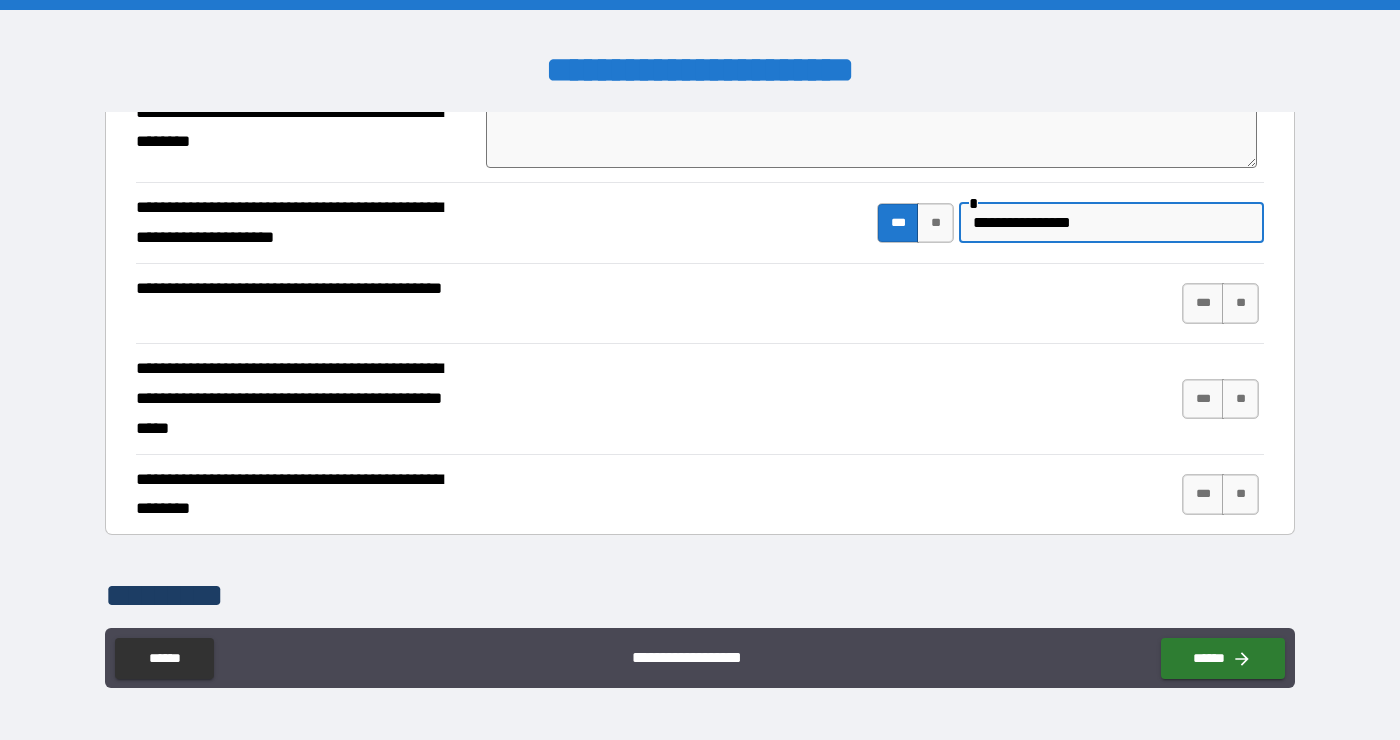 scroll, scrollTop: 1232, scrollLeft: 0, axis: vertical 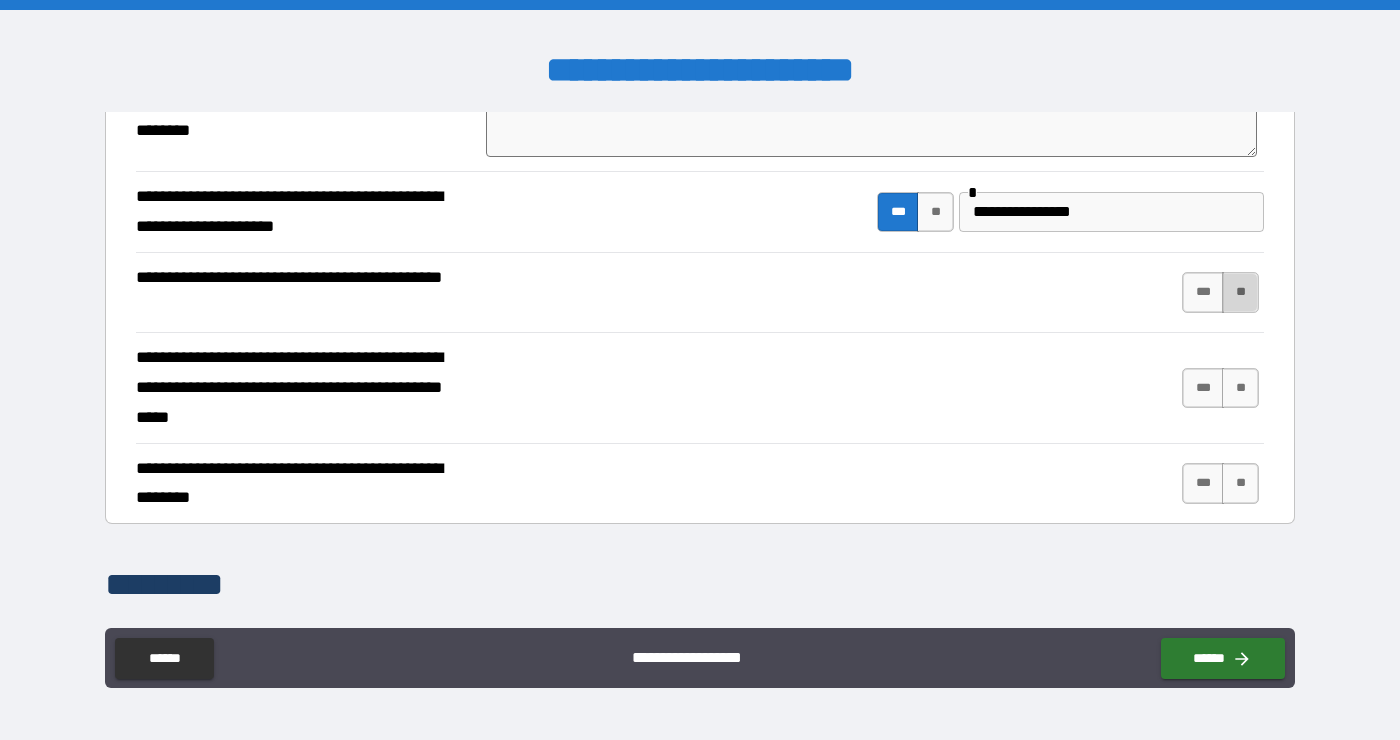 click on "**" at bounding box center [1240, 292] 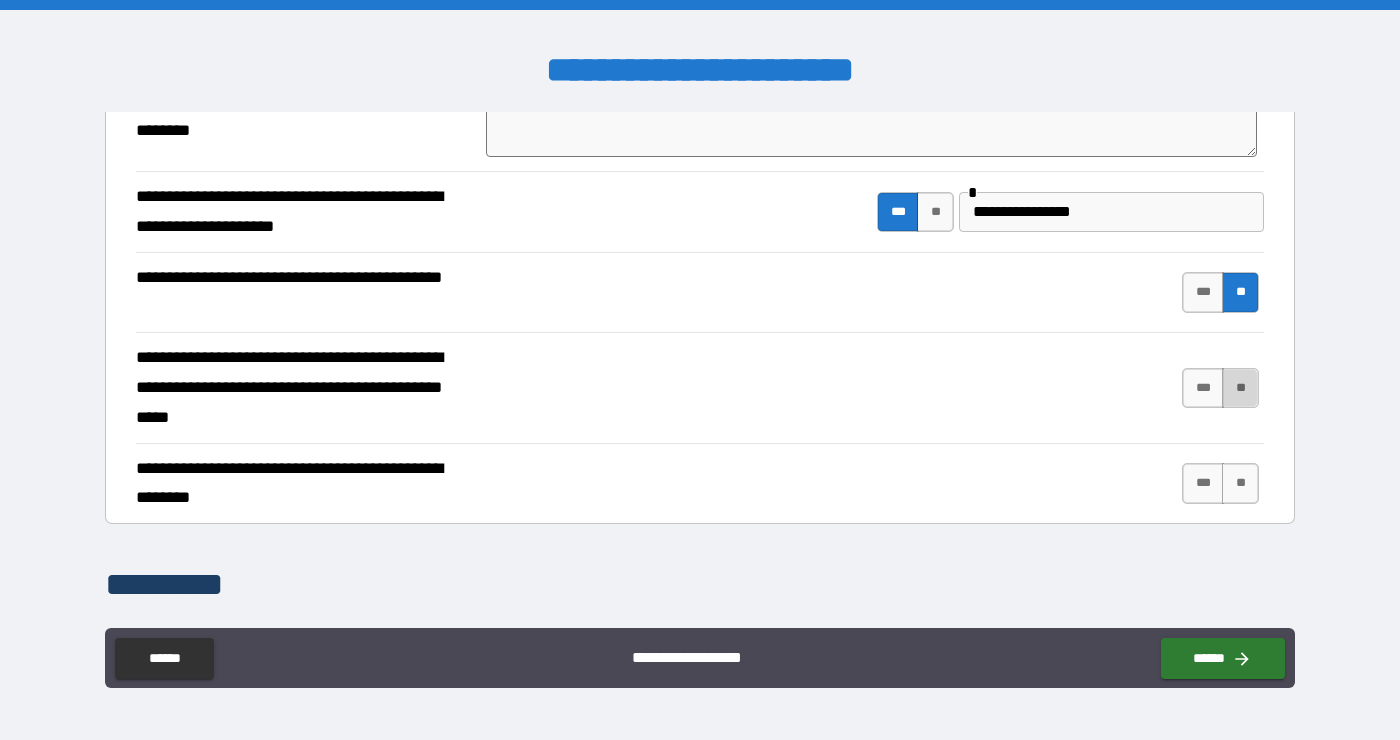 click on "**" at bounding box center [1240, 388] 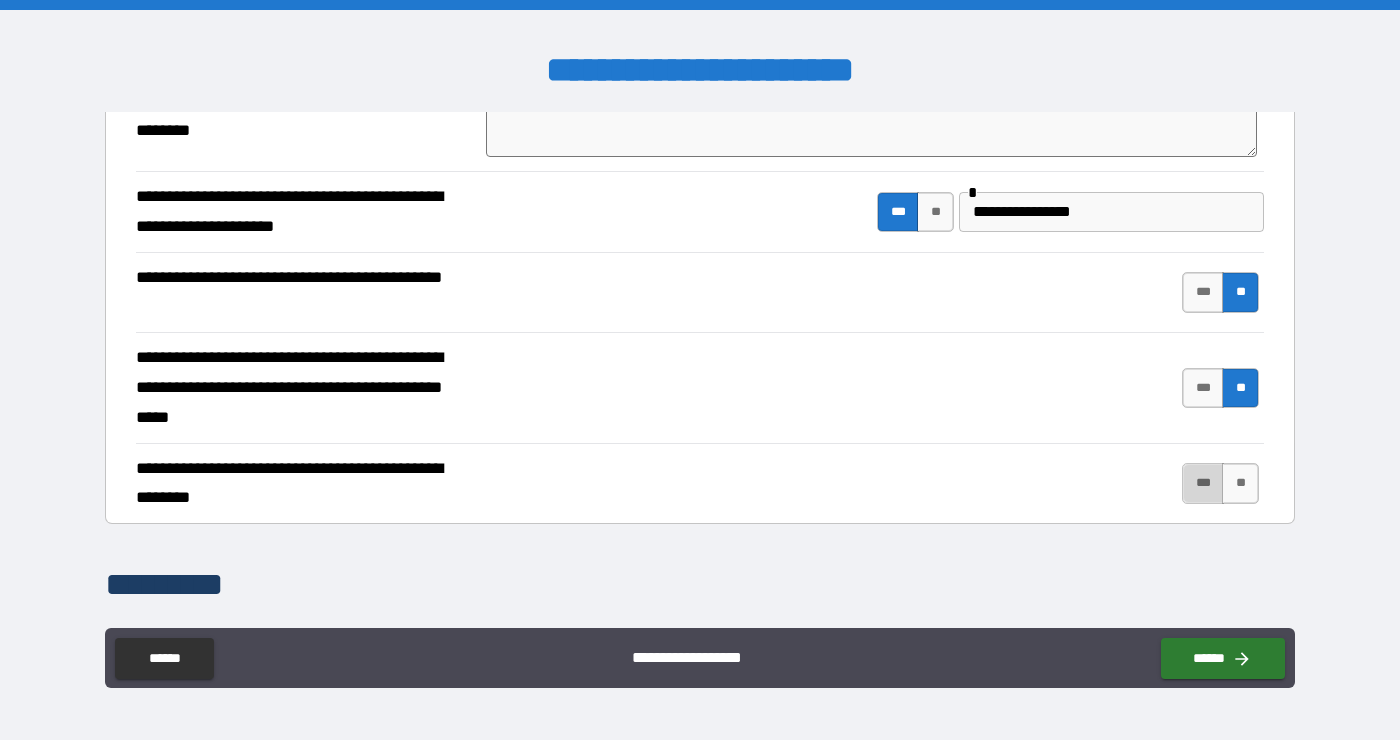 click on "***" at bounding box center (1203, 483) 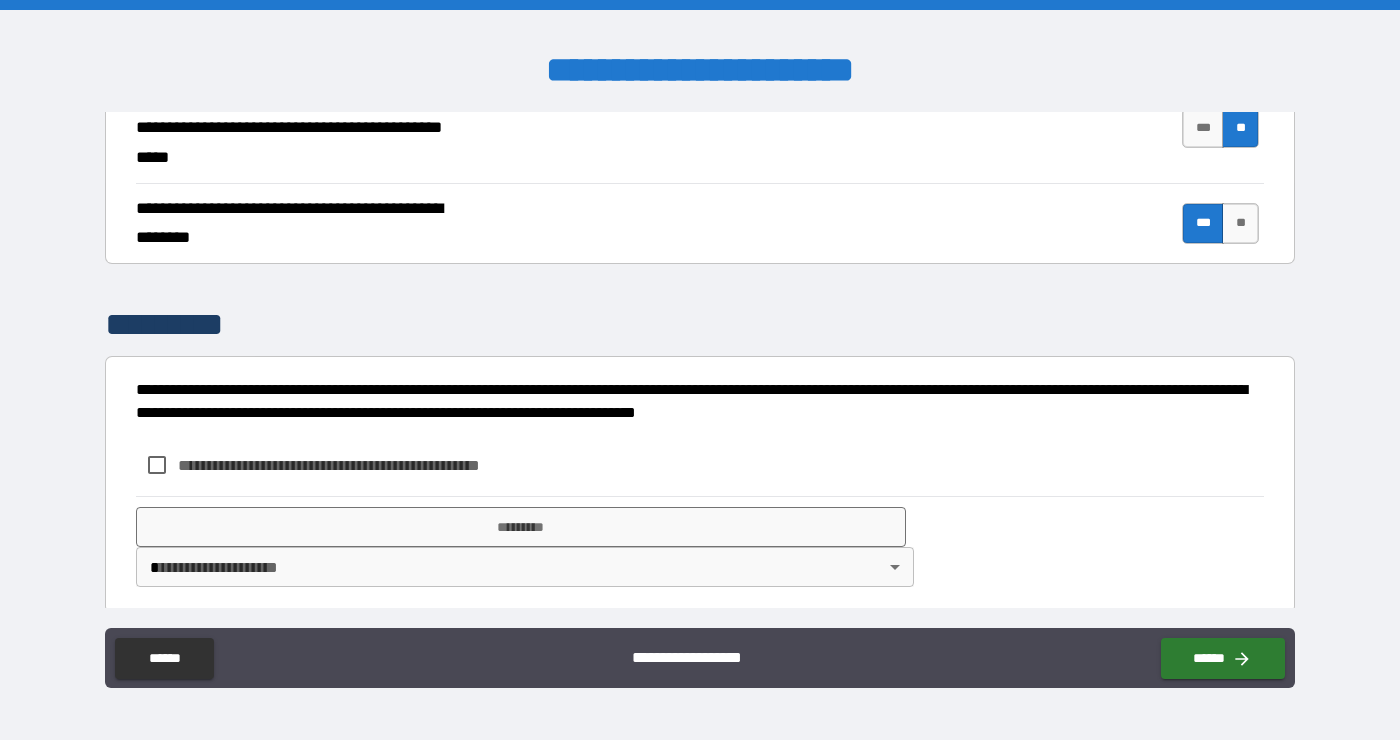 scroll, scrollTop: 1502, scrollLeft: 0, axis: vertical 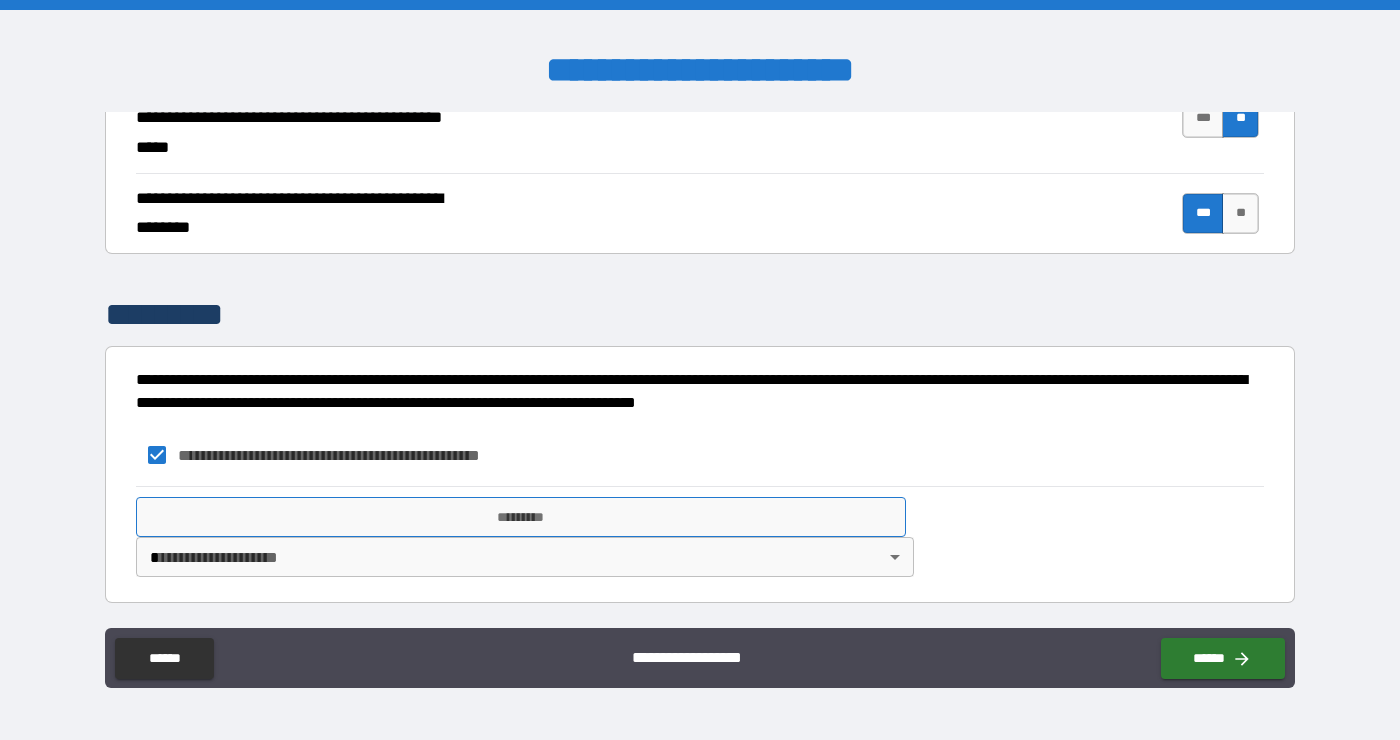 click on "*********" at bounding box center (521, 517) 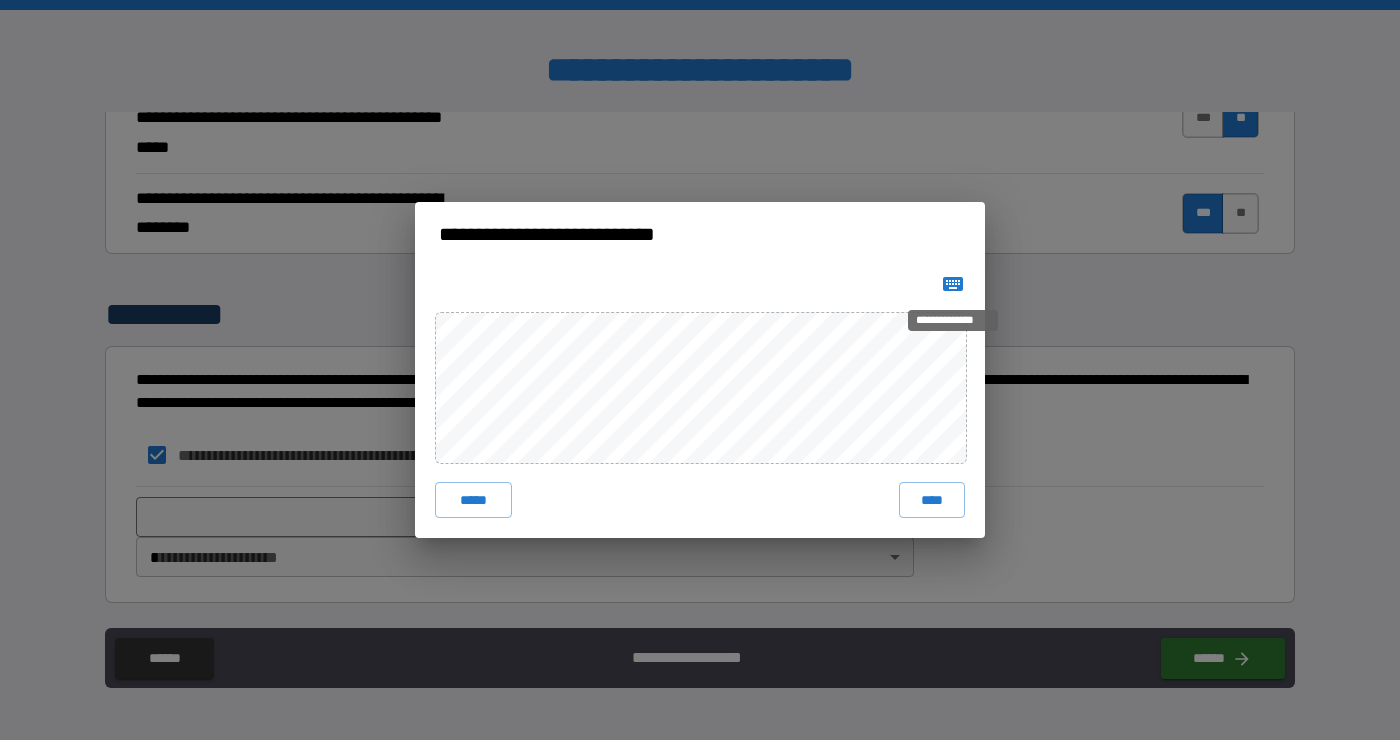 click 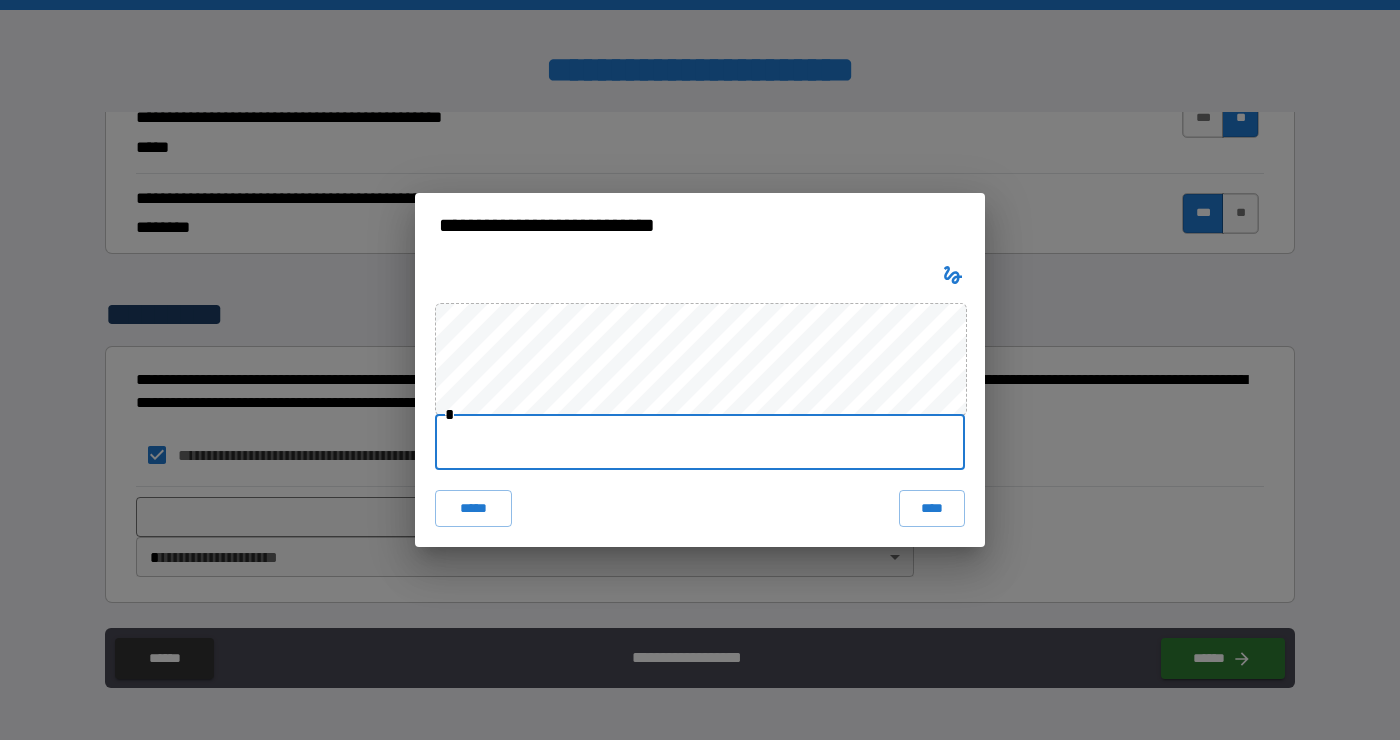 click at bounding box center [700, 442] 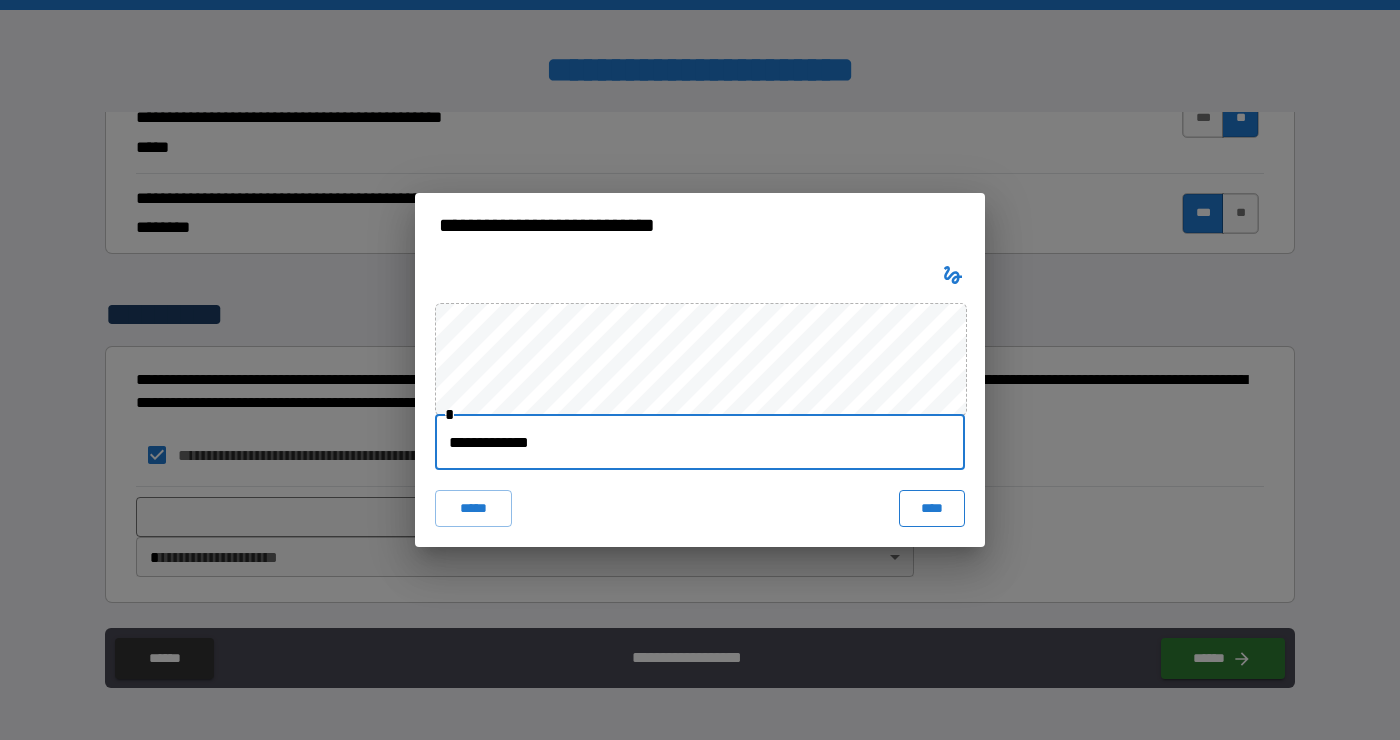 click on "****" at bounding box center [932, 508] 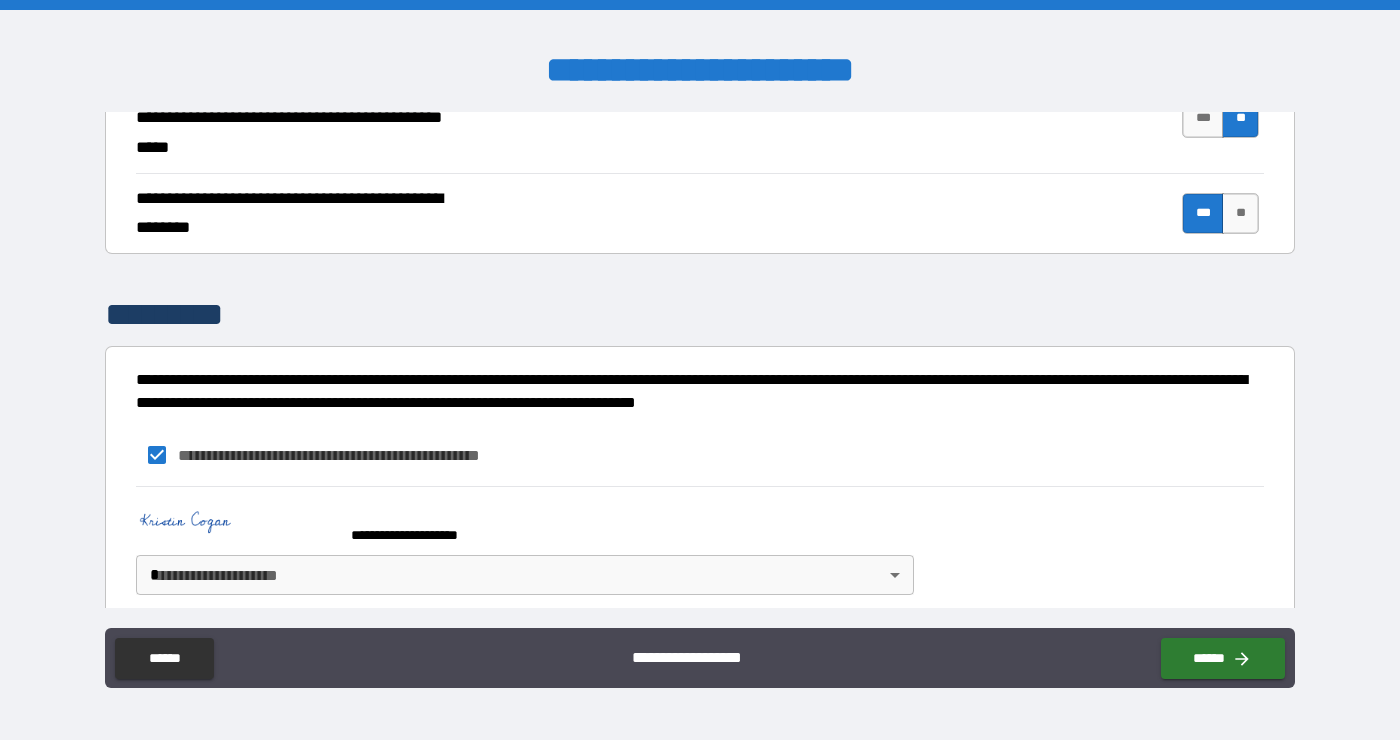 click on "**********" at bounding box center [700, 370] 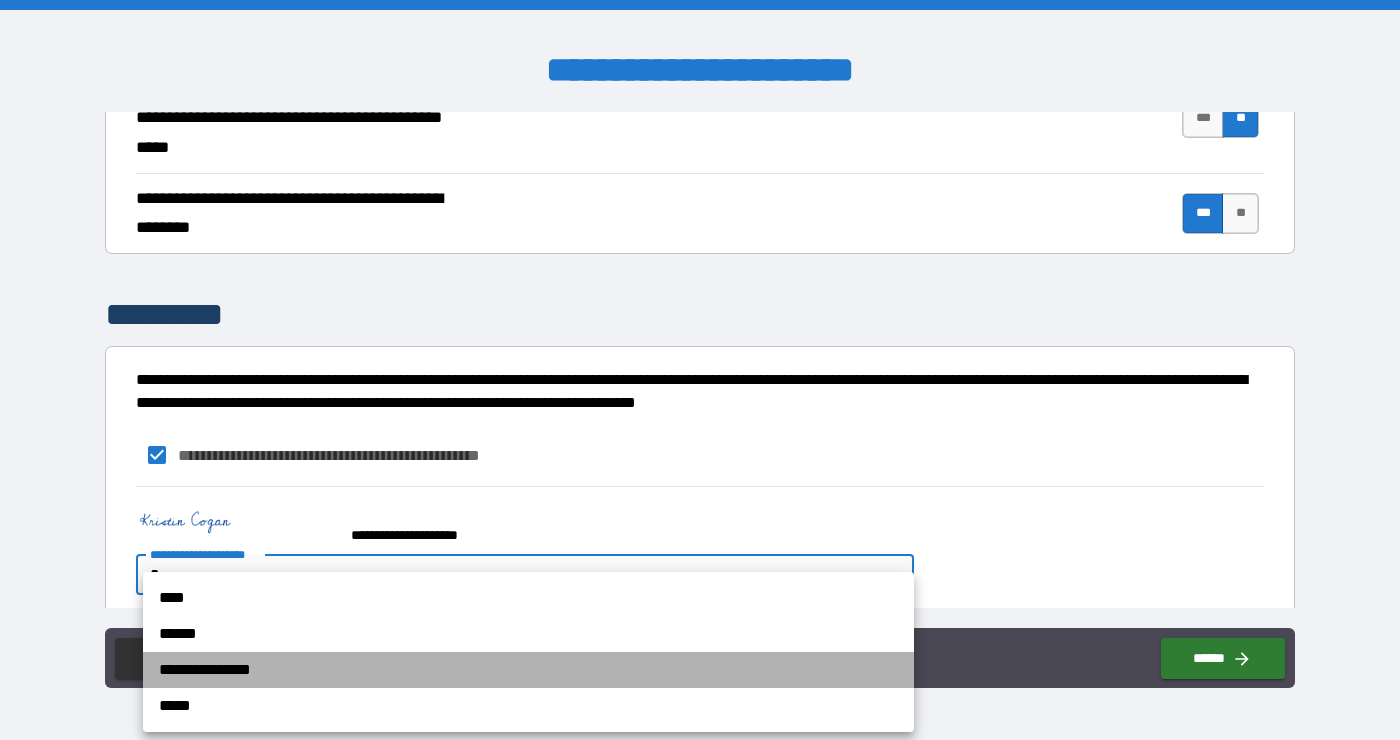 click on "**********" at bounding box center (528, 670) 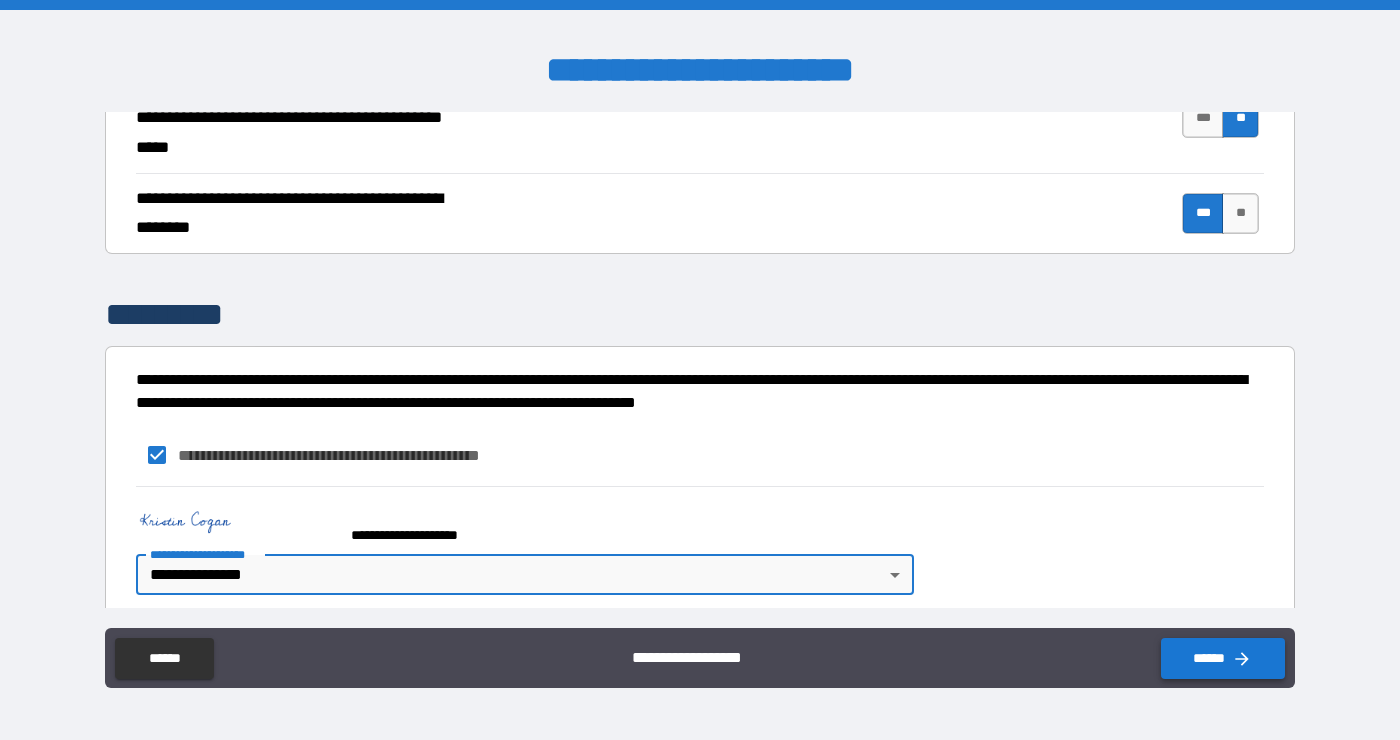 click on "******" at bounding box center (1223, 658) 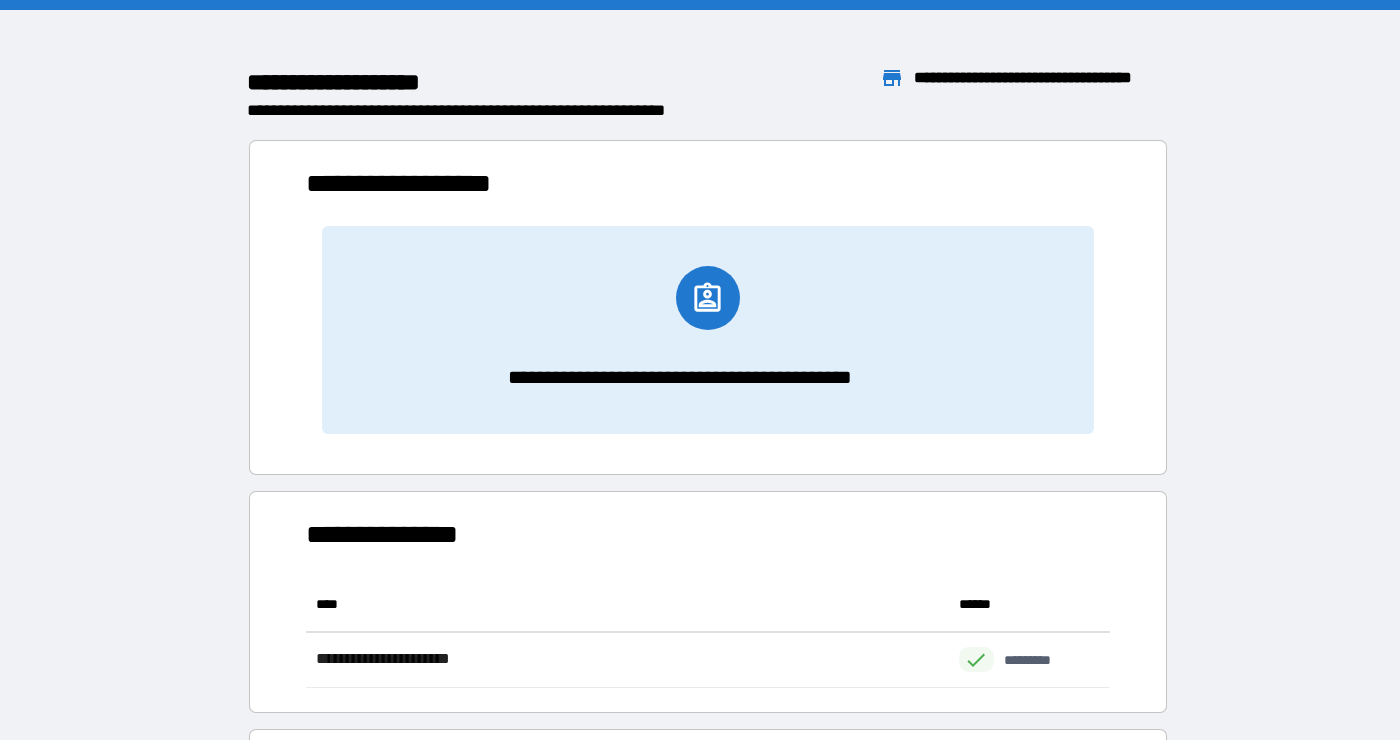 scroll, scrollTop: 1, scrollLeft: 0, axis: vertical 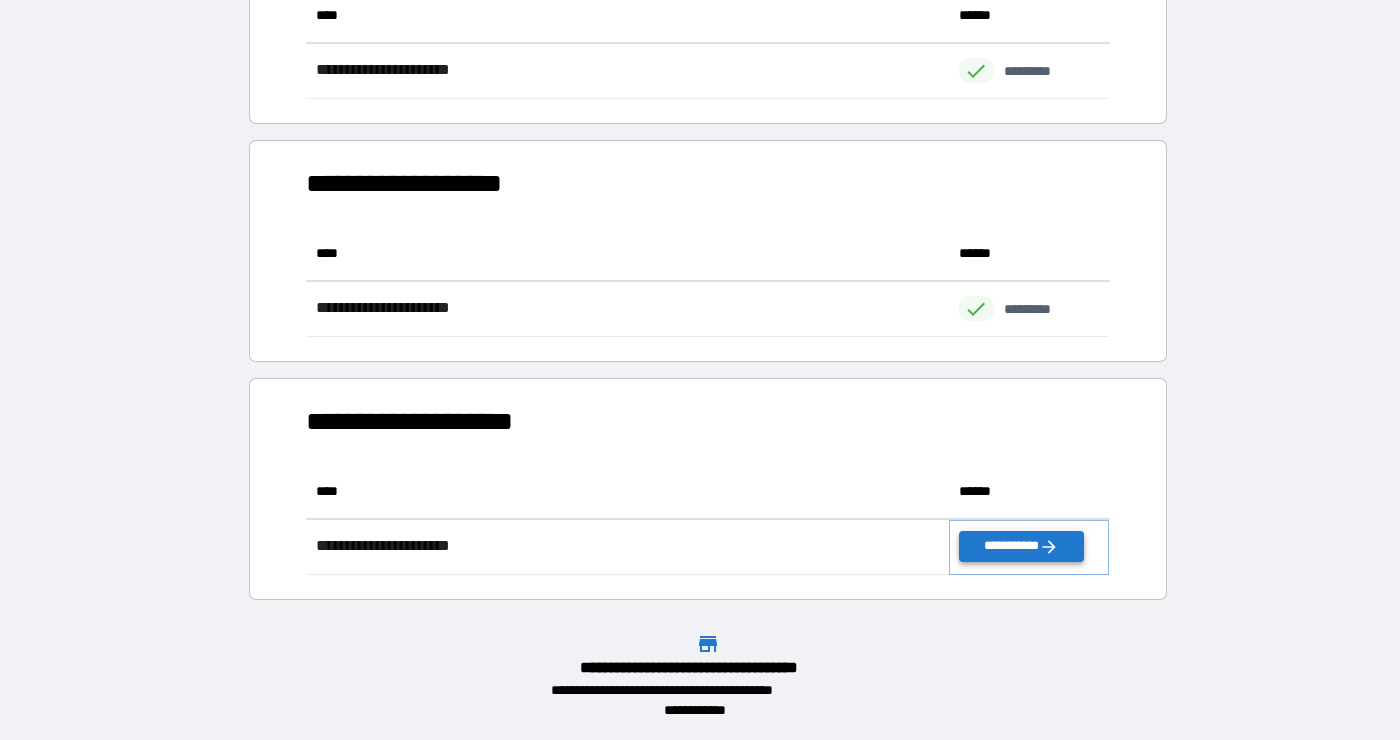 click on "**********" at bounding box center [1021, 546] 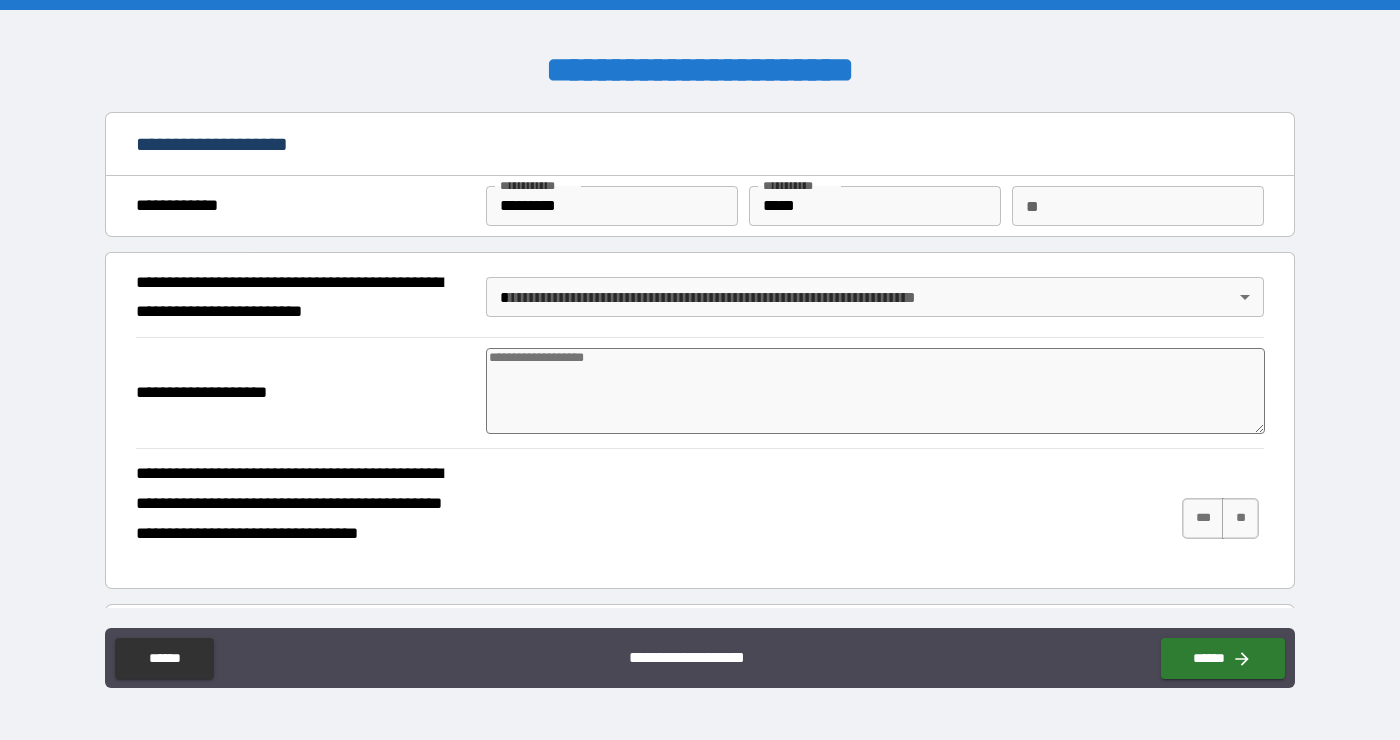 click on "**" at bounding box center (1138, 206) 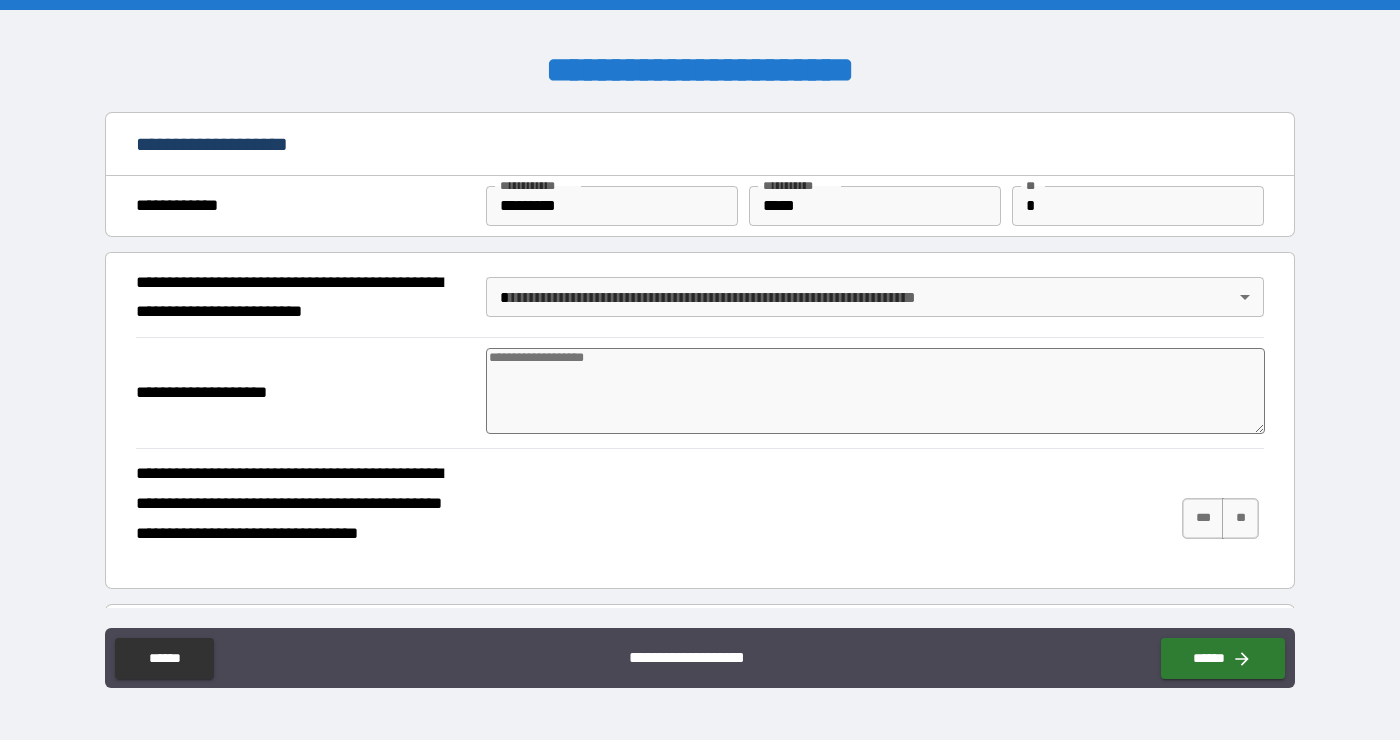 click at bounding box center [876, 391] 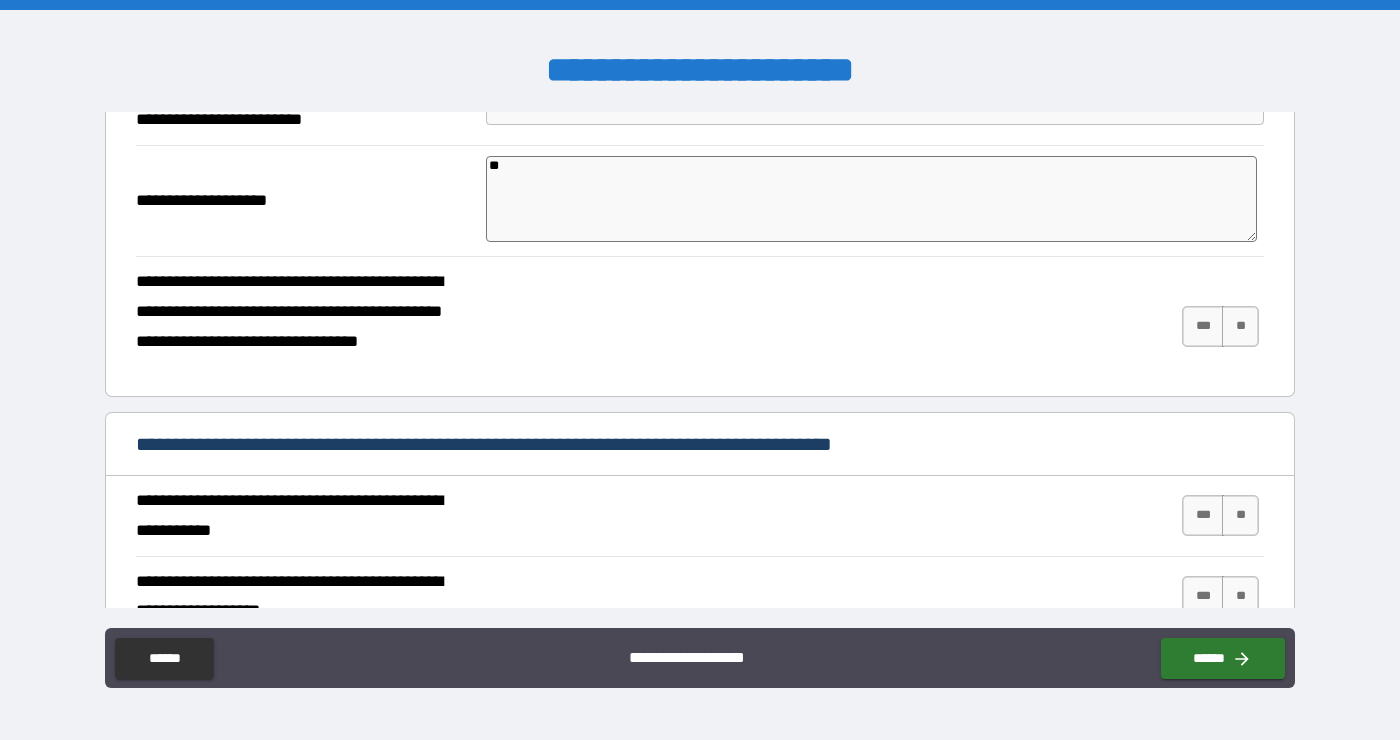 scroll, scrollTop: 206, scrollLeft: 0, axis: vertical 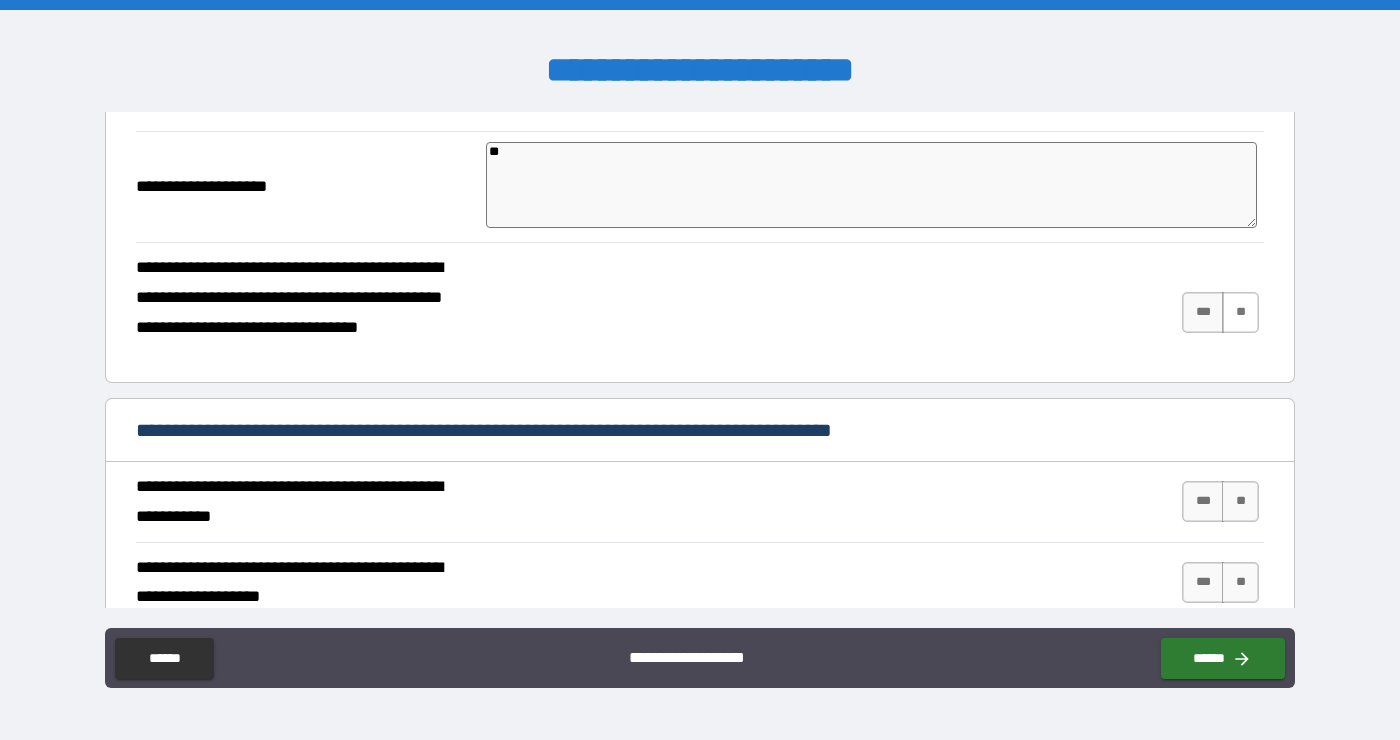 click on "**" at bounding box center [1240, 312] 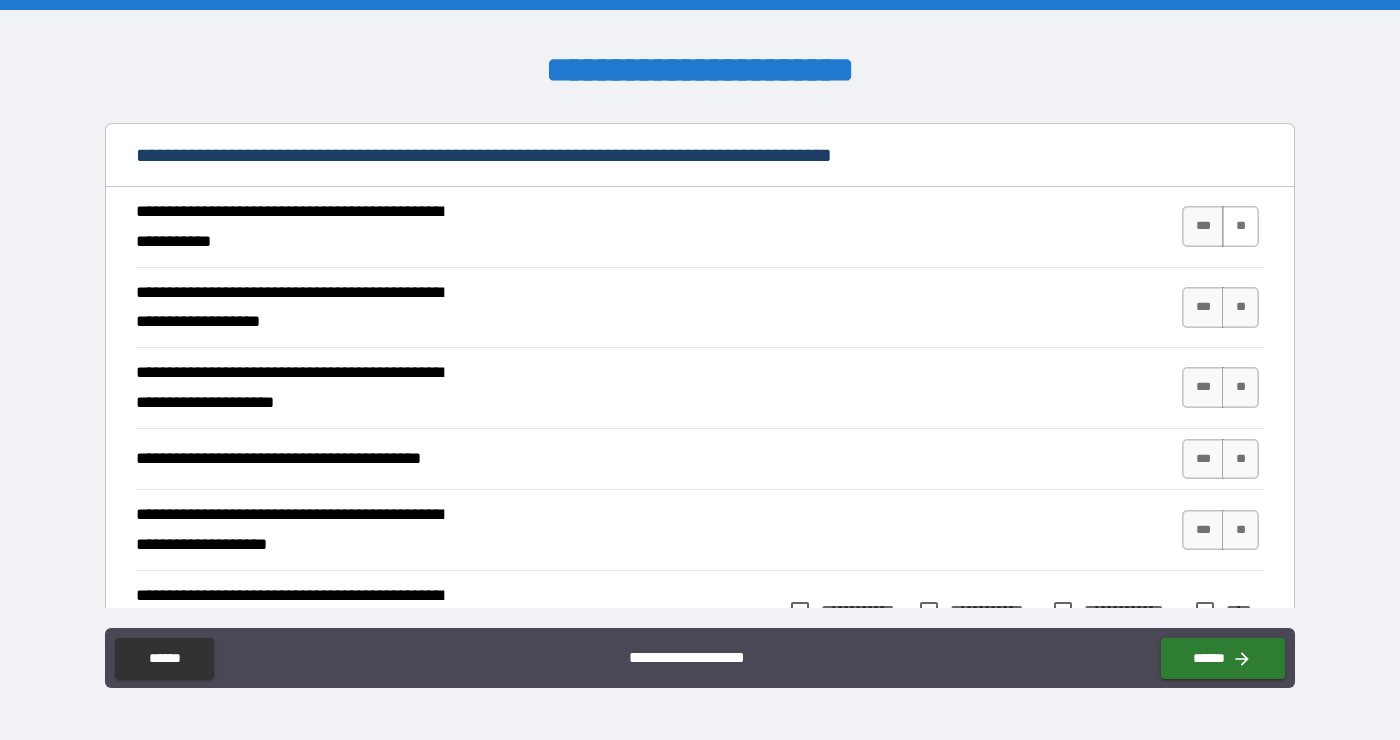 scroll, scrollTop: 490, scrollLeft: 0, axis: vertical 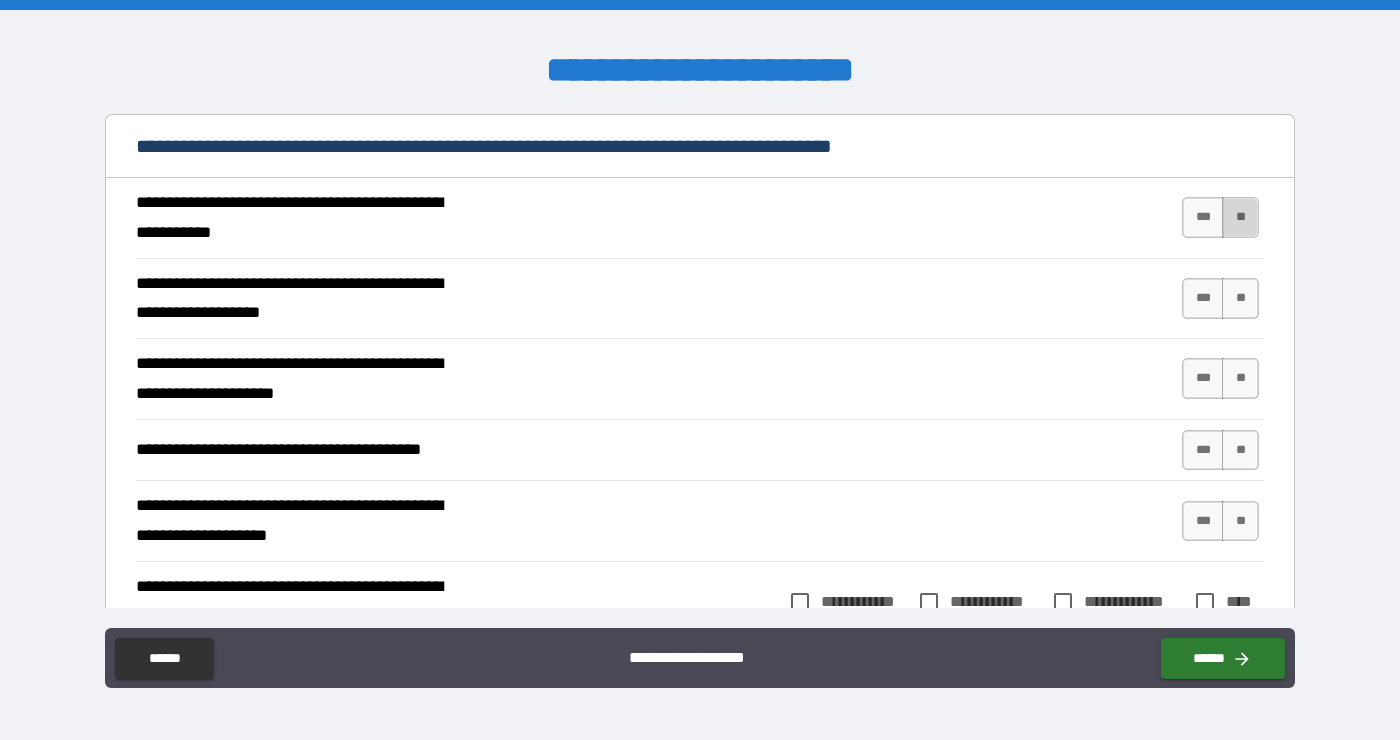 click on "**" at bounding box center (1240, 217) 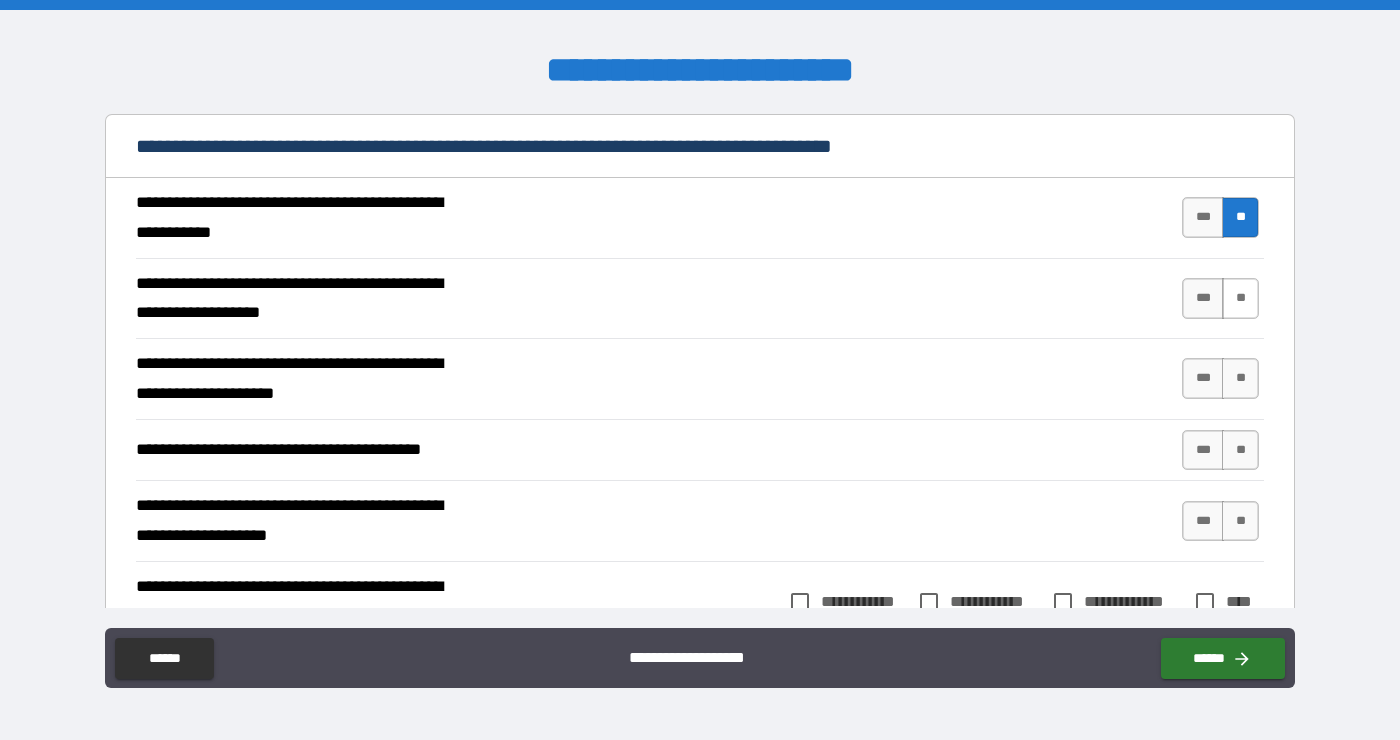 click on "**" at bounding box center (1240, 298) 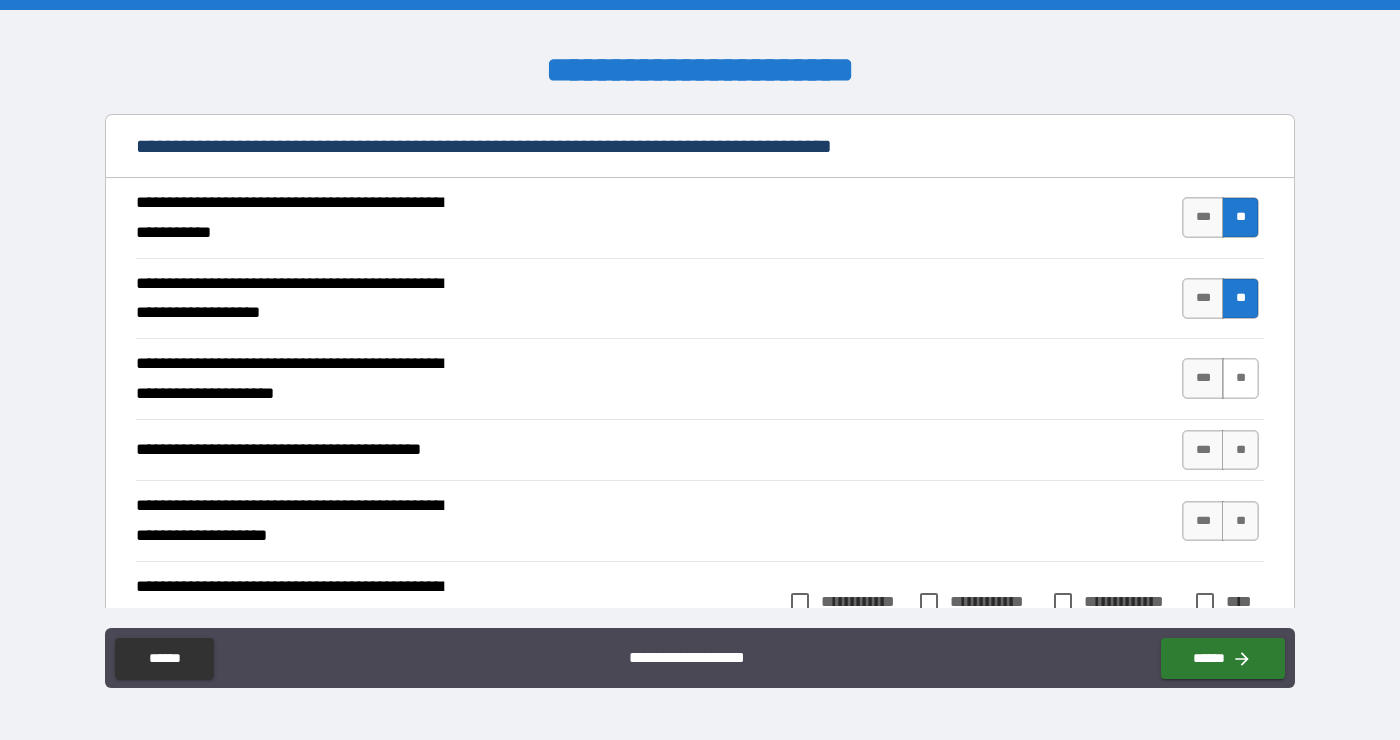 click on "**" at bounding box center [1240, 378] 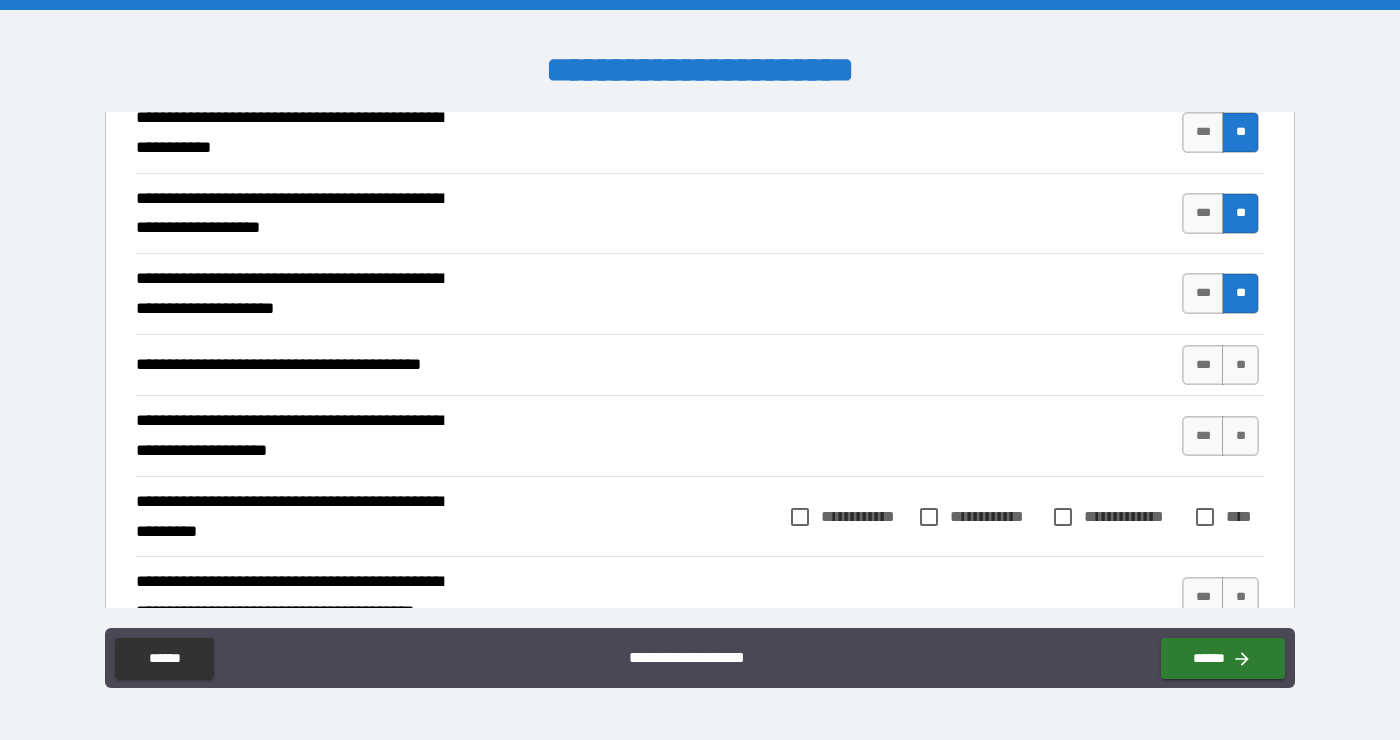 scroll, scrollTop: 581, scrollLeft: 0, axis: vertical 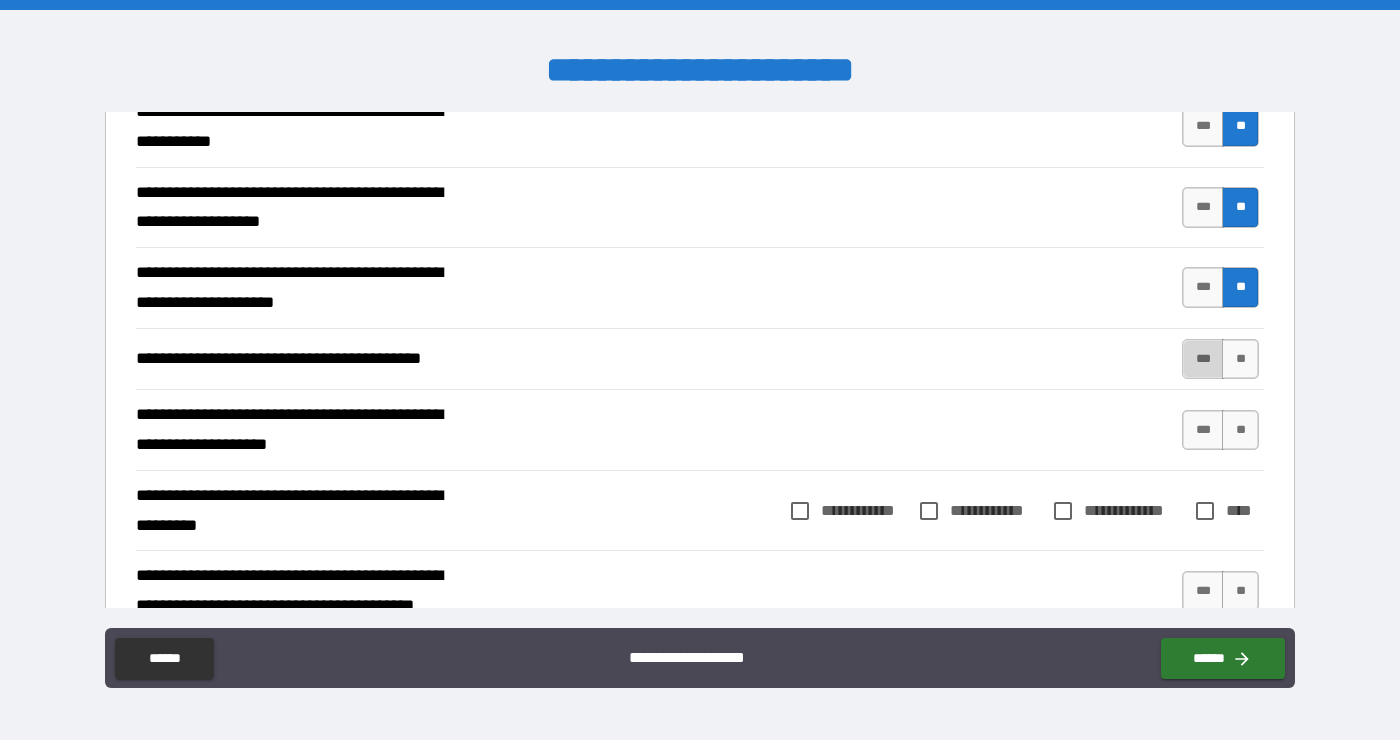 click on "***" at bounding box center [1203, 359] 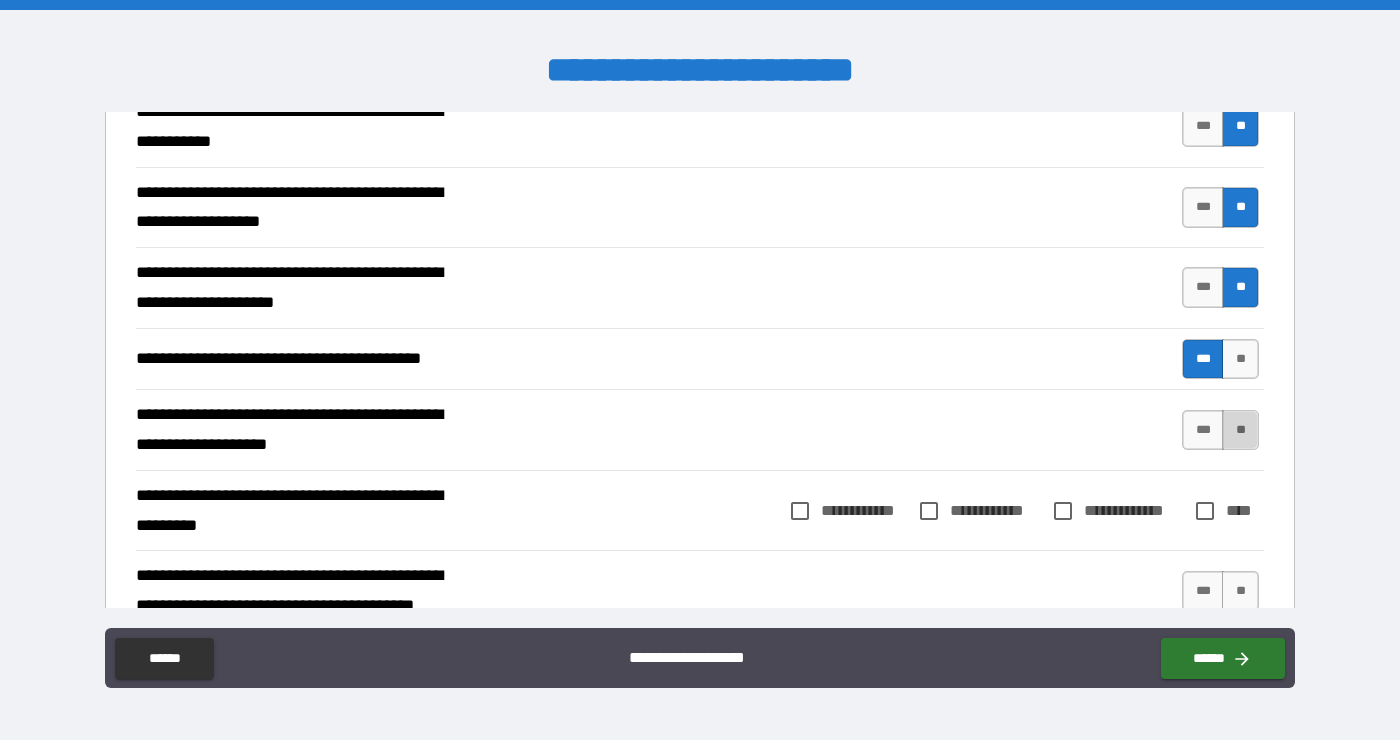 click on "**" at bounding box center [1240, 430] 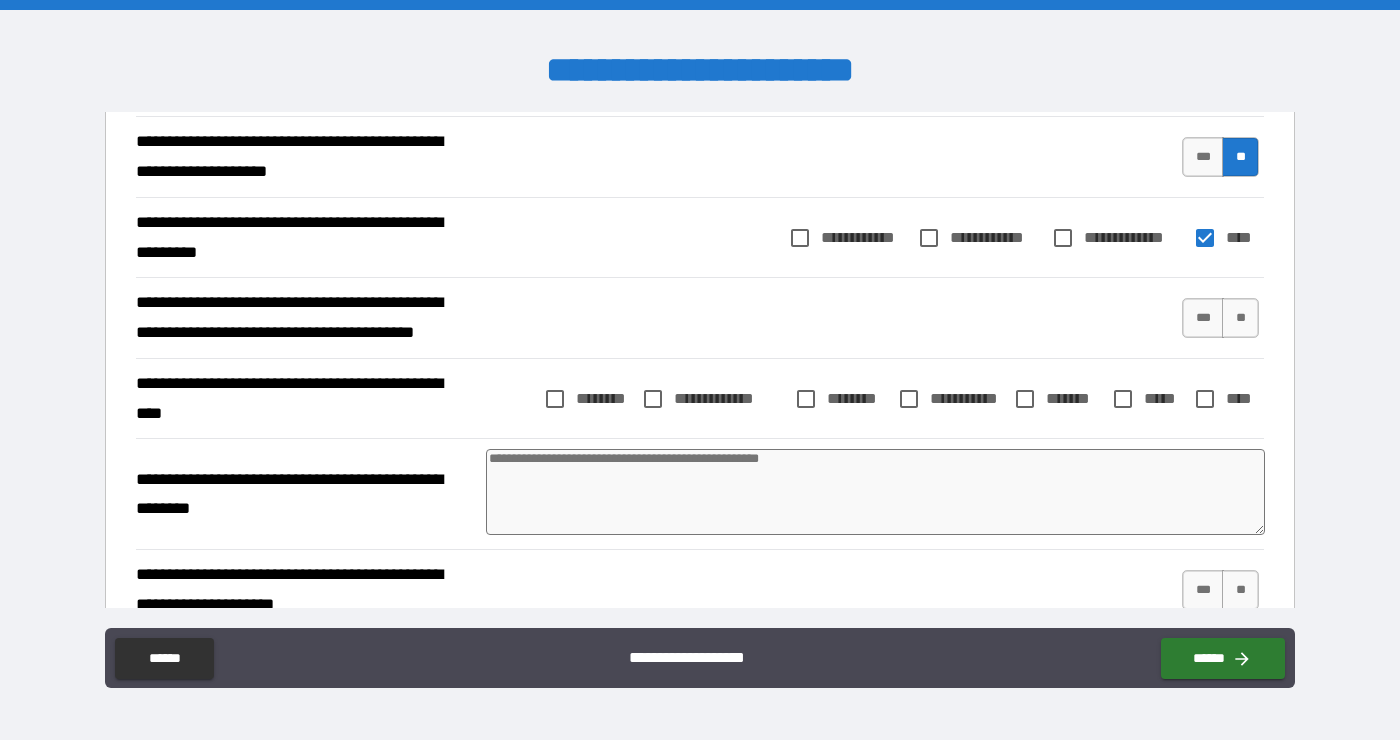 scroll, scrollTop: 855, scrollLeft: 0, axis: vertical 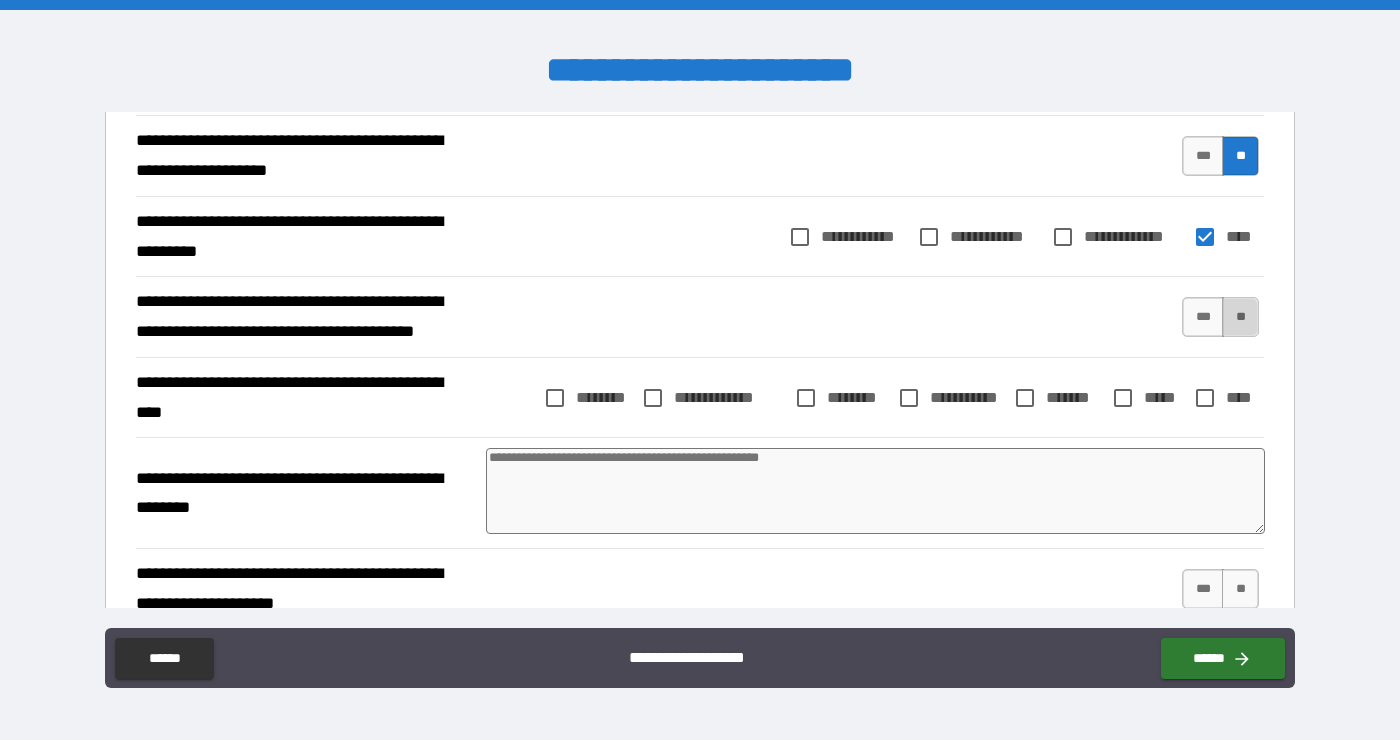 click on "**" at bounding box center (1240, 317) 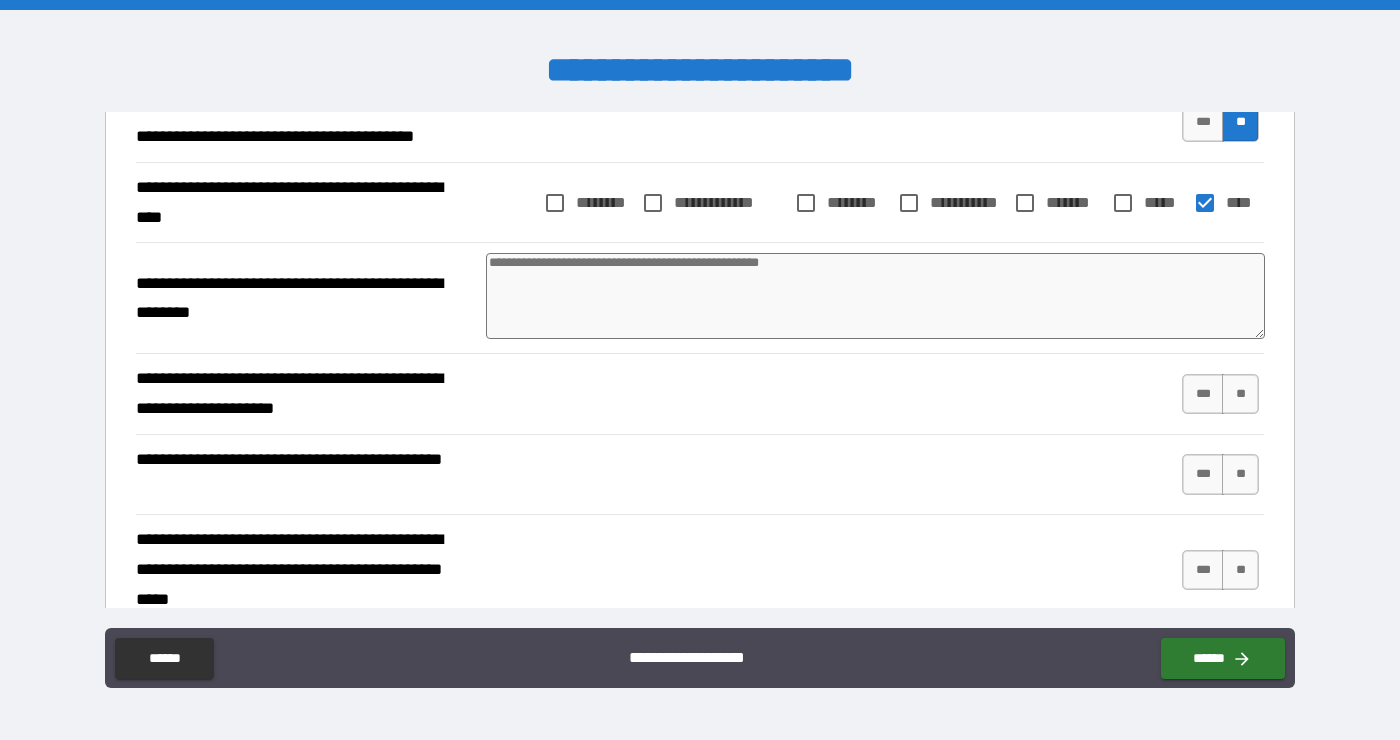scroll, scrollTop: 1094, scrollLeft: 0, axis: vertical 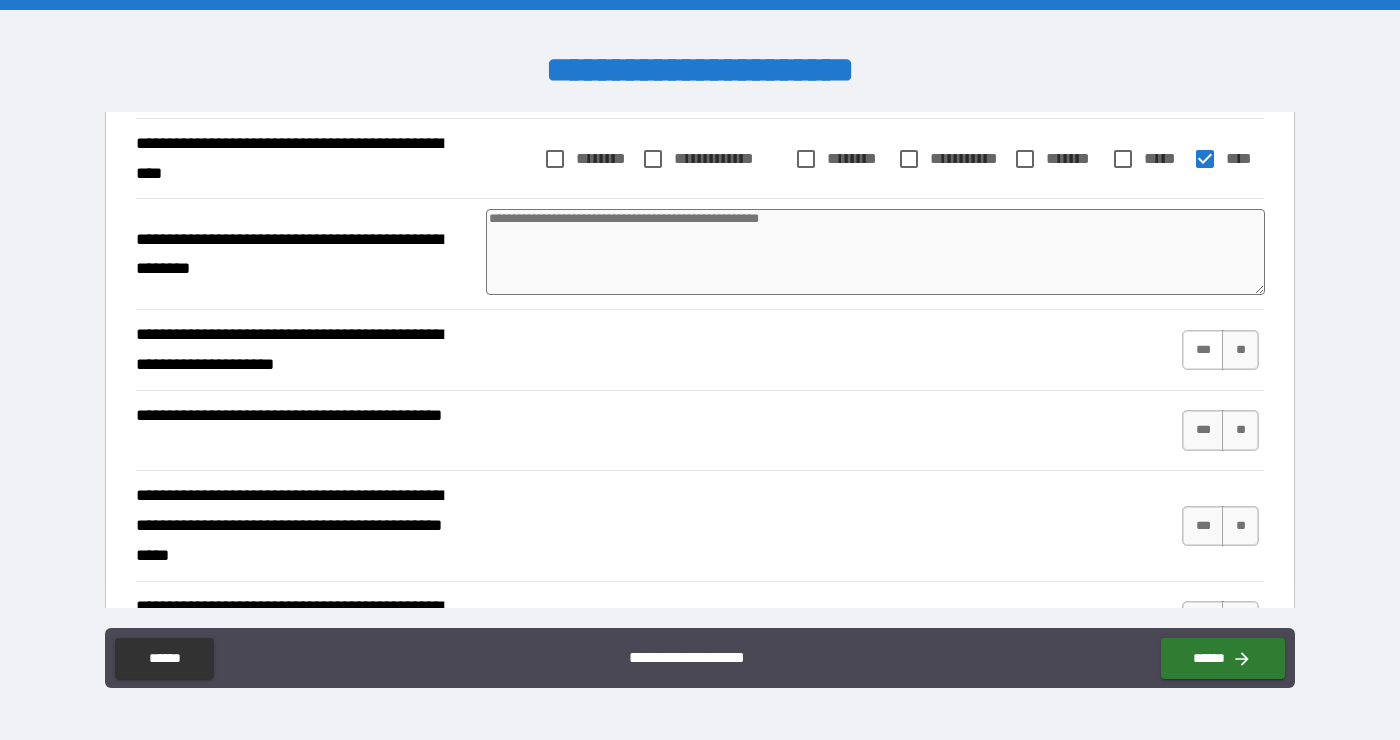 click on "***" at bounding box center [1203, 350] 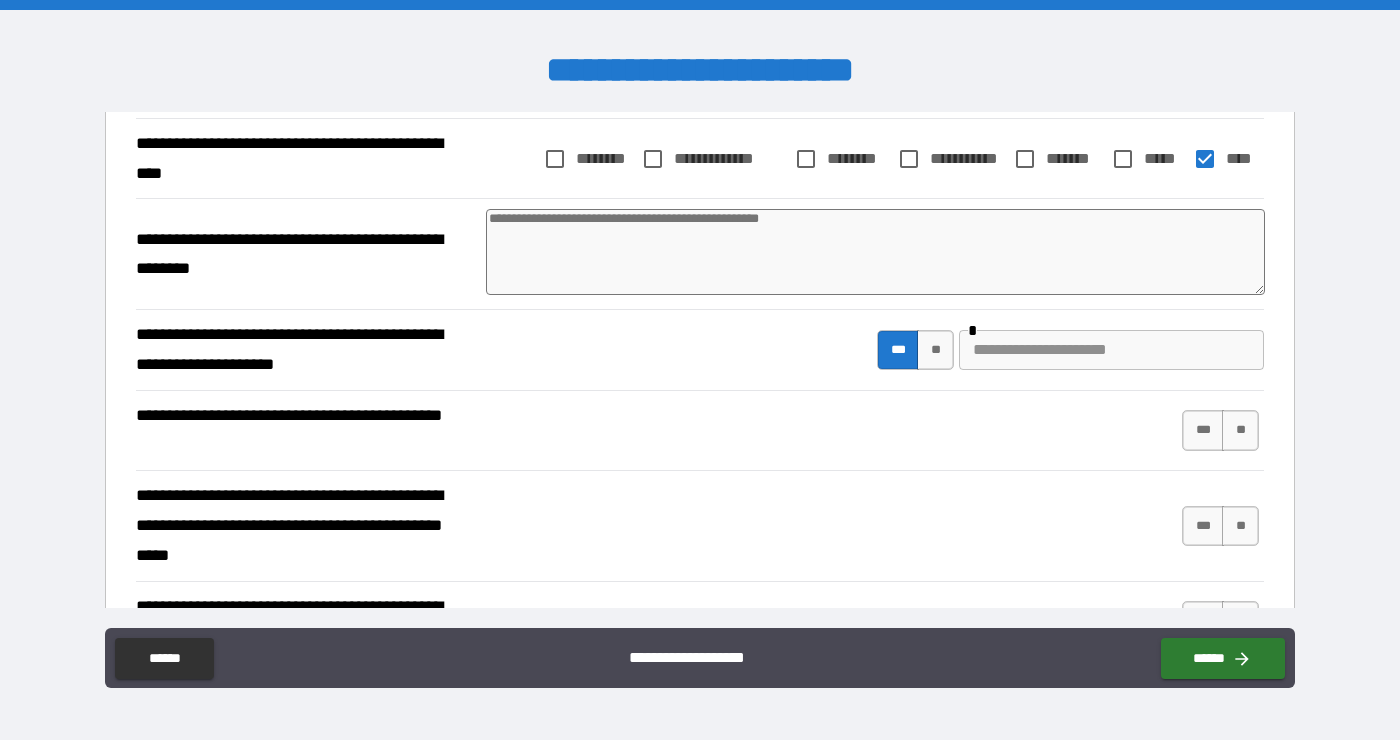 click at bounding box center [1111, 350] 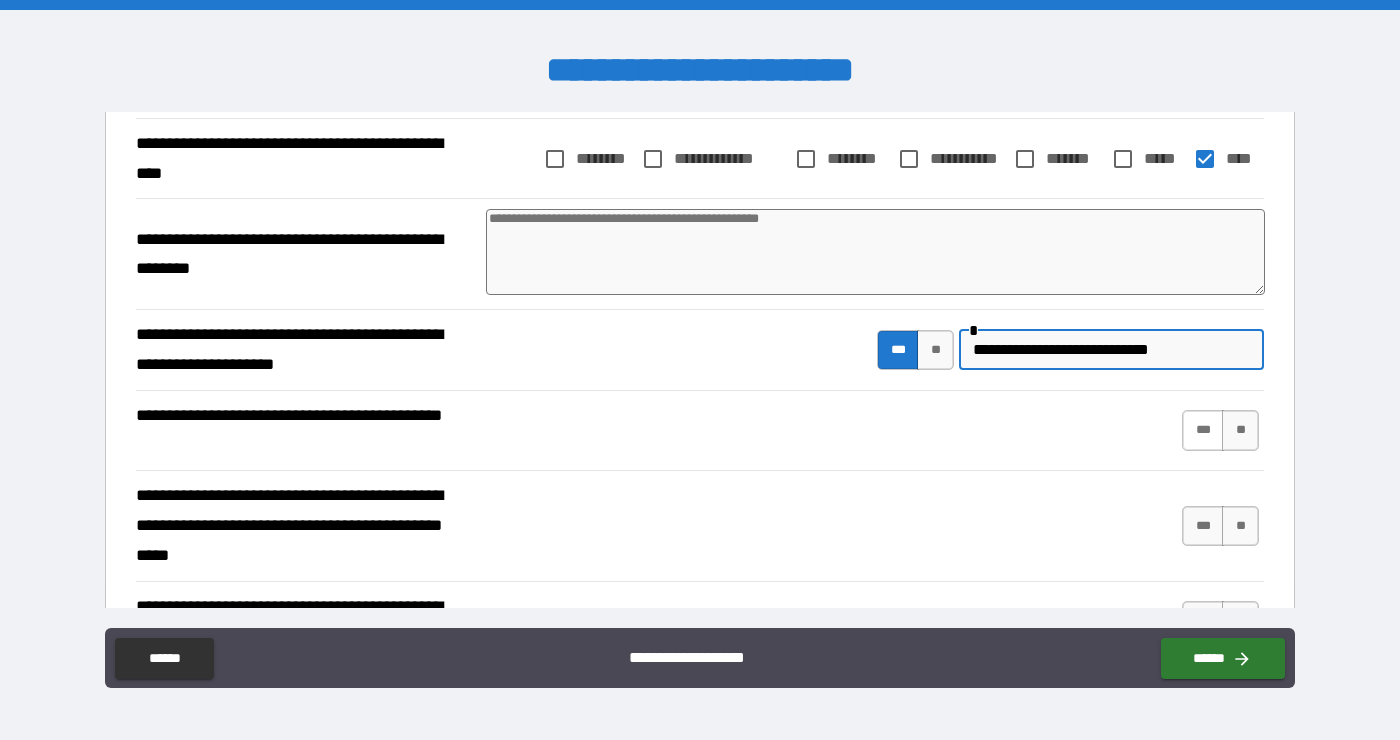 click on "***" at bounding box center (1203, 430) 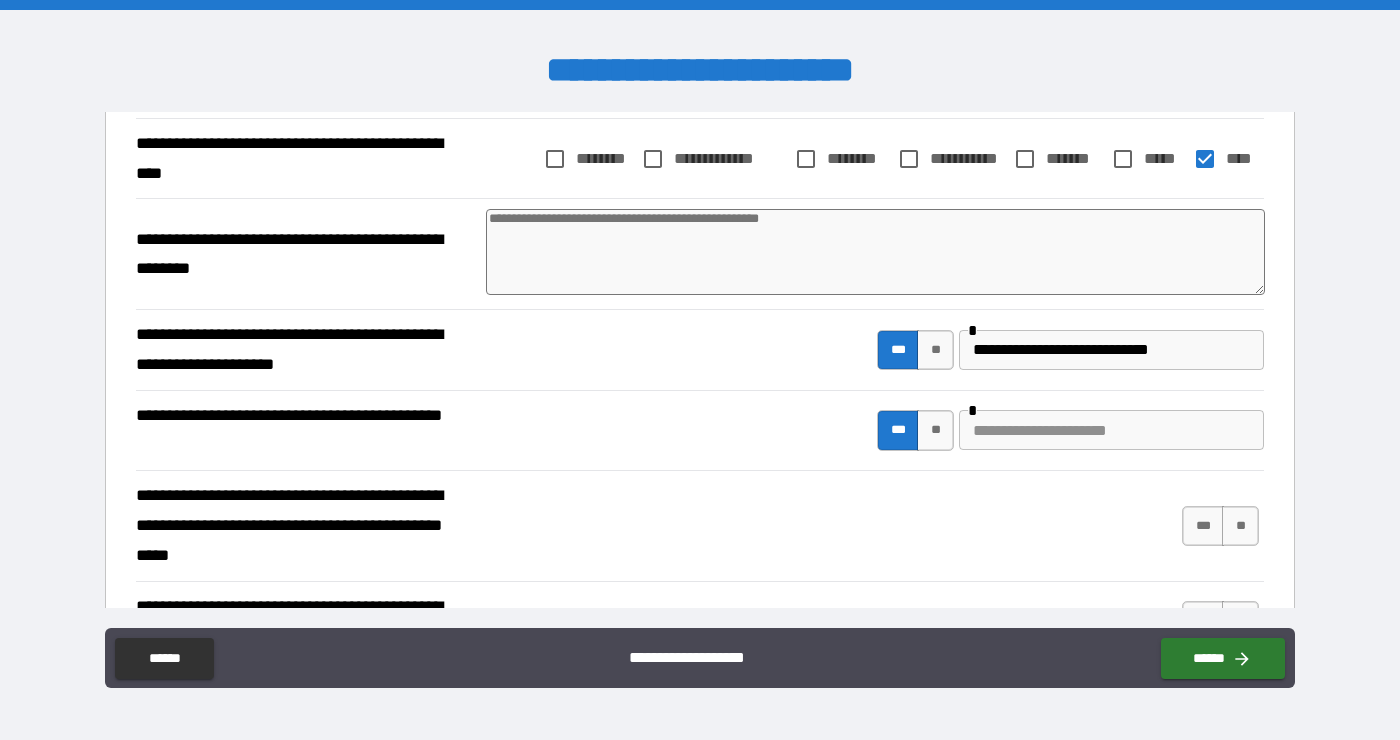 click at bounding box center (1111, 430) 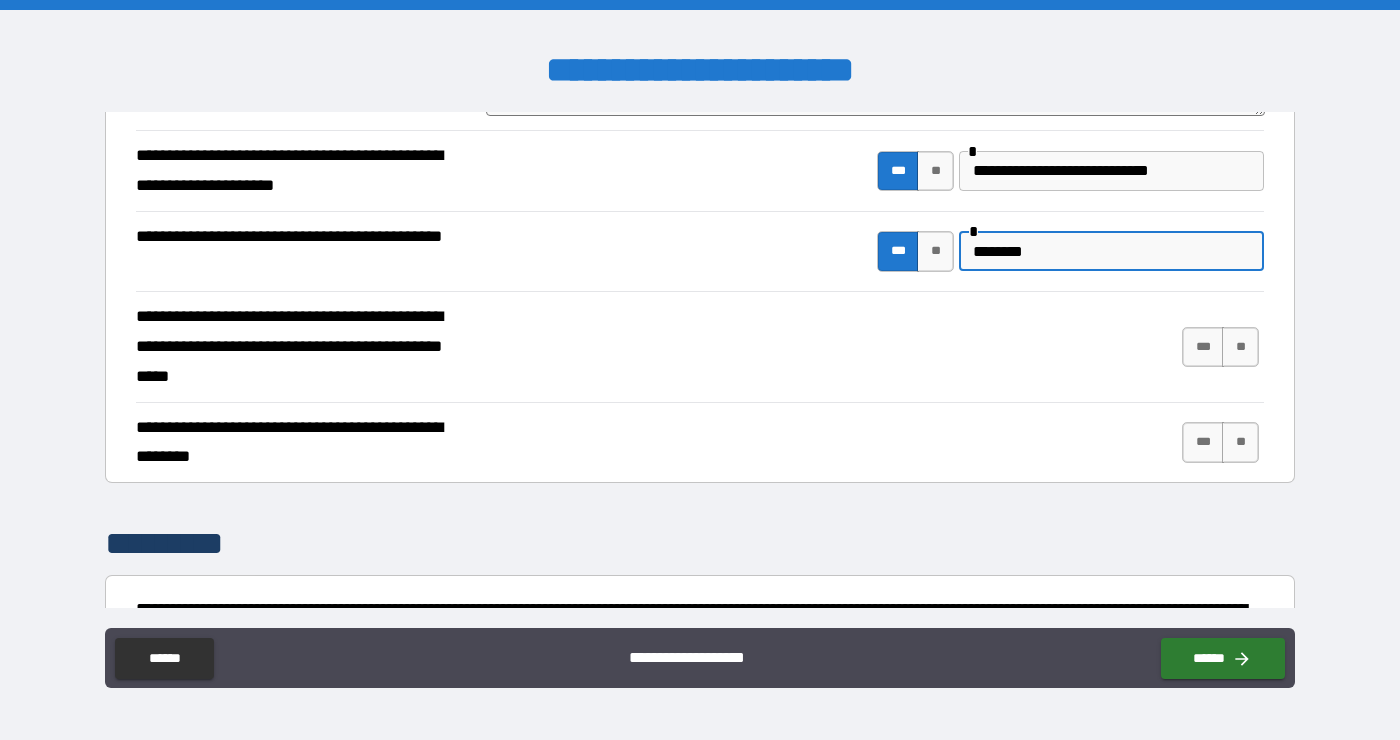 scroll, scrollTop: 1272, scrollLeft: 0, axis: vertical 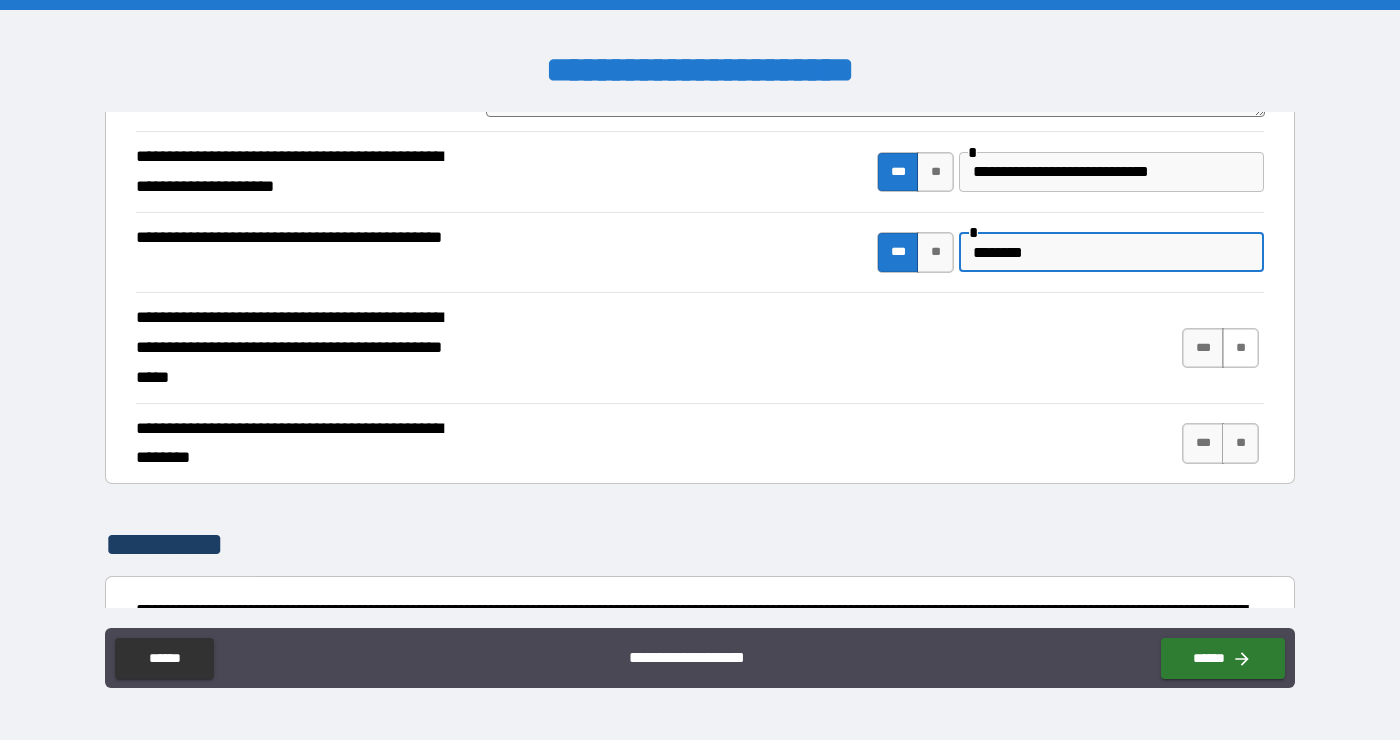 click on "**" at bounding box center [1240, 348] 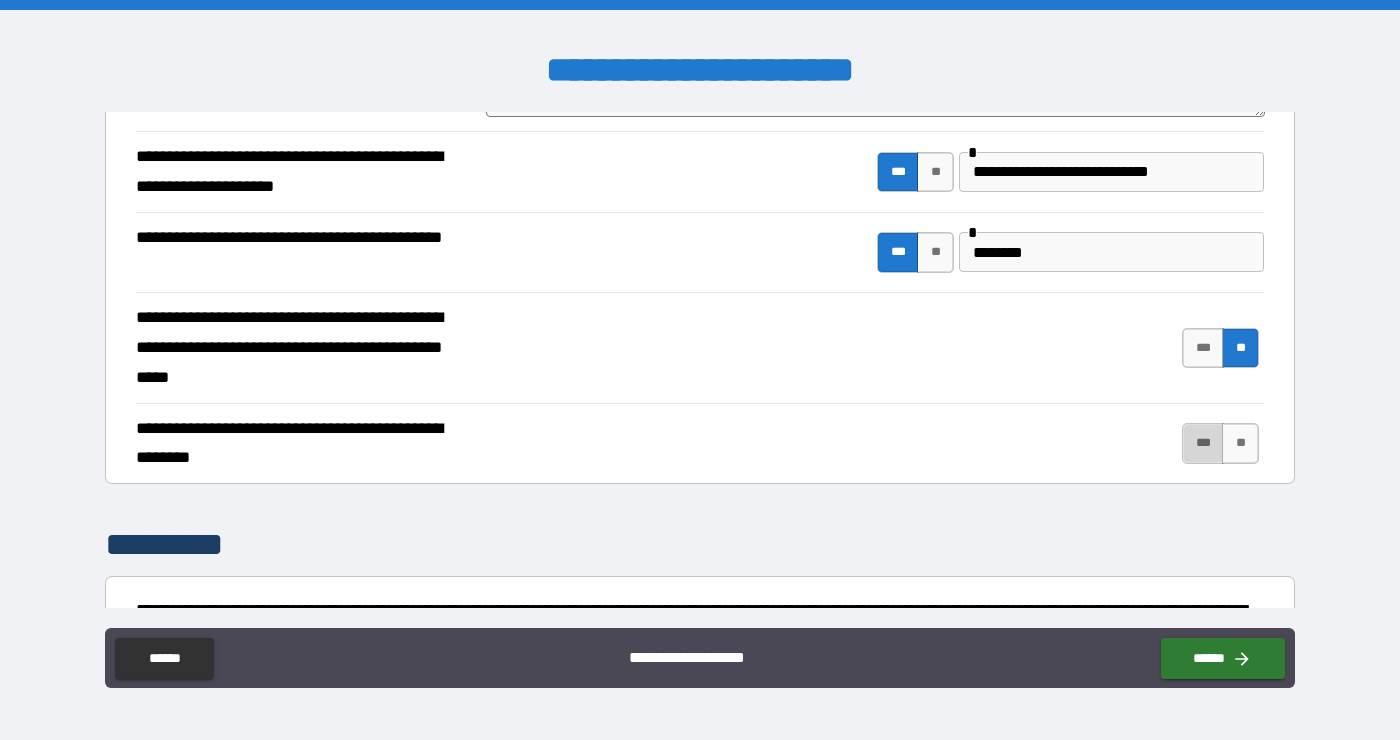 click on "***" at bounding box center (1203, 443) 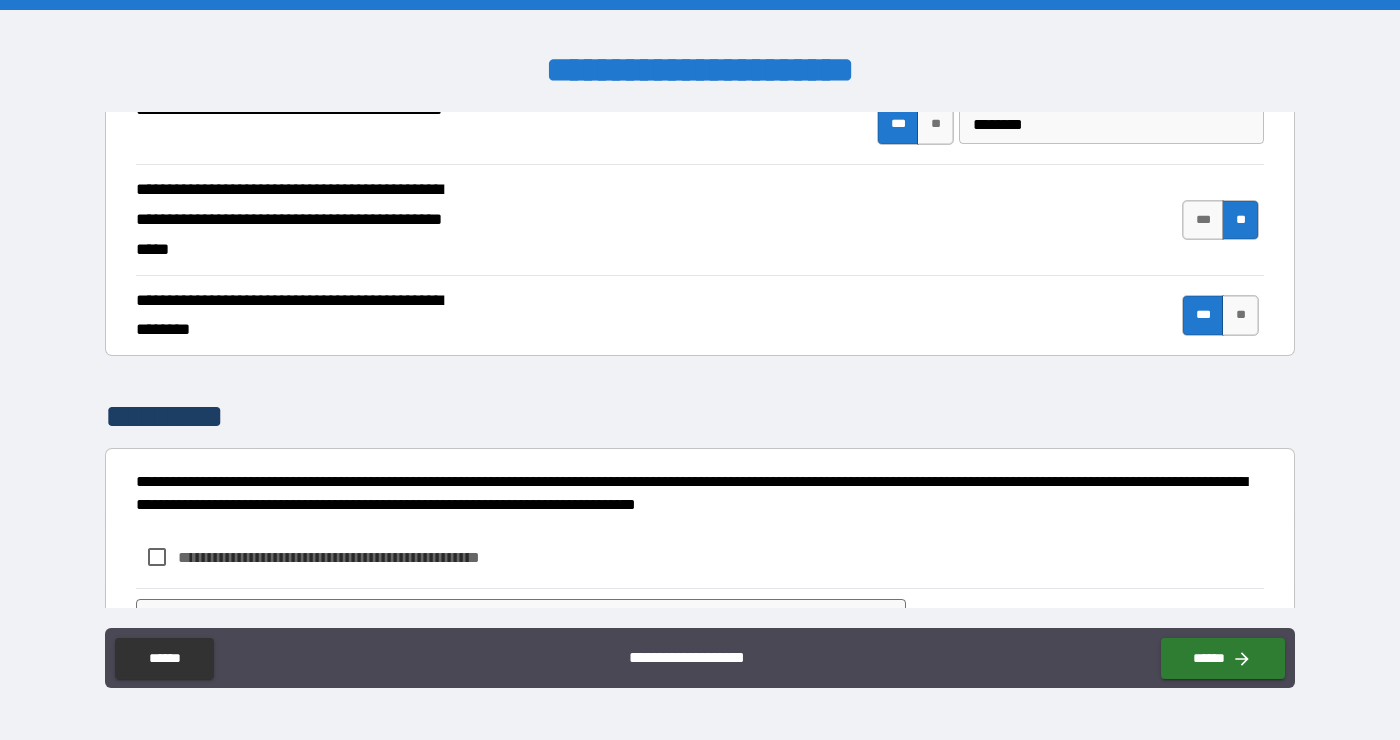scroll, scrollTop: 1502, scrollLeft: 0, axis: vertical 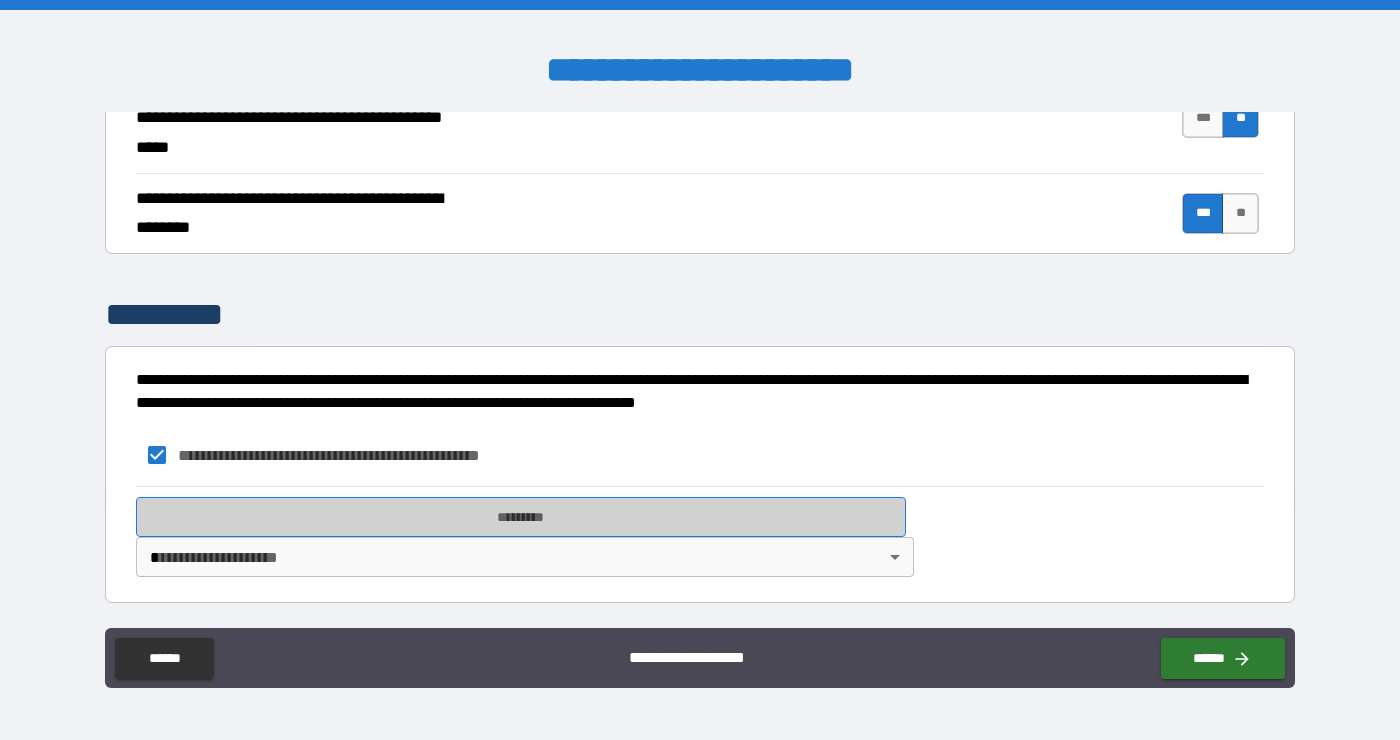 click on "*********" at bounding box center [521, 517] 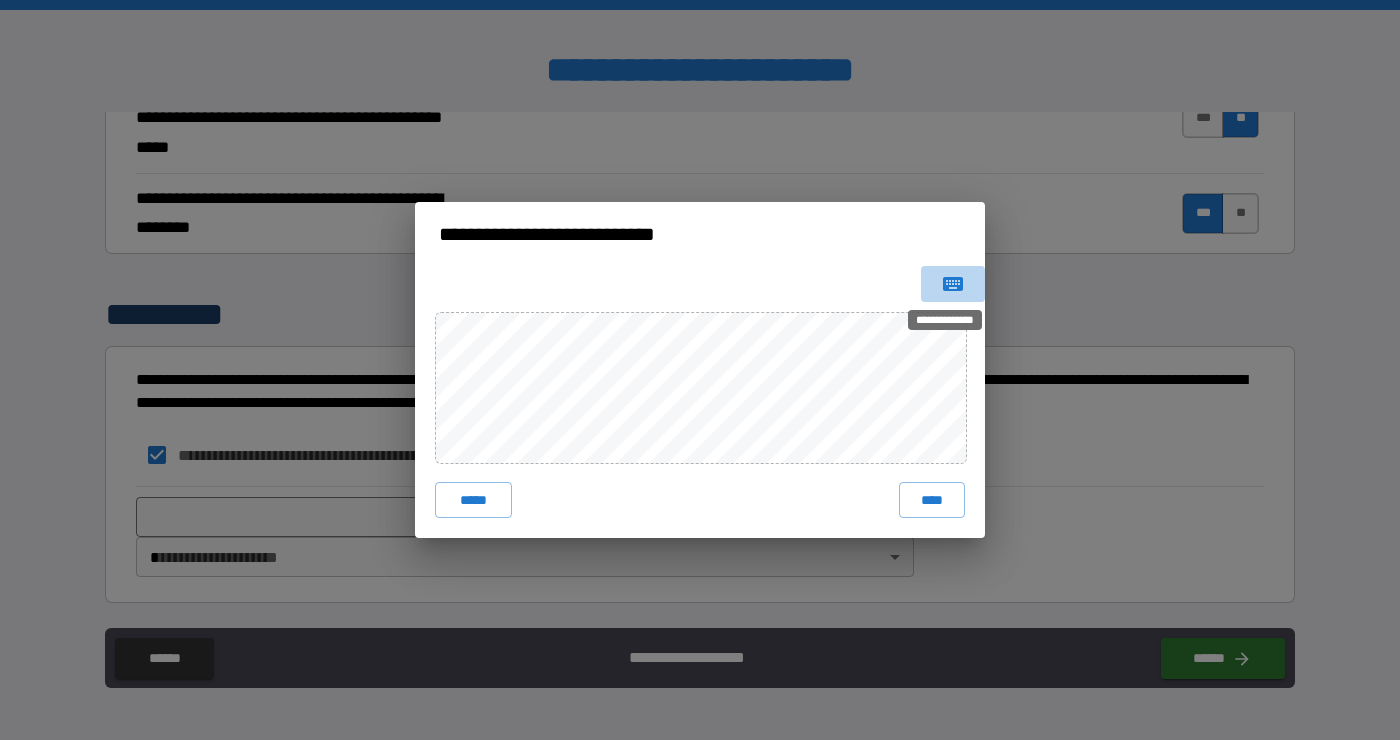 click 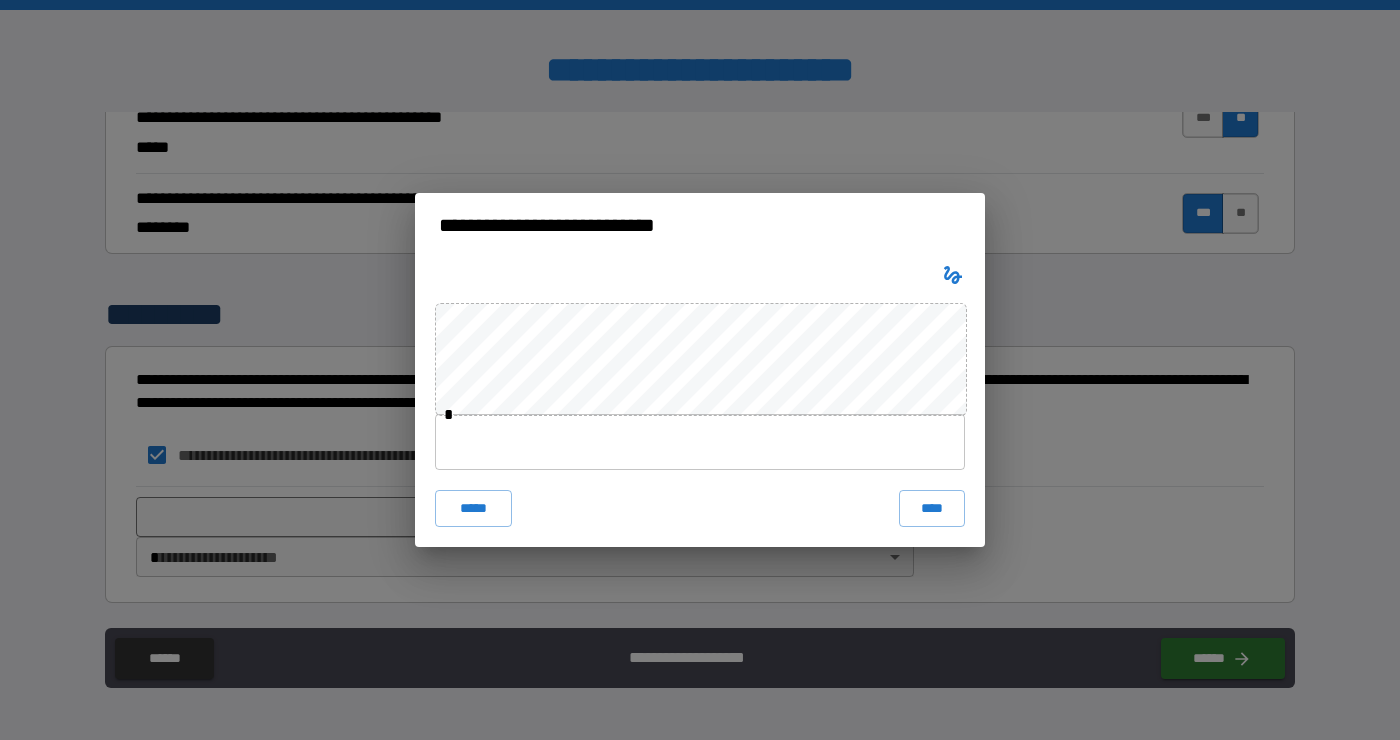 click at bounding box center [700, 442] 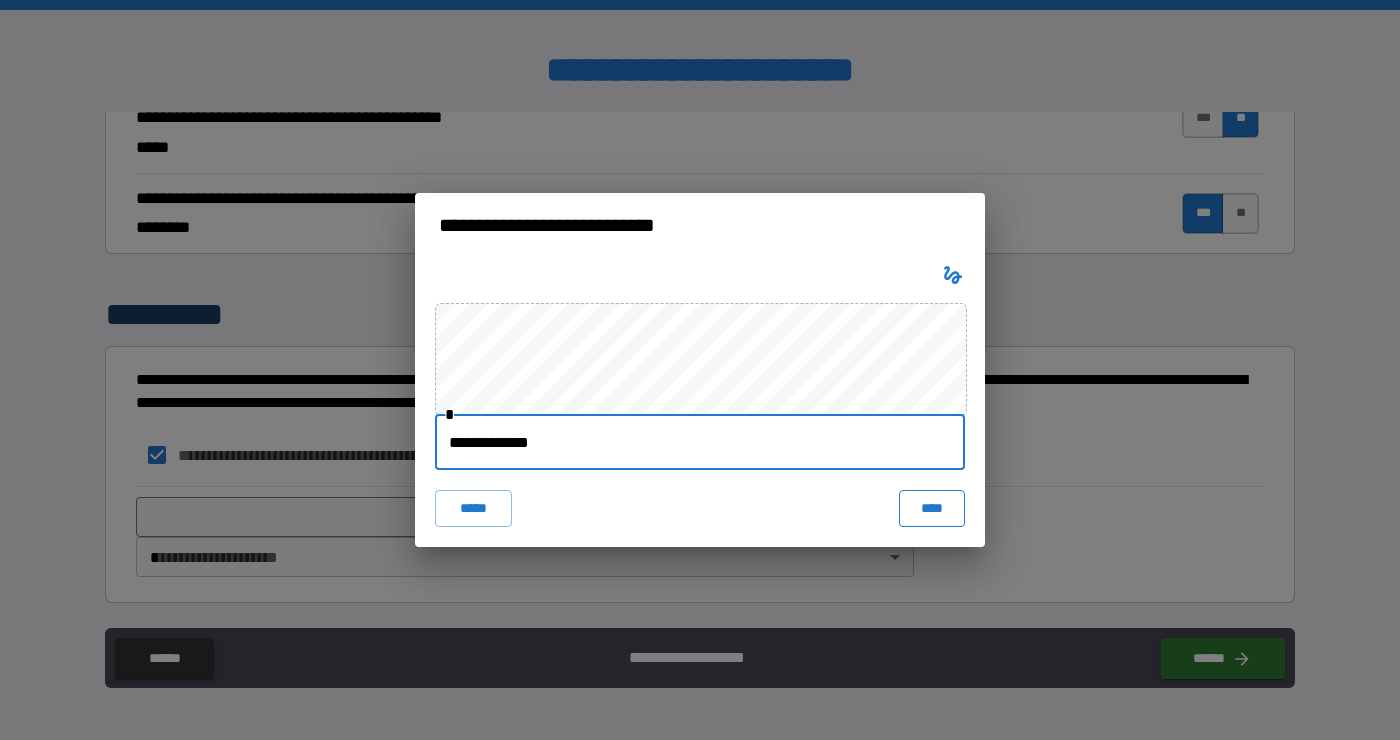 click on "****" at bounding box center (932, 508) 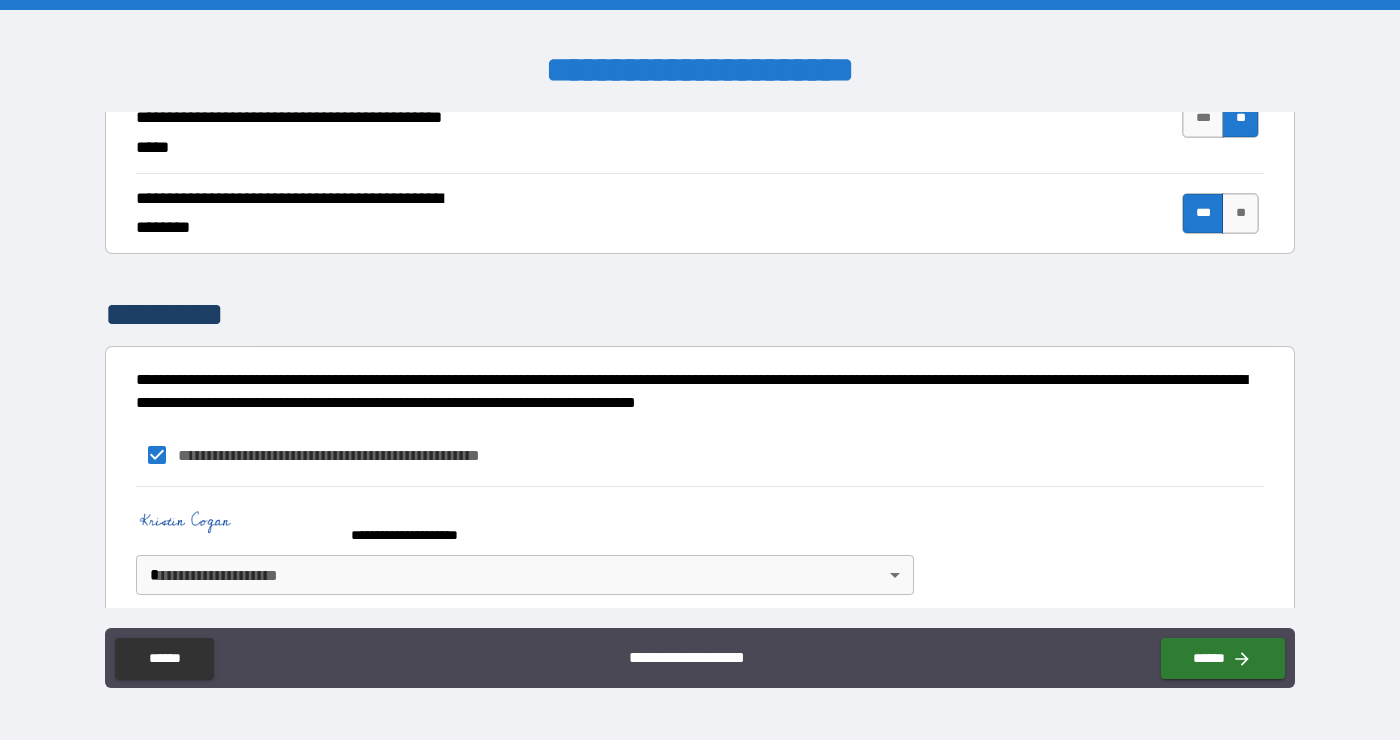 click on "**********" at bounding box center (700, 370) 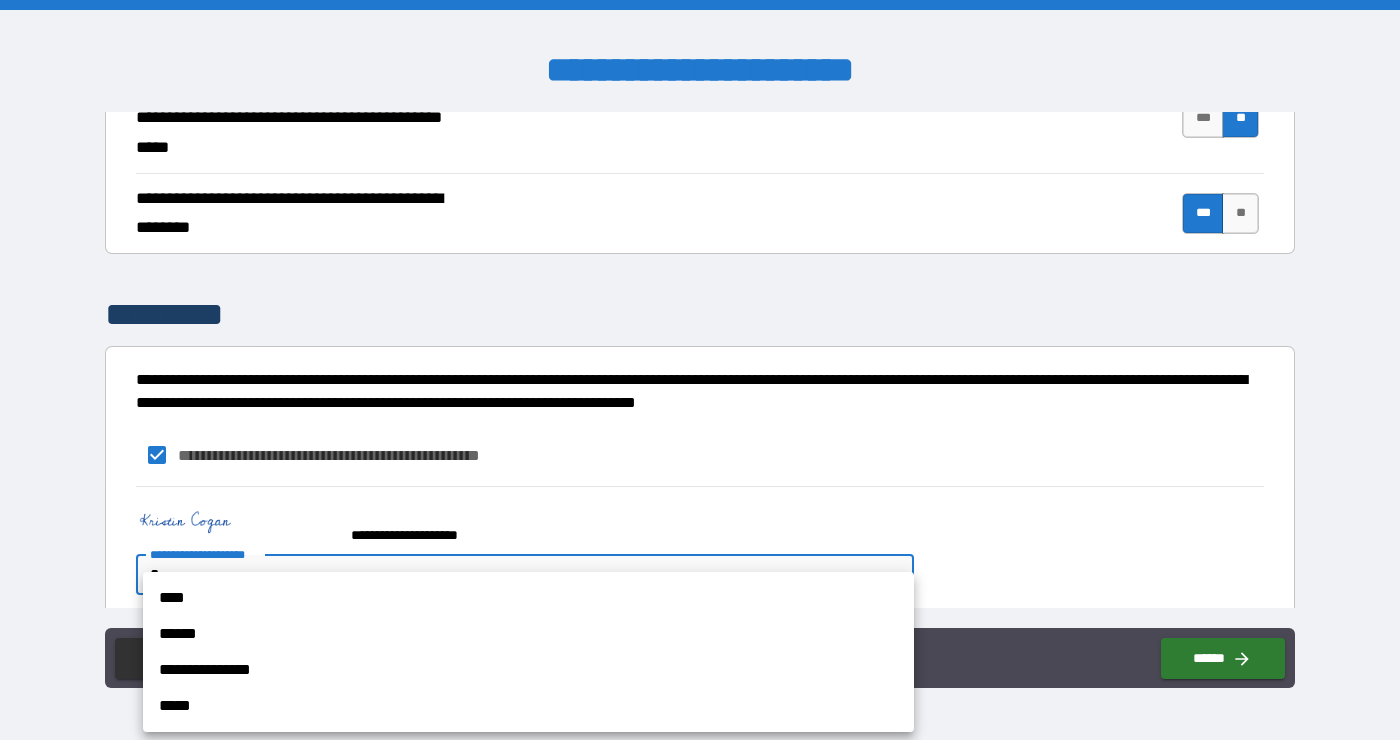 click on "**********" at bounding box center [528, 670] 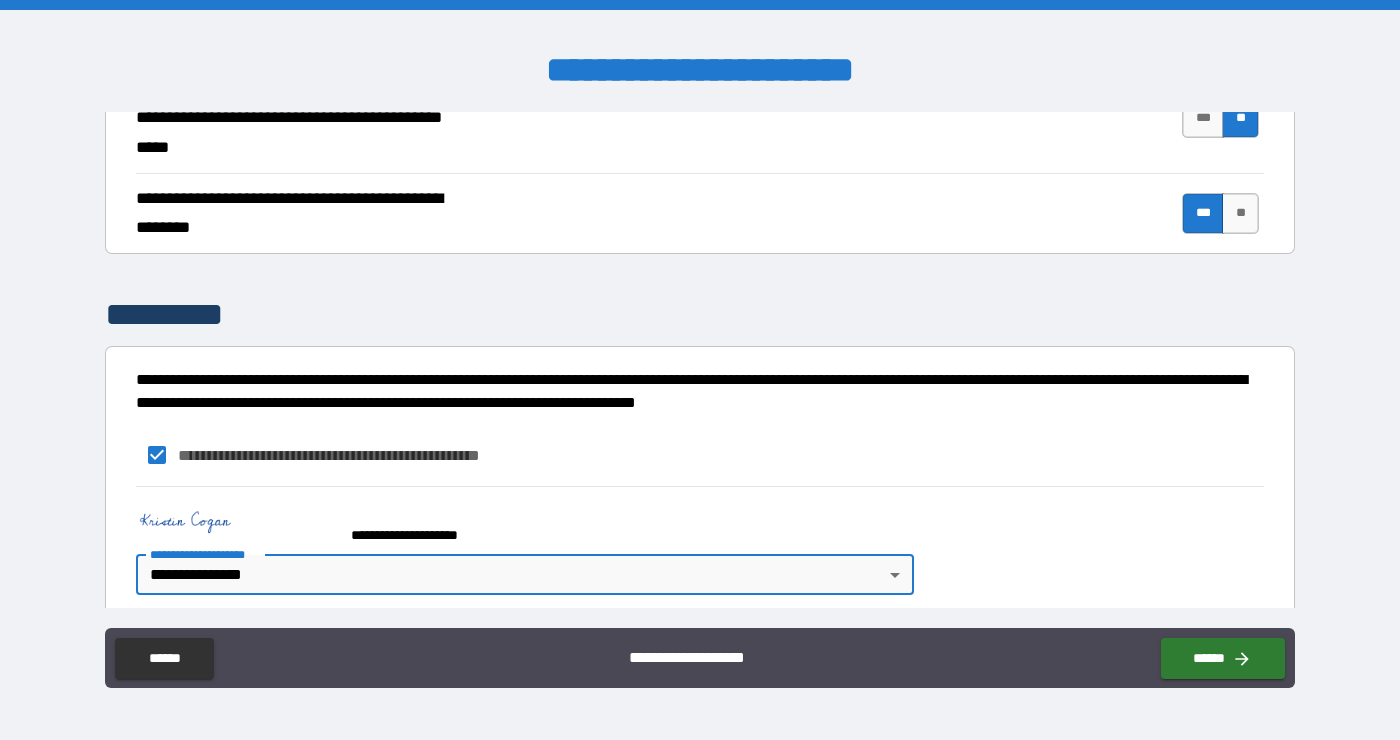 scroll, scrollTop: 1519, scrollLeft: 0, axis: vertical 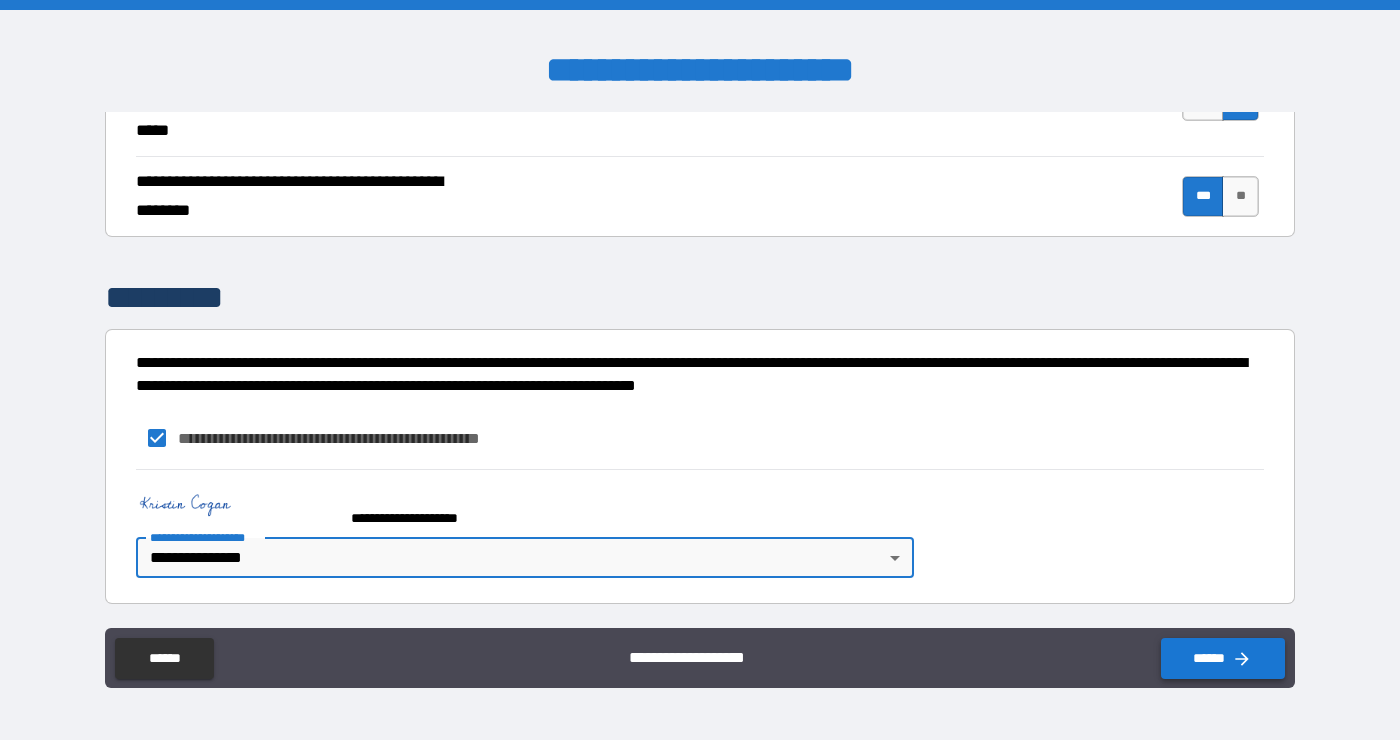 click 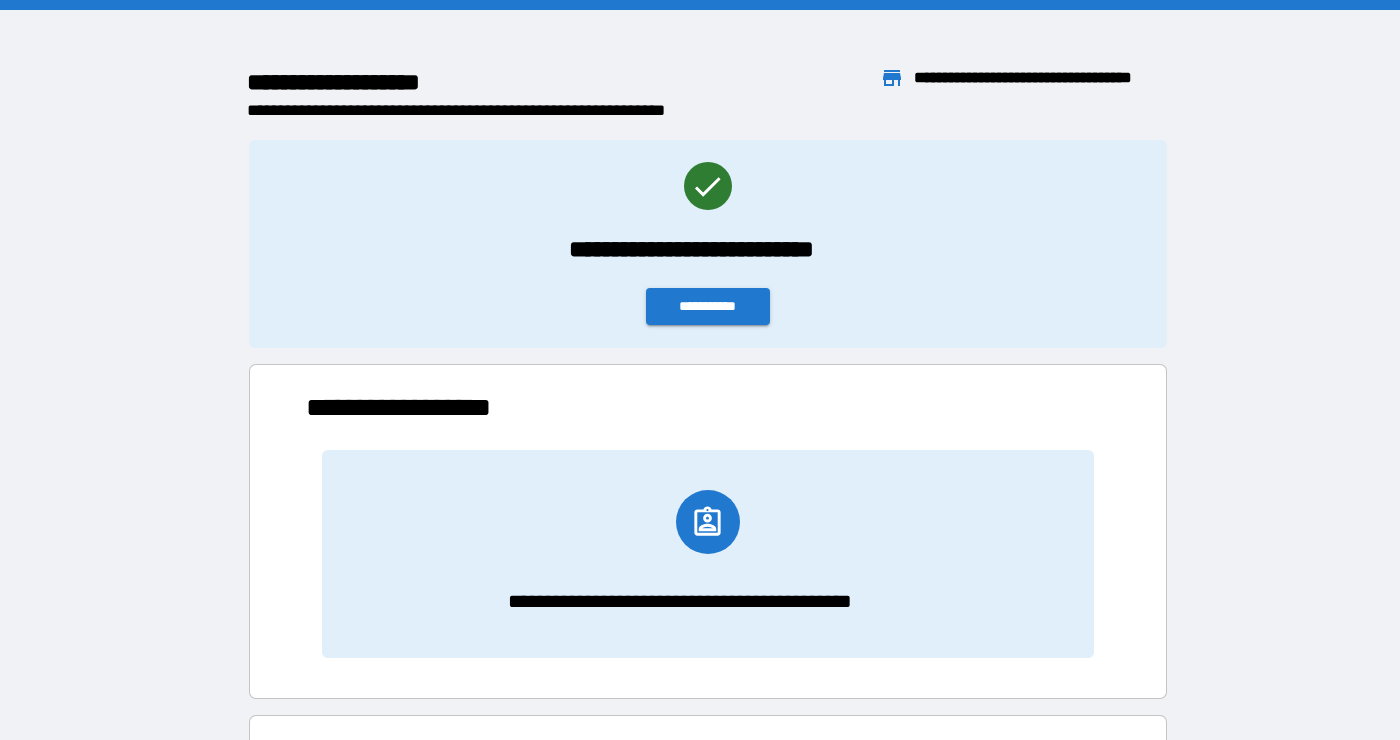 scroll, scrollTop: 1, scrollLeft: 0, axis: vertical 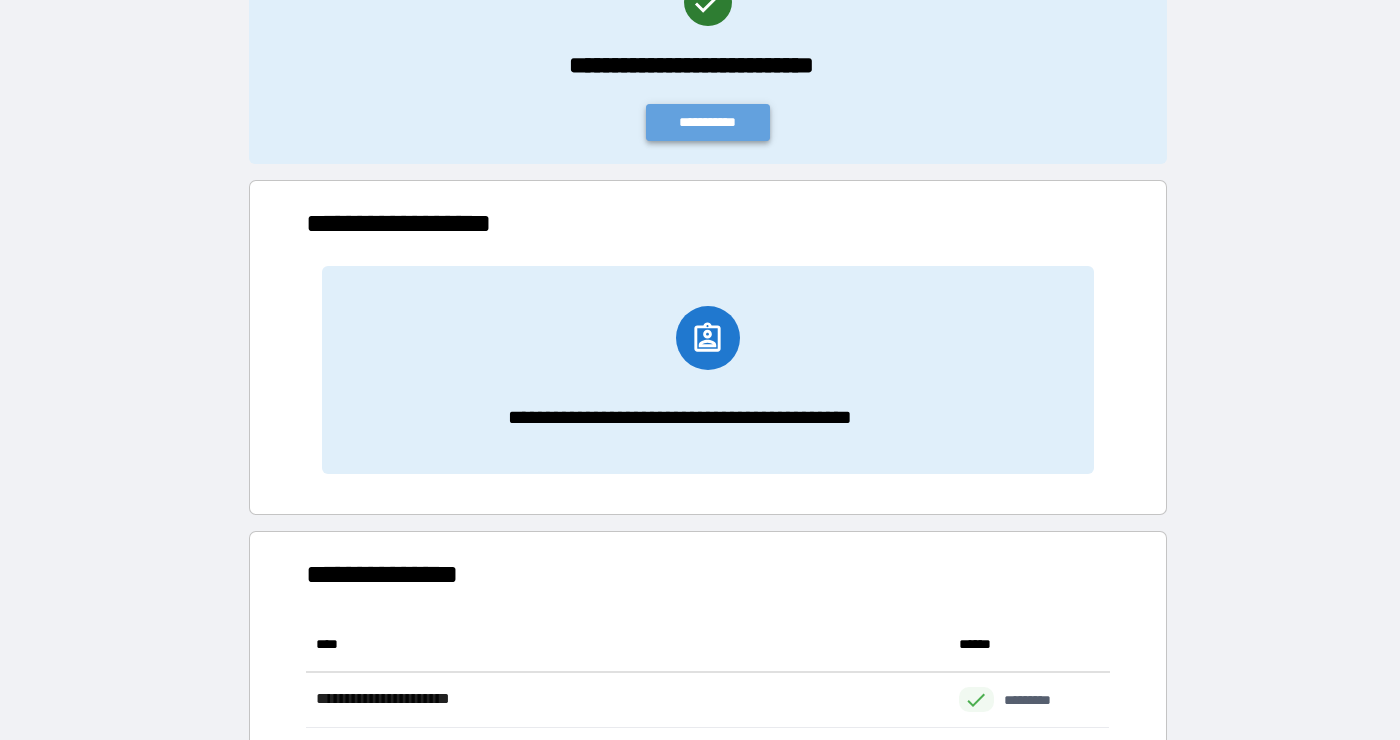 click on "**********" at bounding box center [708, 122] 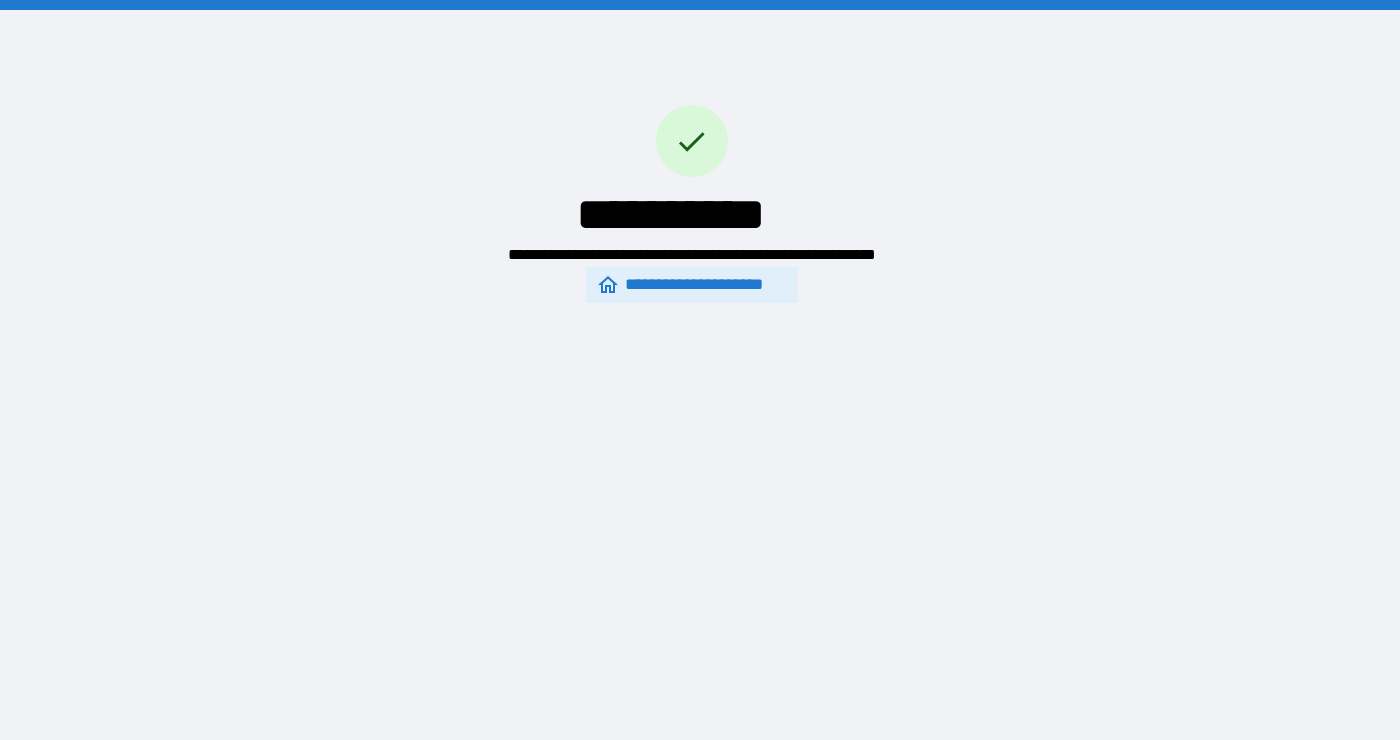 scroll, scrollTop: 0, scrollLeft: 0, axis: both 